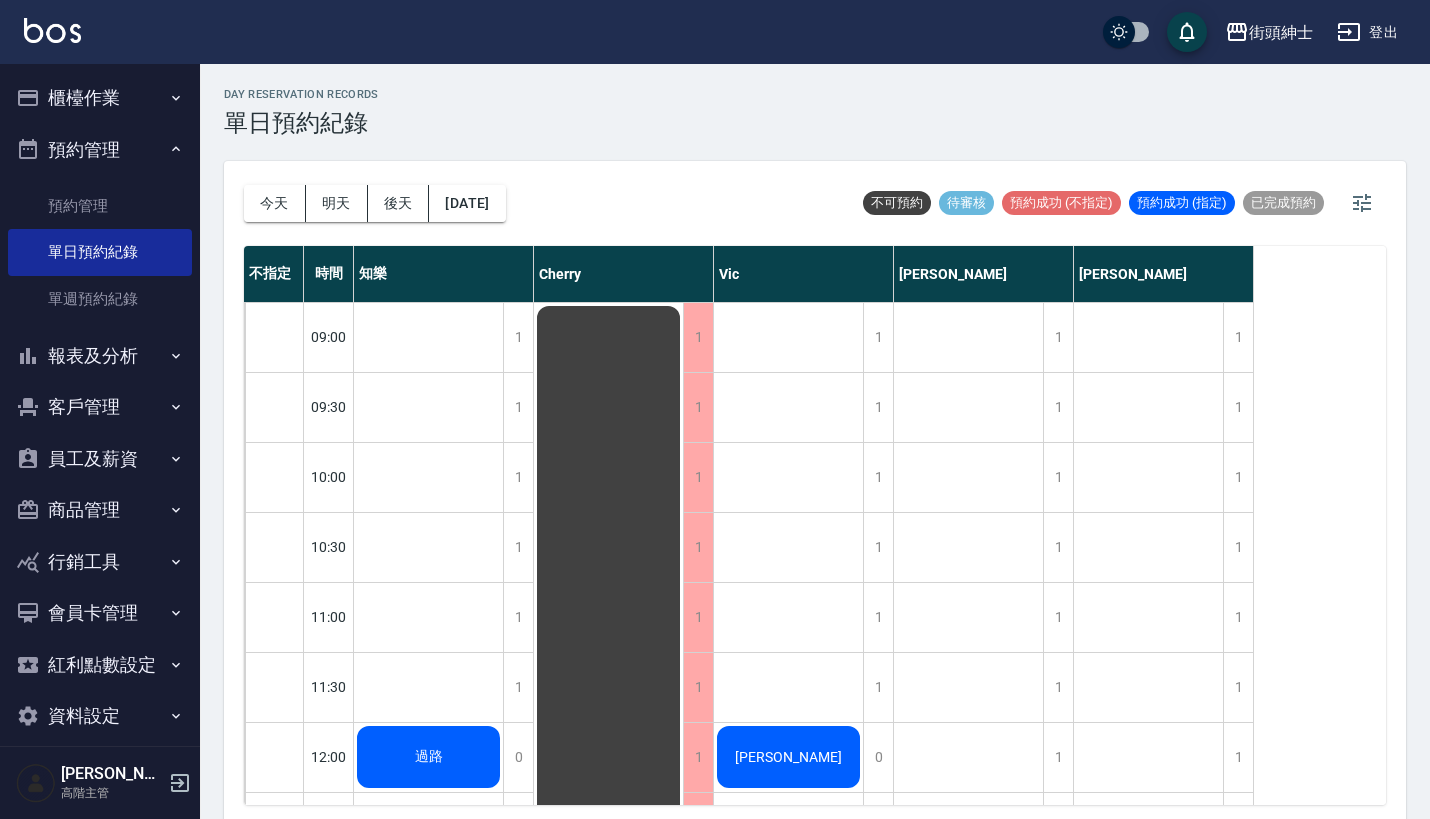 scroll, scrollTop: 5, scrollLeft: 0, axis: vertical 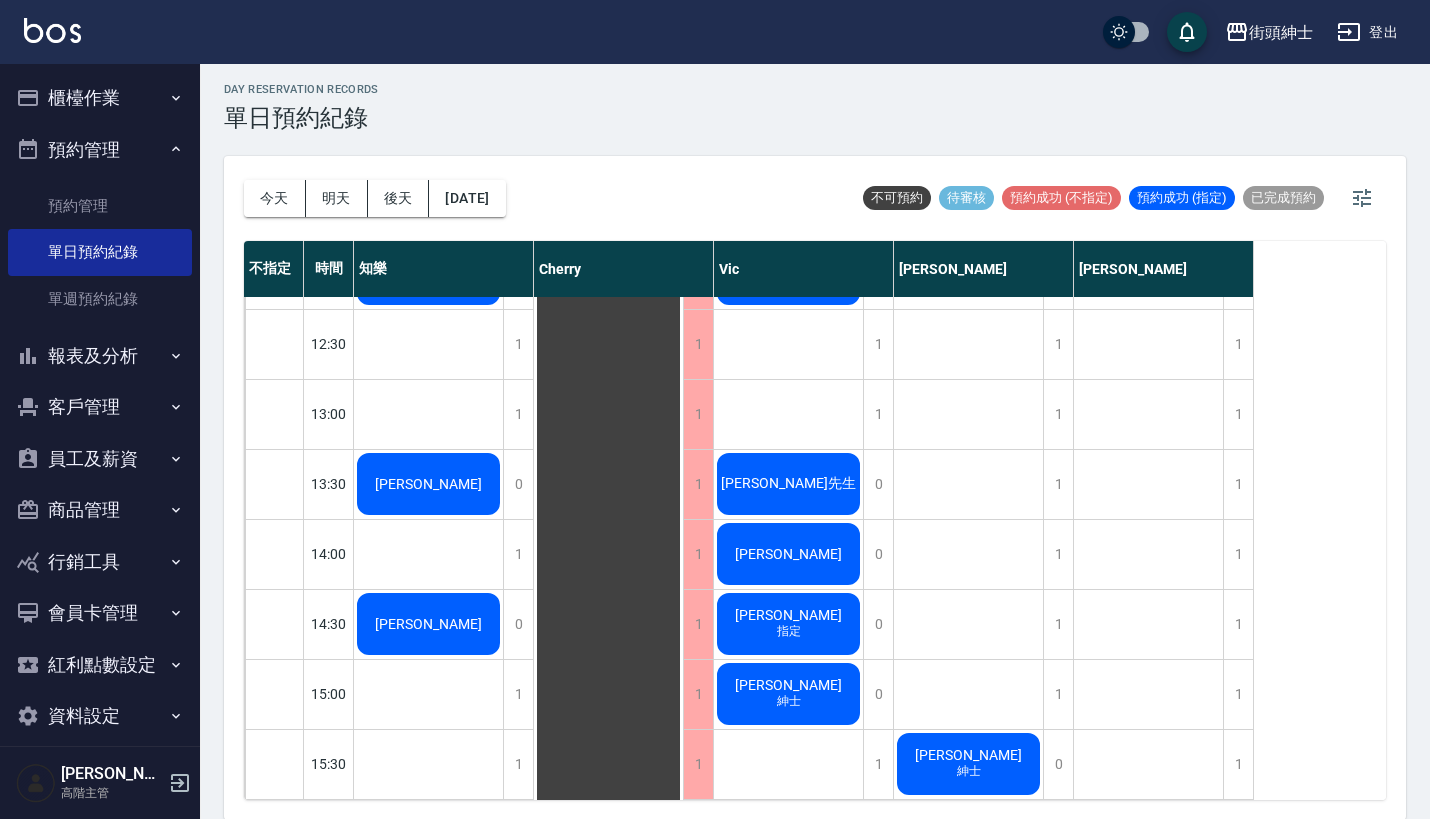 click on "翁先生" at bounding box center [428, 274] 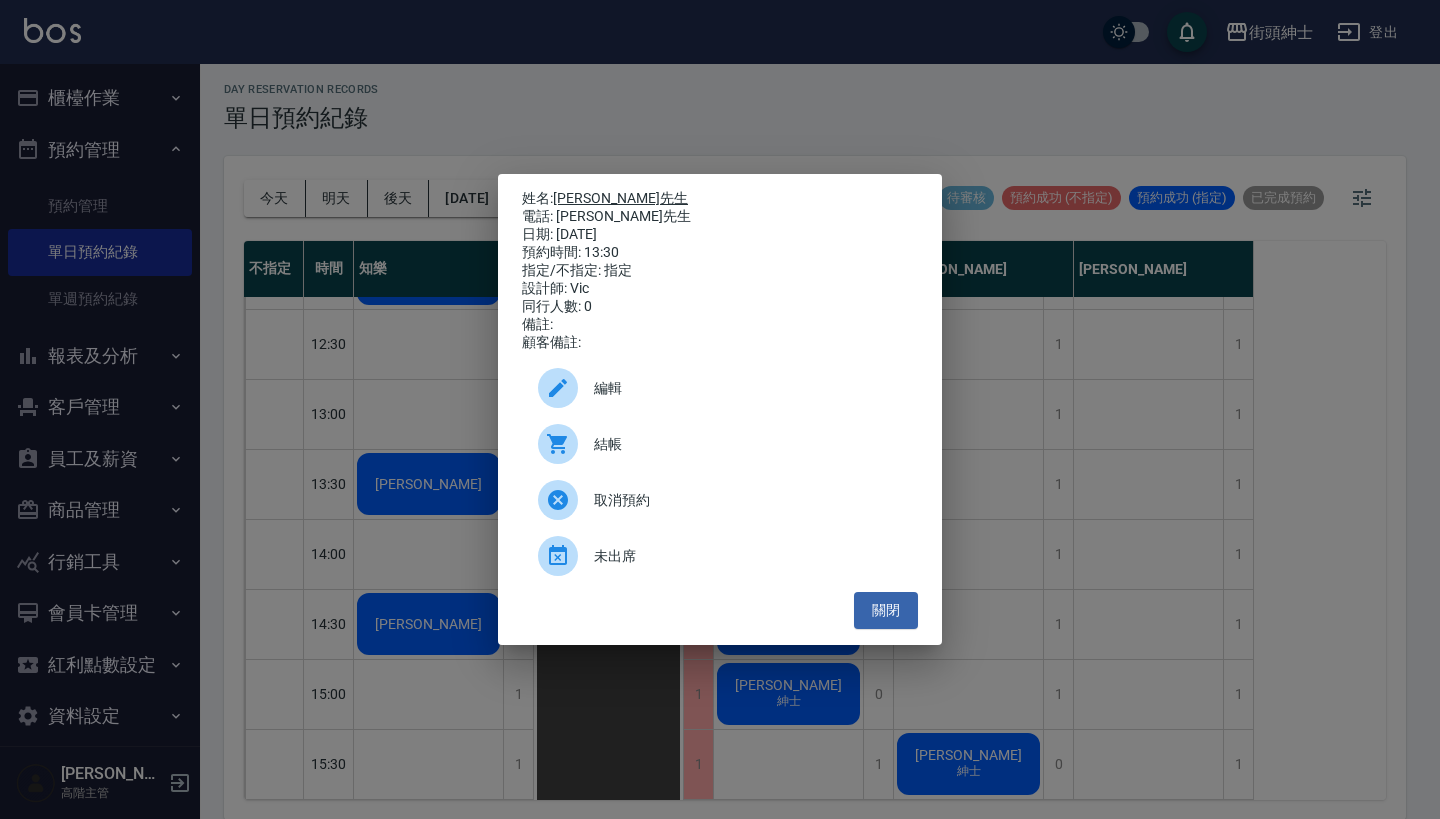 drag, startPoint x: 613, startPoint y: 208, endPoint x: 559, endPoint y: 192, distance: 56.32051 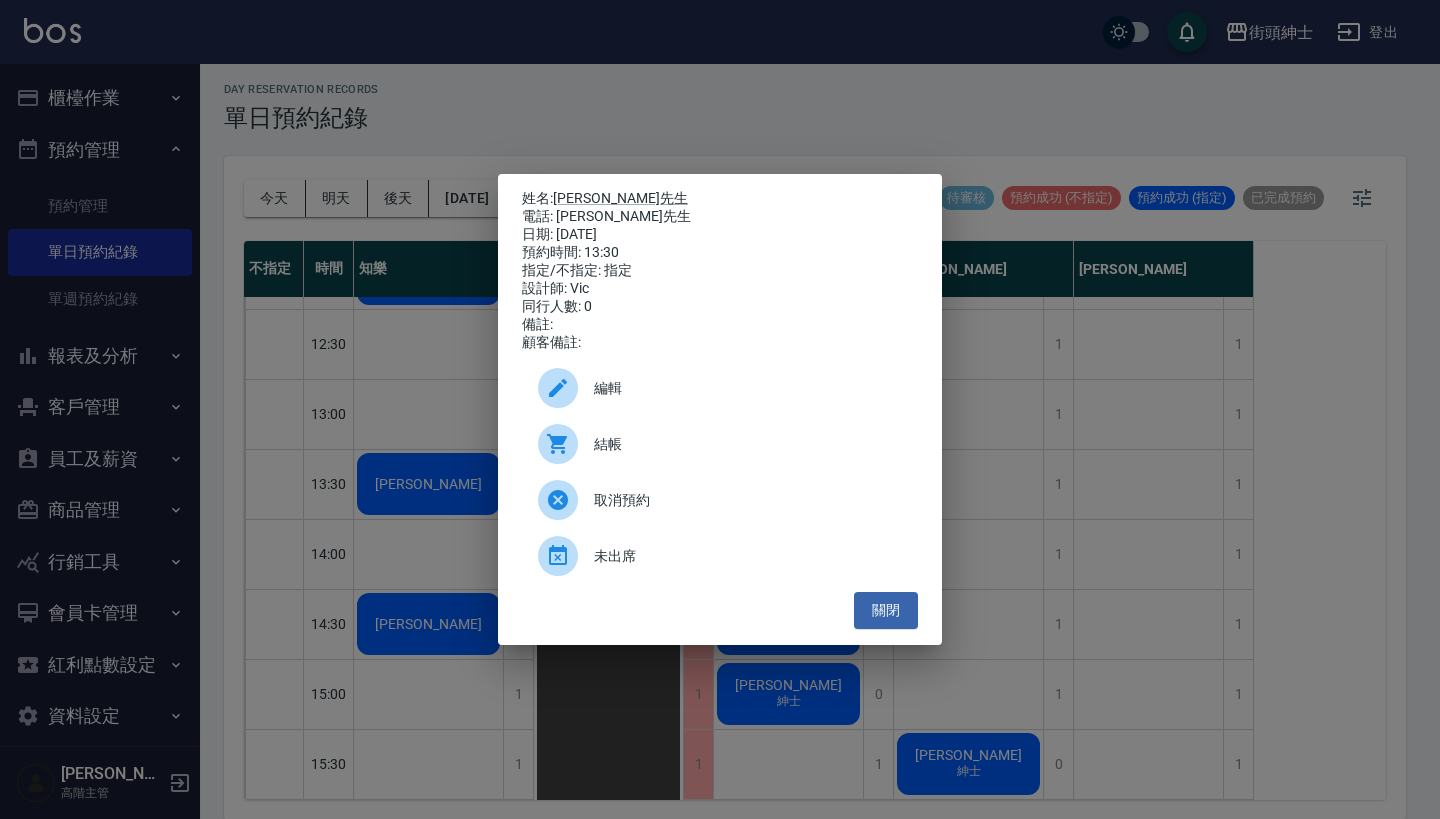 copy on "姓名:  翁先生 電話: 翁先生" 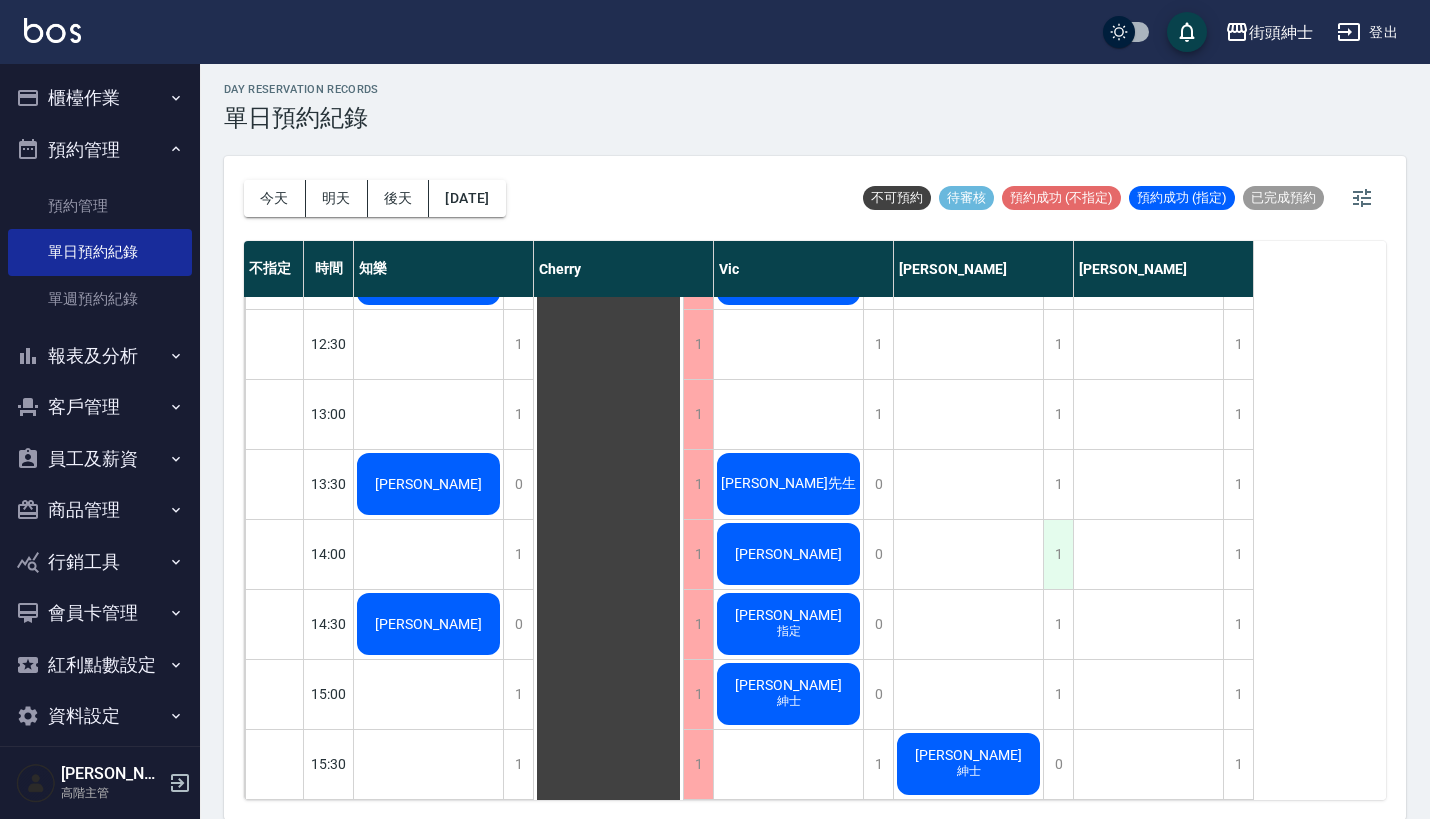 click on "1" at bounding box center [1058, 554] 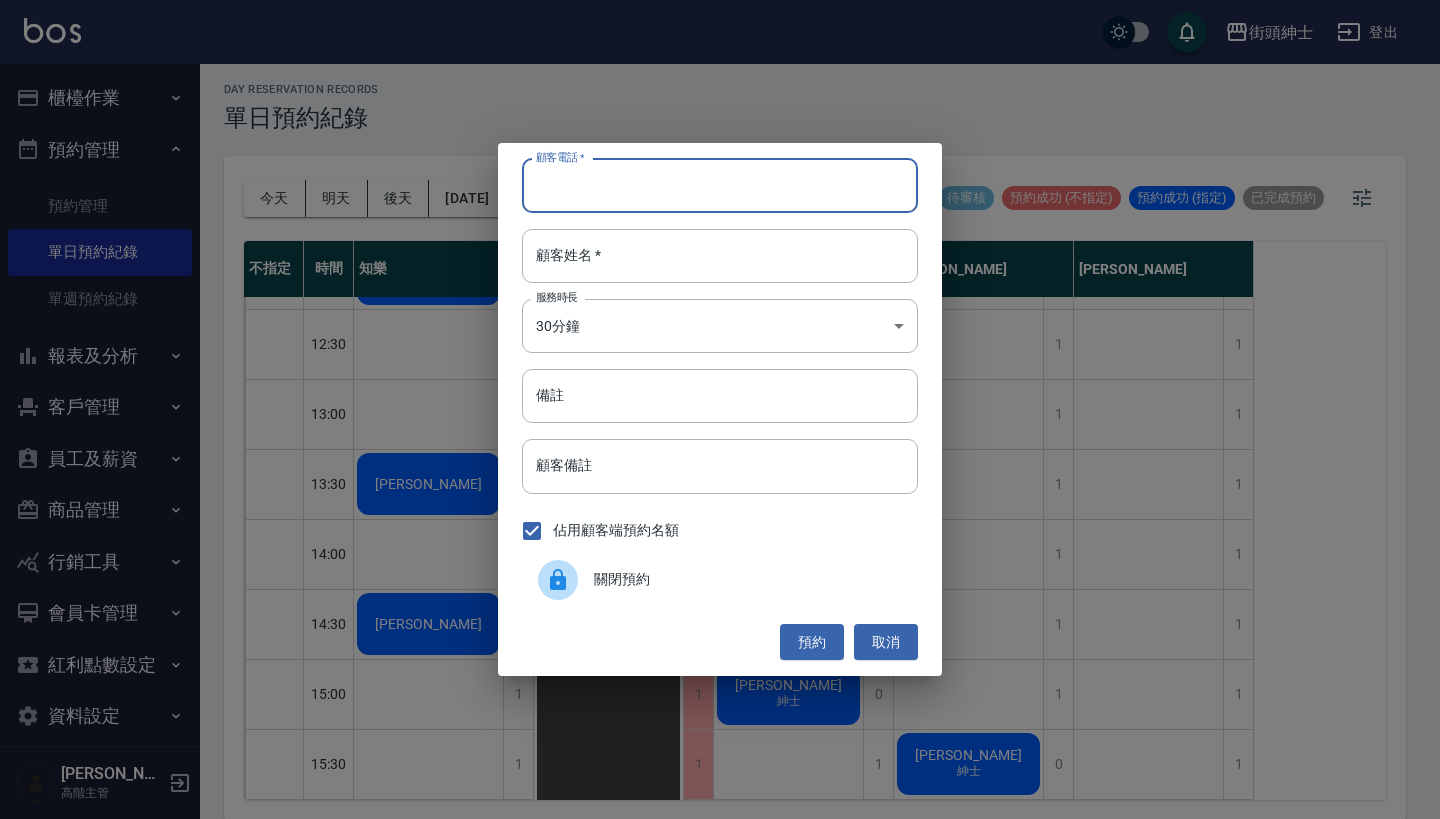 paste on "翁先生 電話: 翁先生" 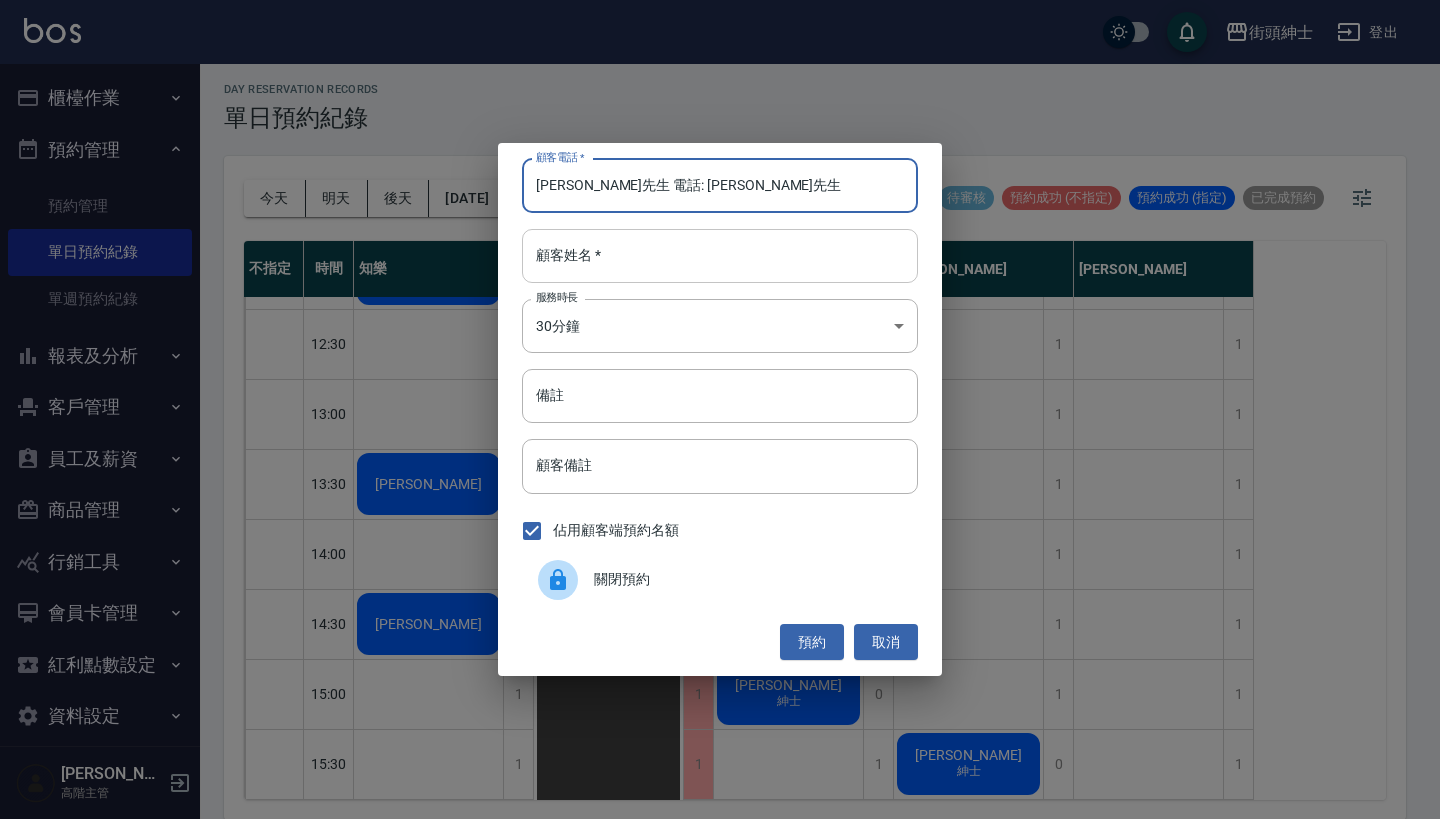 type on "翁先生 電話: 翁先生" 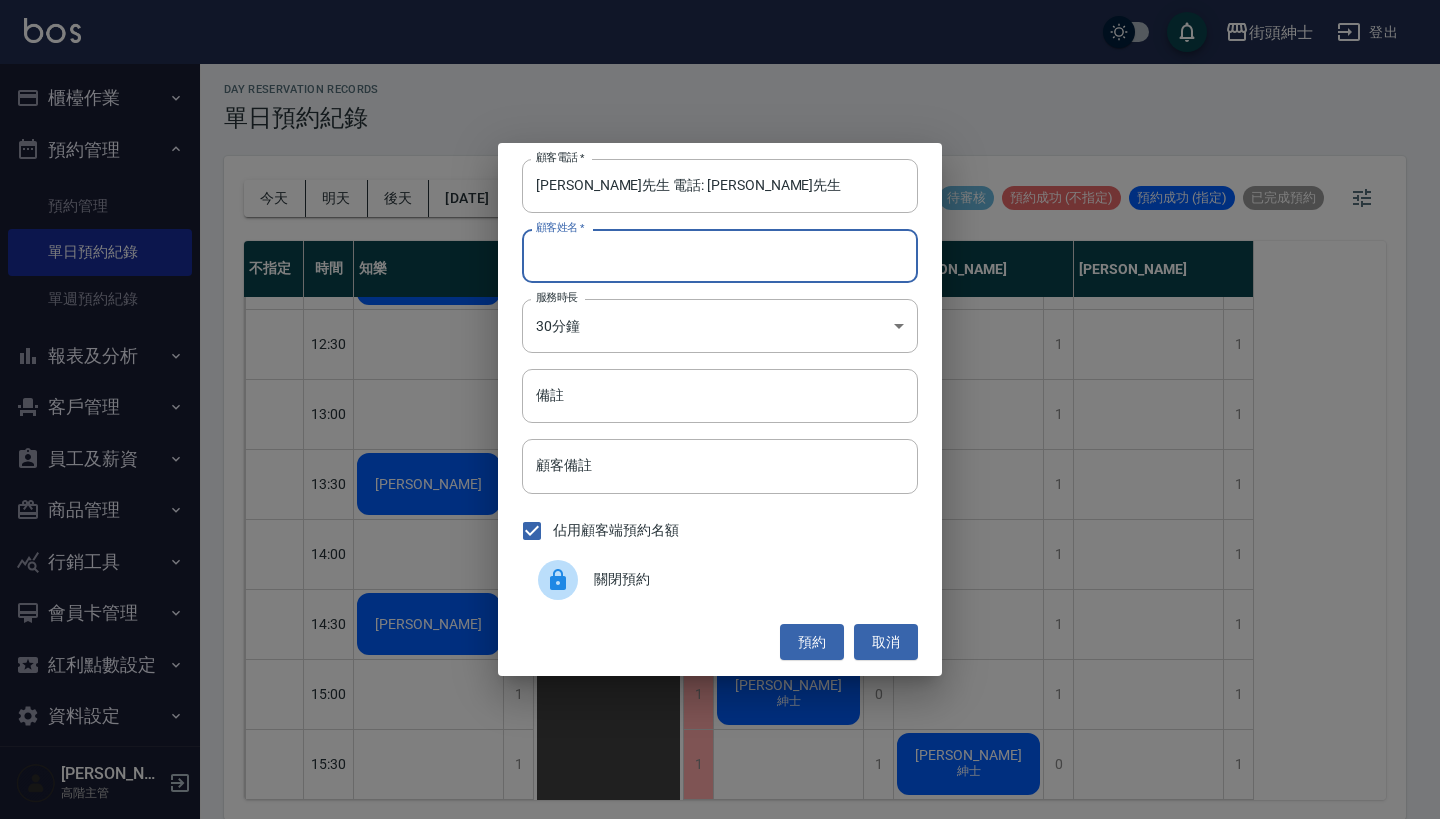 paste on "翁先生 電話: 翁先生" 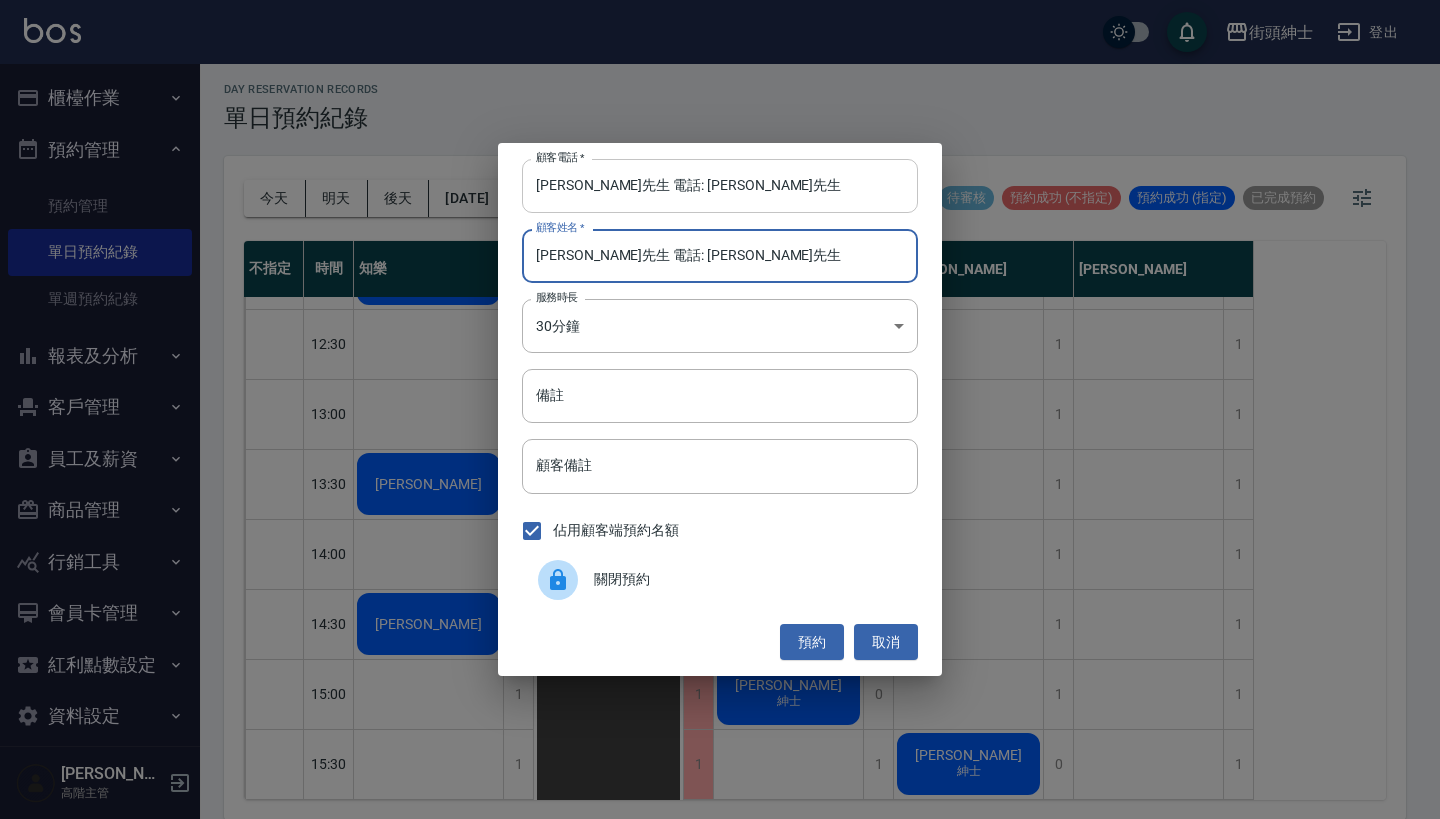 type on "翁先生 電話: 翁先生" 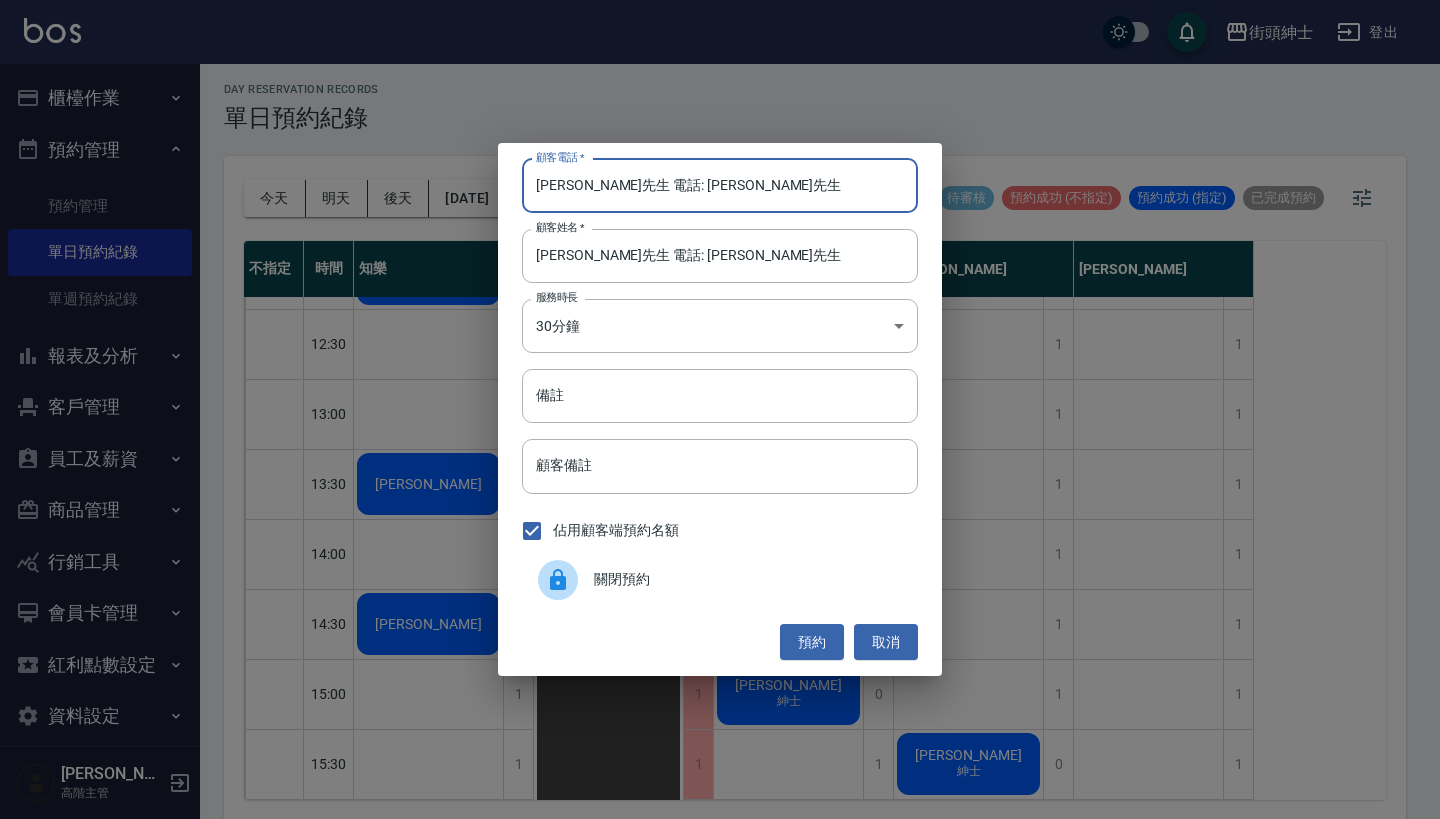 drag, startPoint x: 662, startPoint y: 191, endPoint x: 577, endPoint y: 190, distance: 85.00588 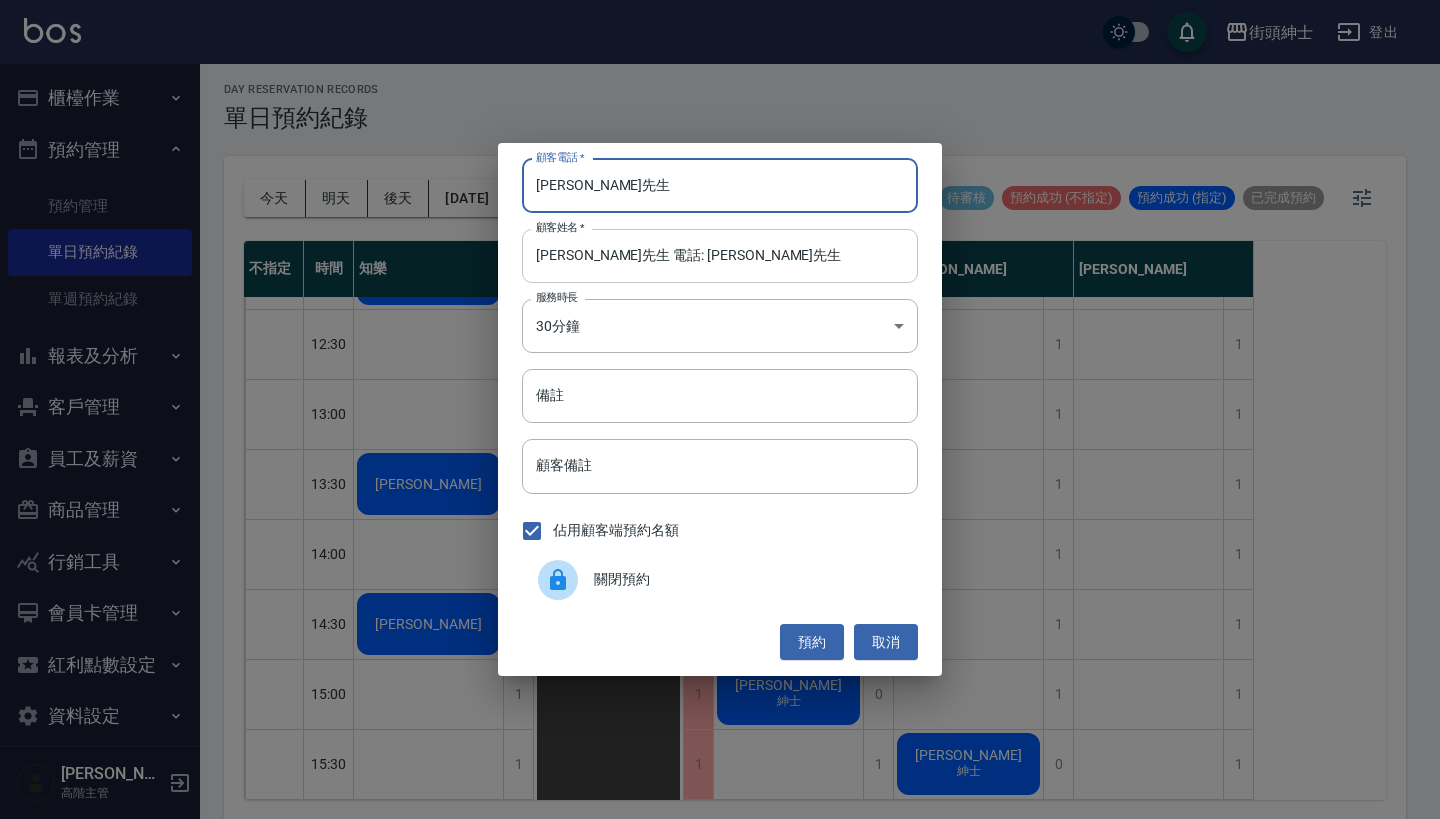type on "翁先生" 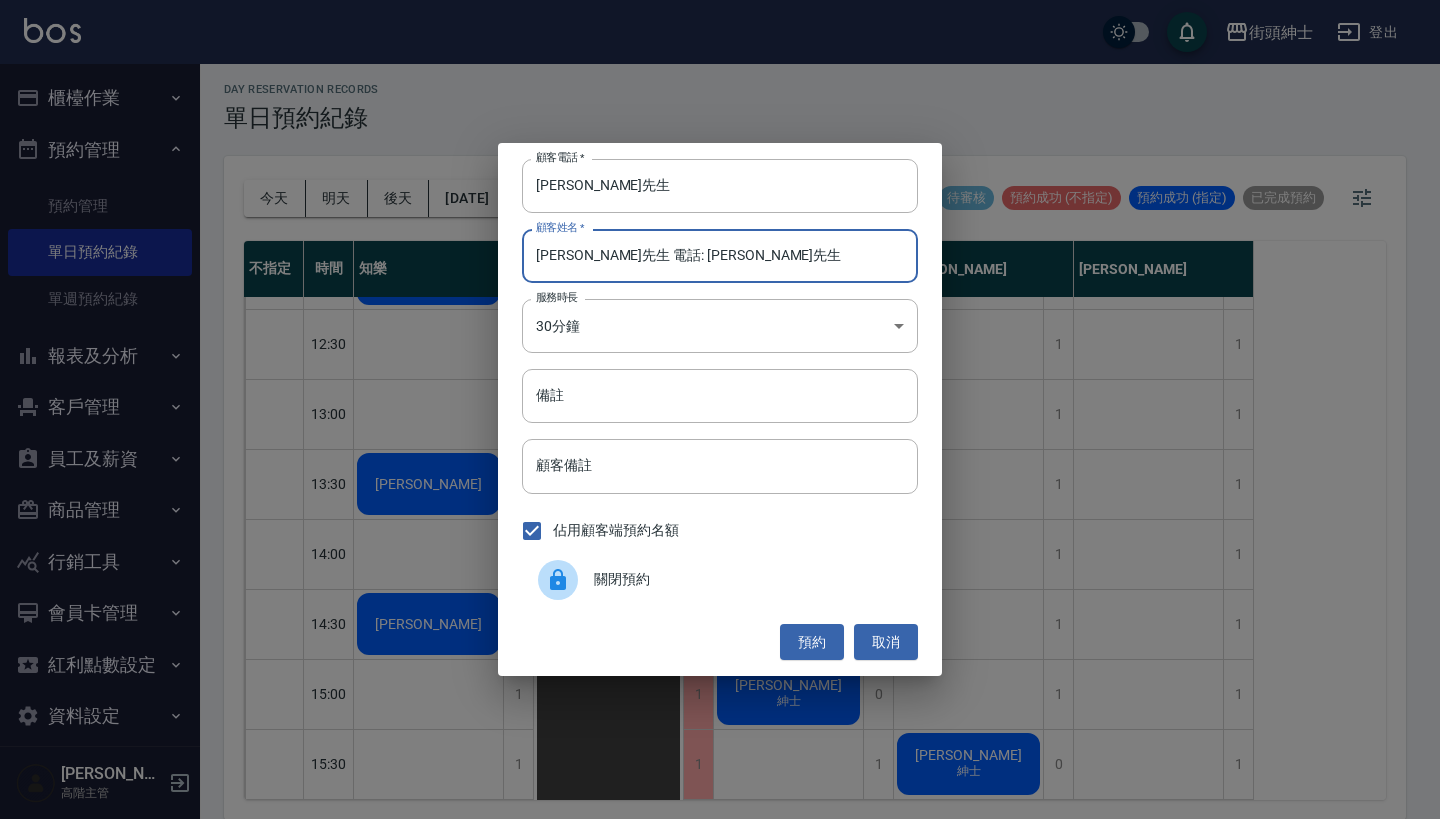 drag, startPoint x: 681, startPoint y: 264, endPoint x: 574, endPoint y: 256, distance: 107.298645 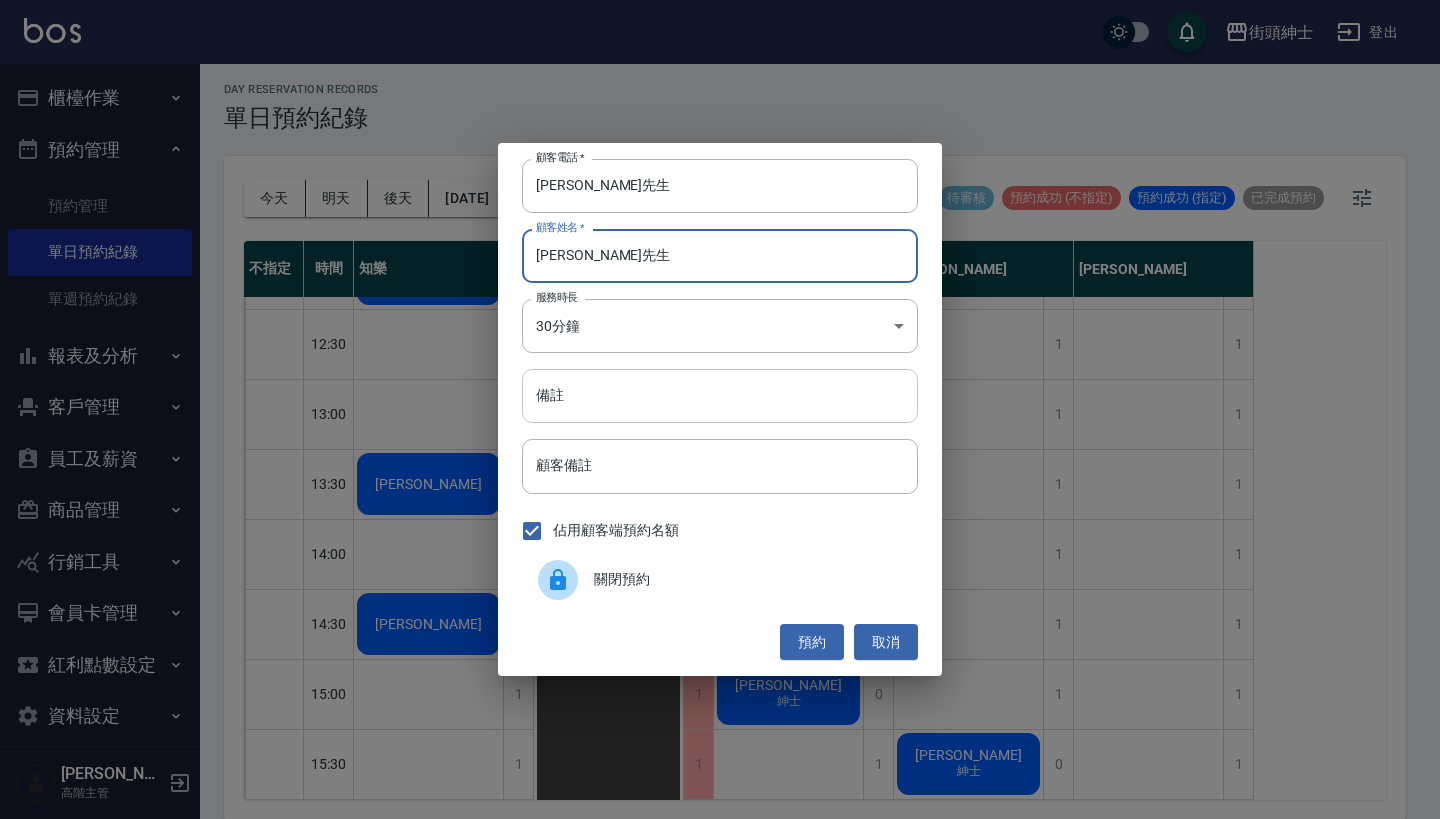 type on "翁先生" 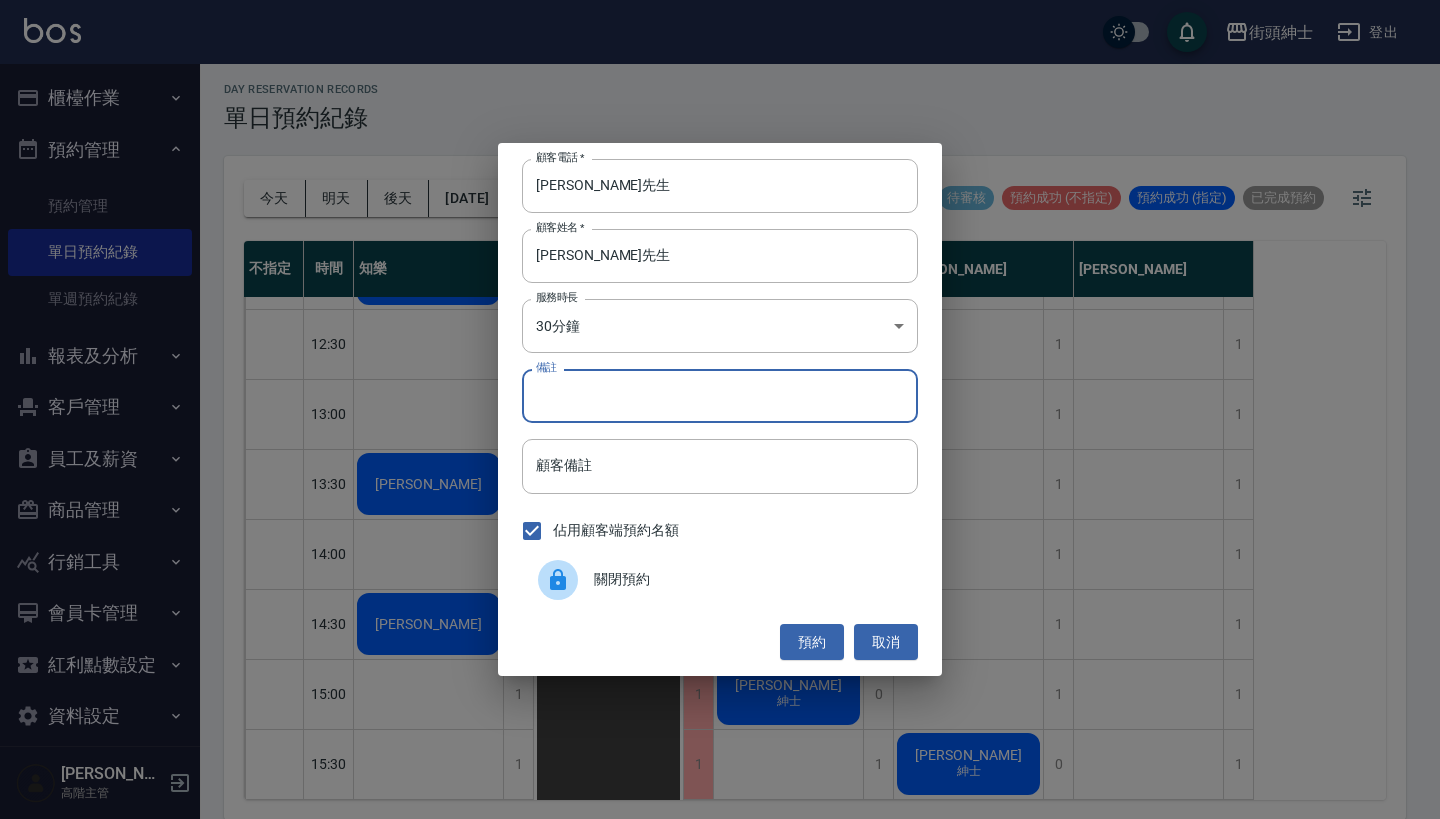 click on "備註" at bounding box center (720, 396) 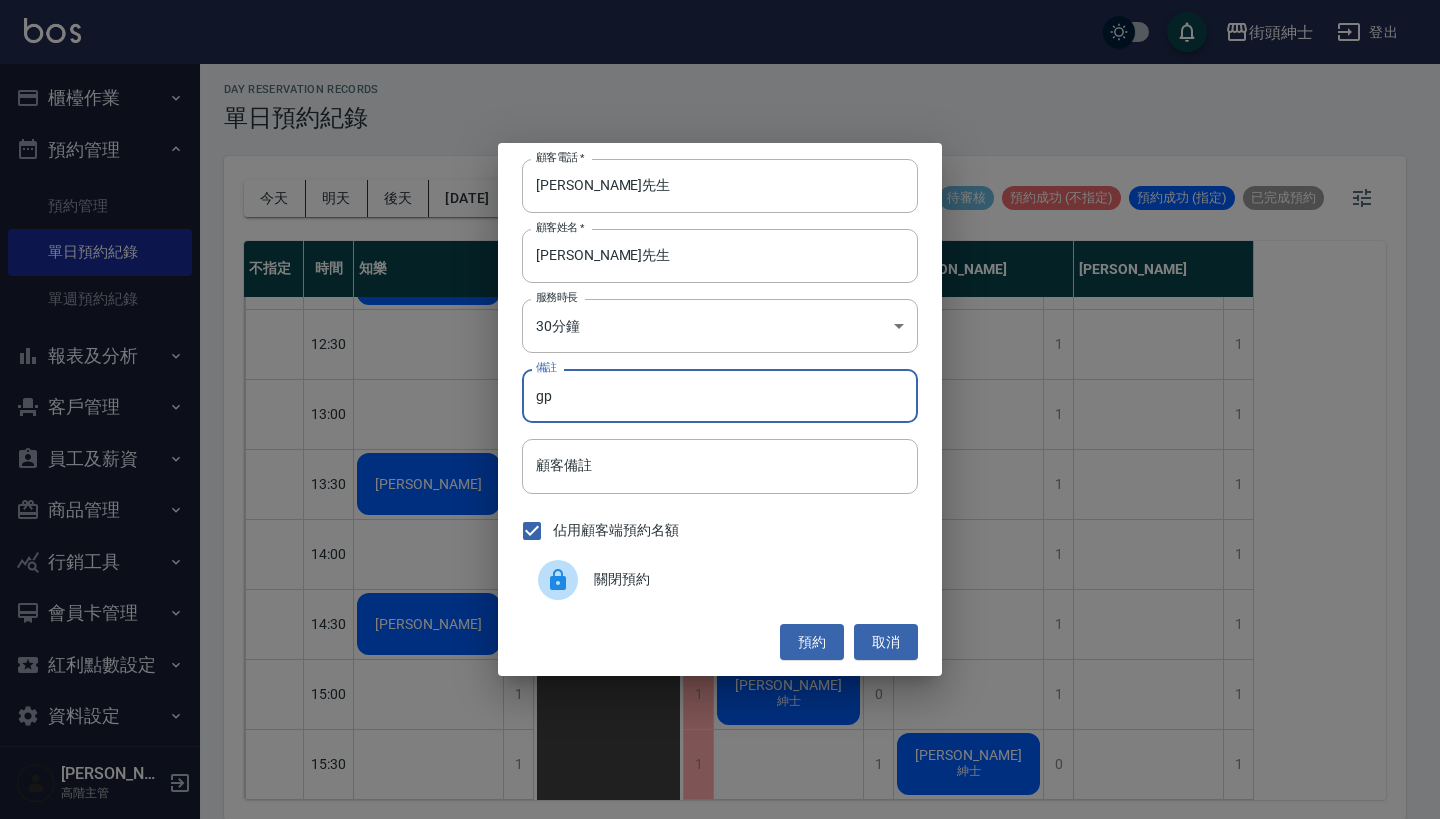 type on "g" 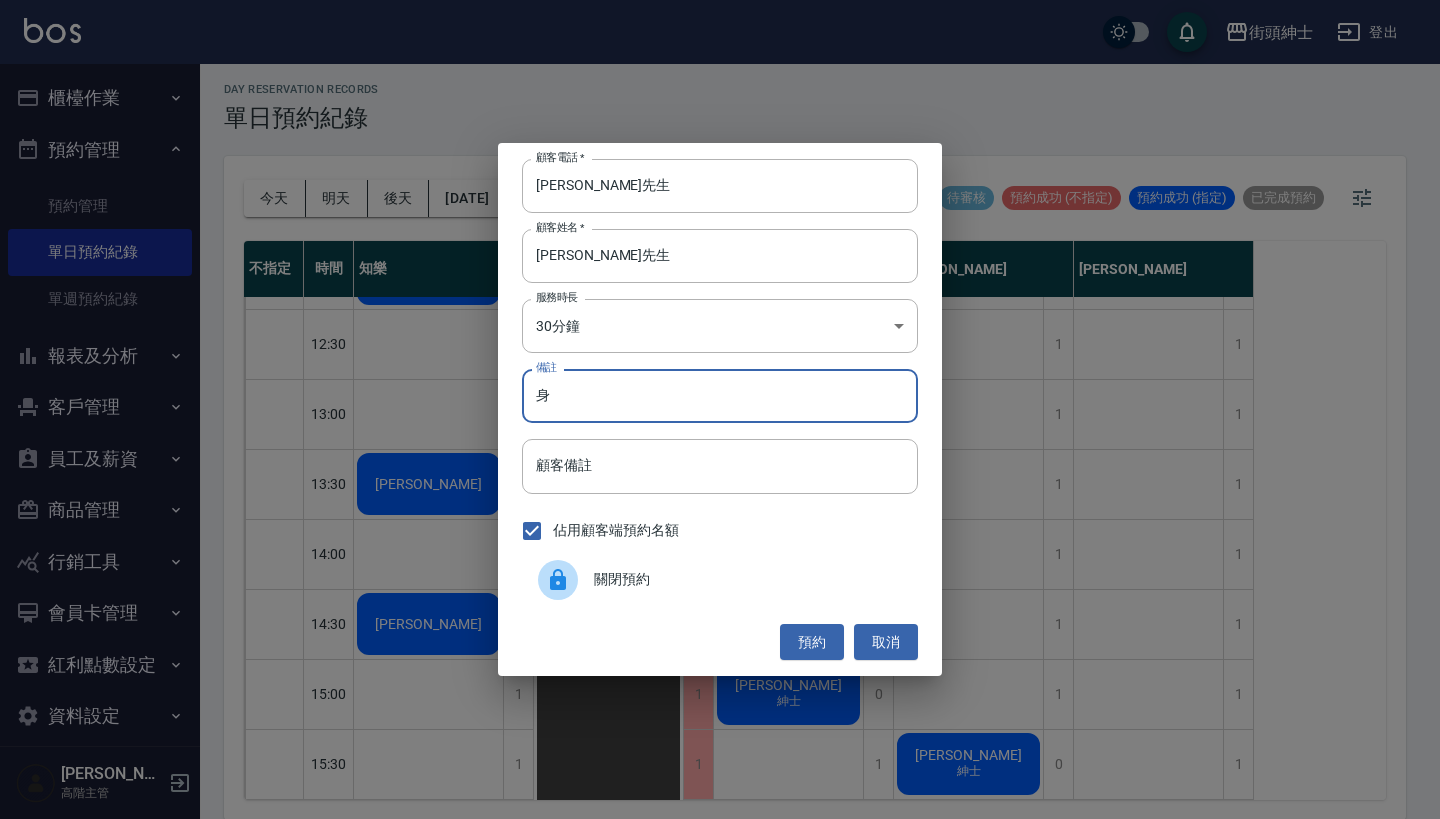 type on "腎" 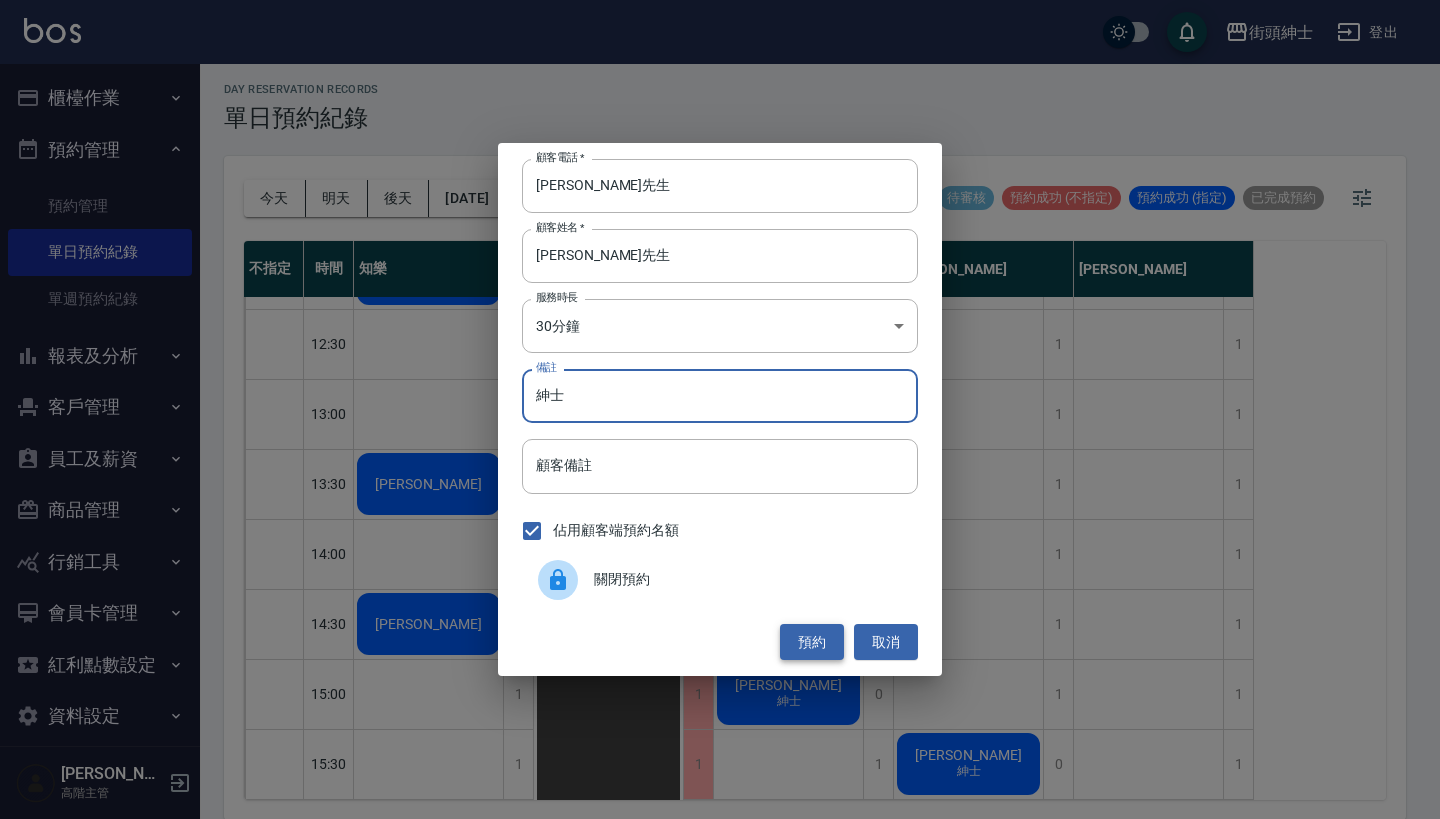 type on "紳士" 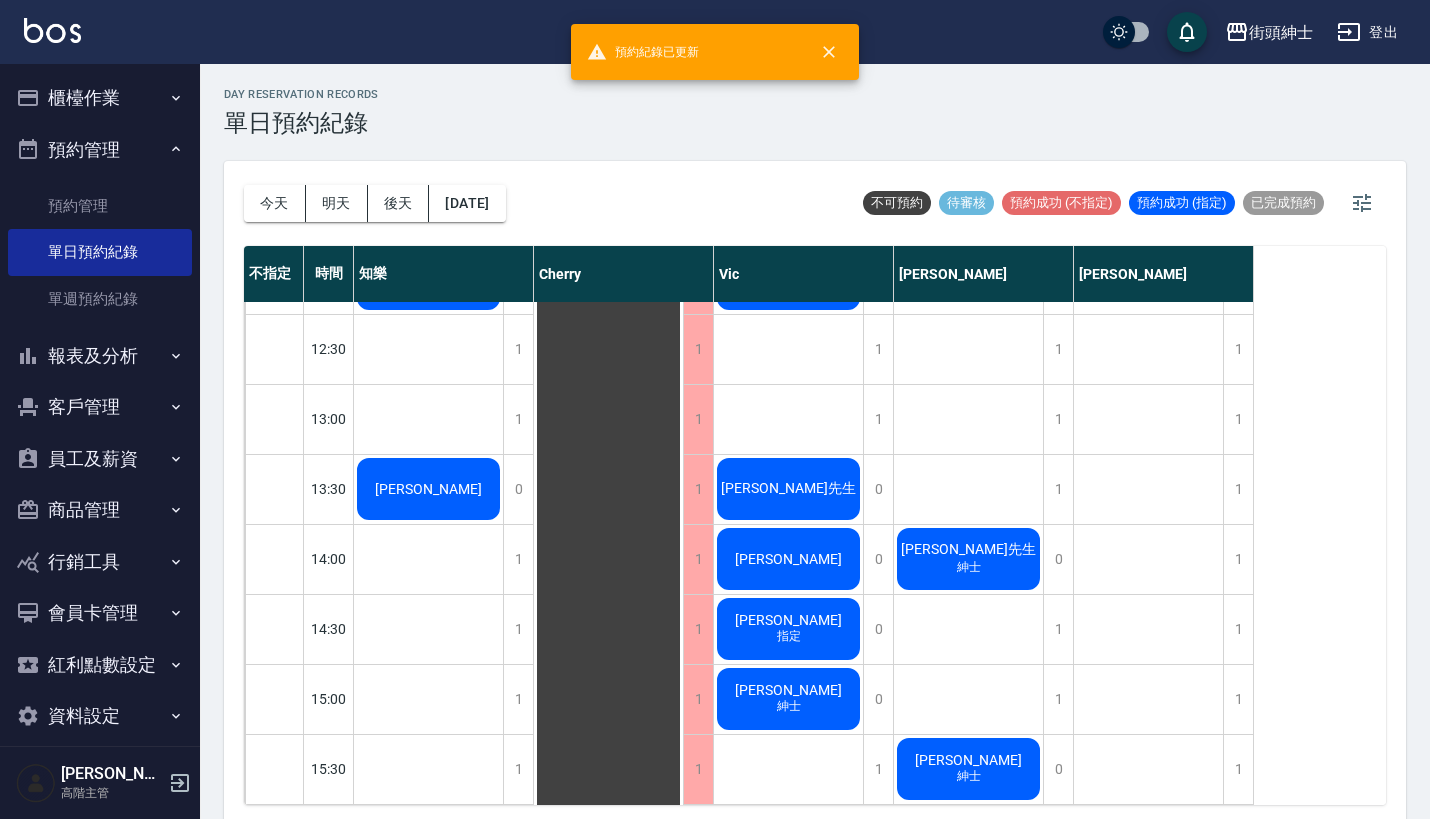 scroll, scrollTop: 1, scrollLeft: 0, axis: vertical 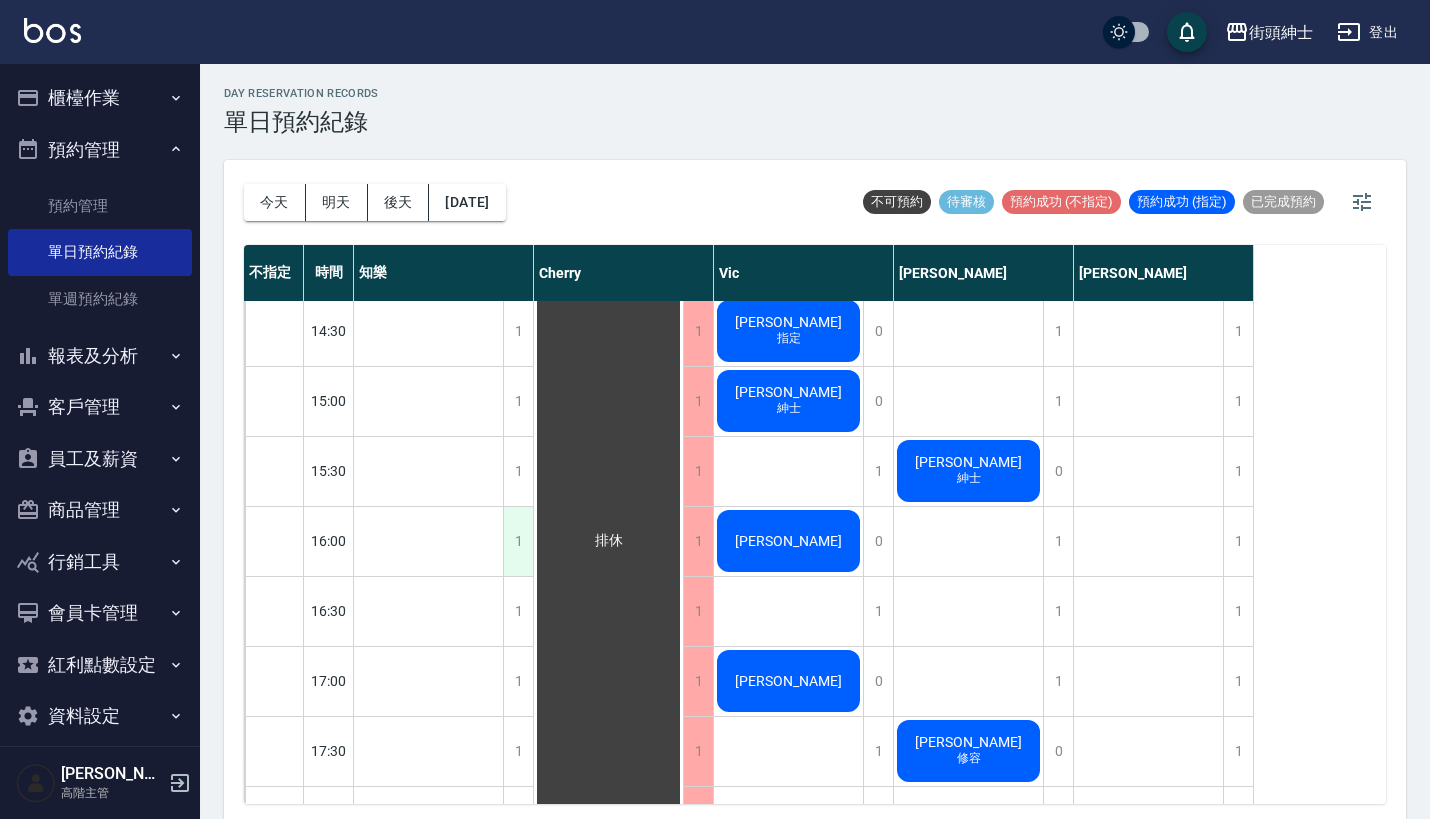 click on "1" at bounding box center [518, 541] 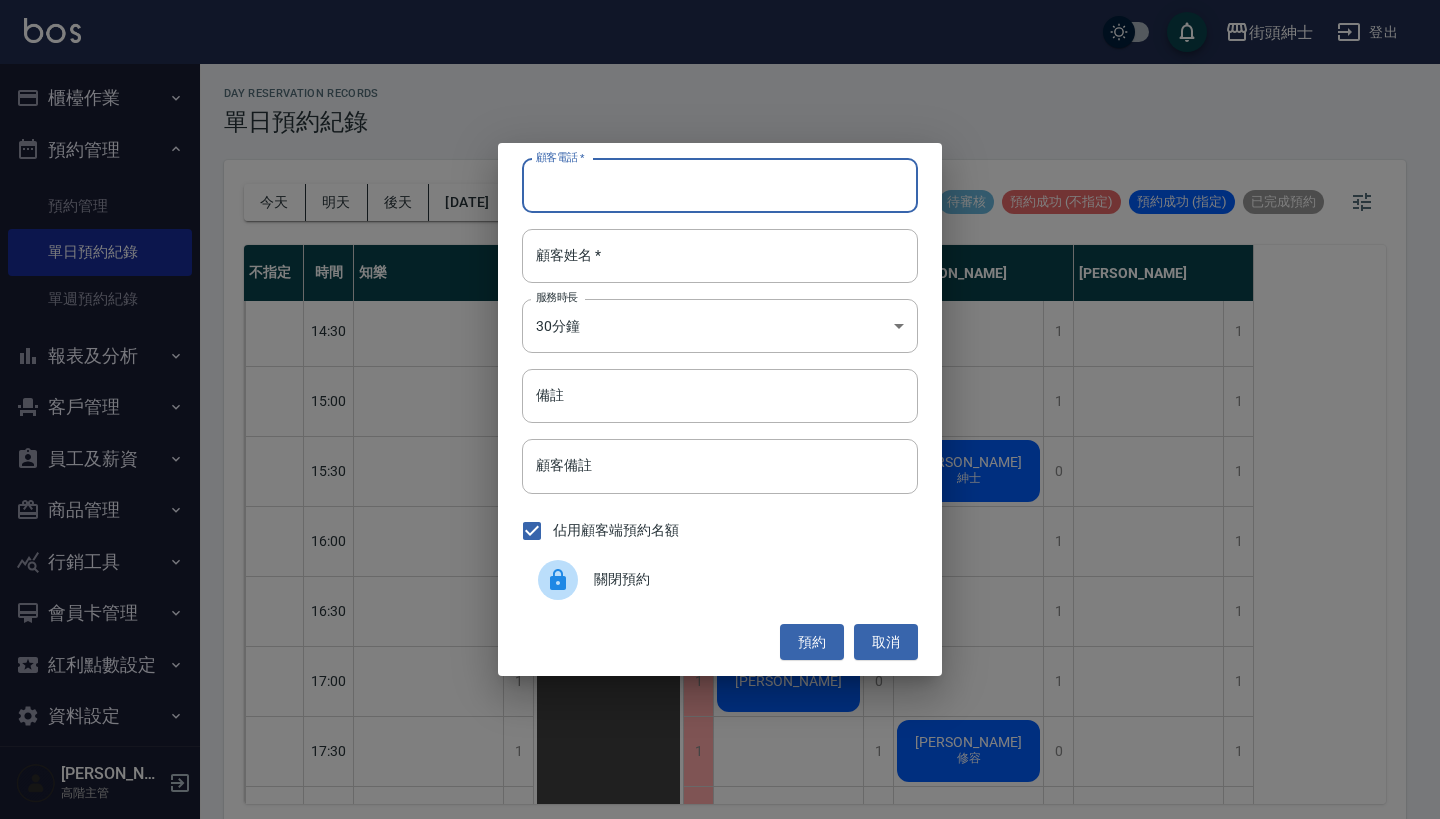 type on "9" 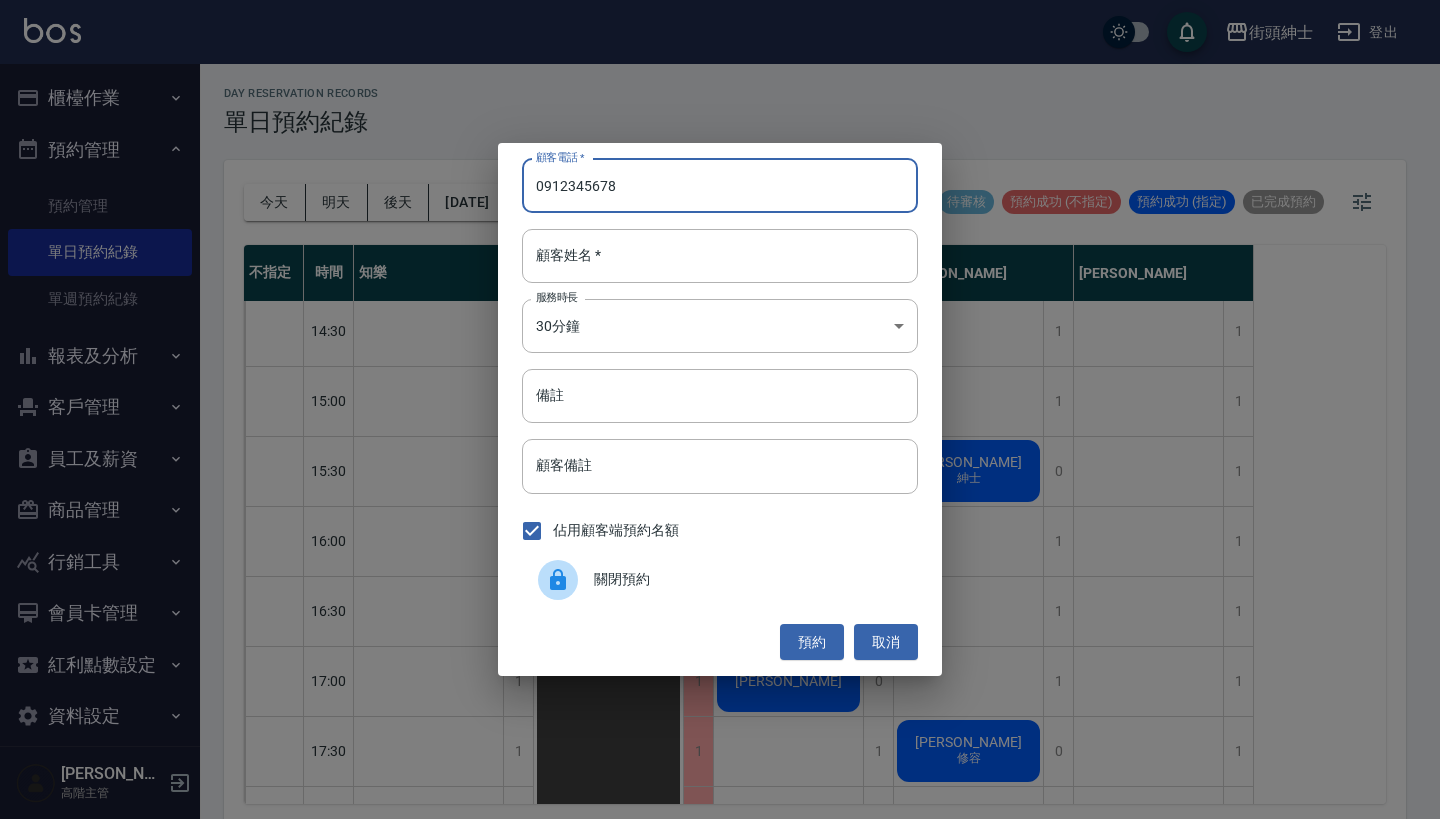 drag, startPoint x: 621, startPoint y: 185, endPoint x: 406, endPoint y: 185, distance: 215 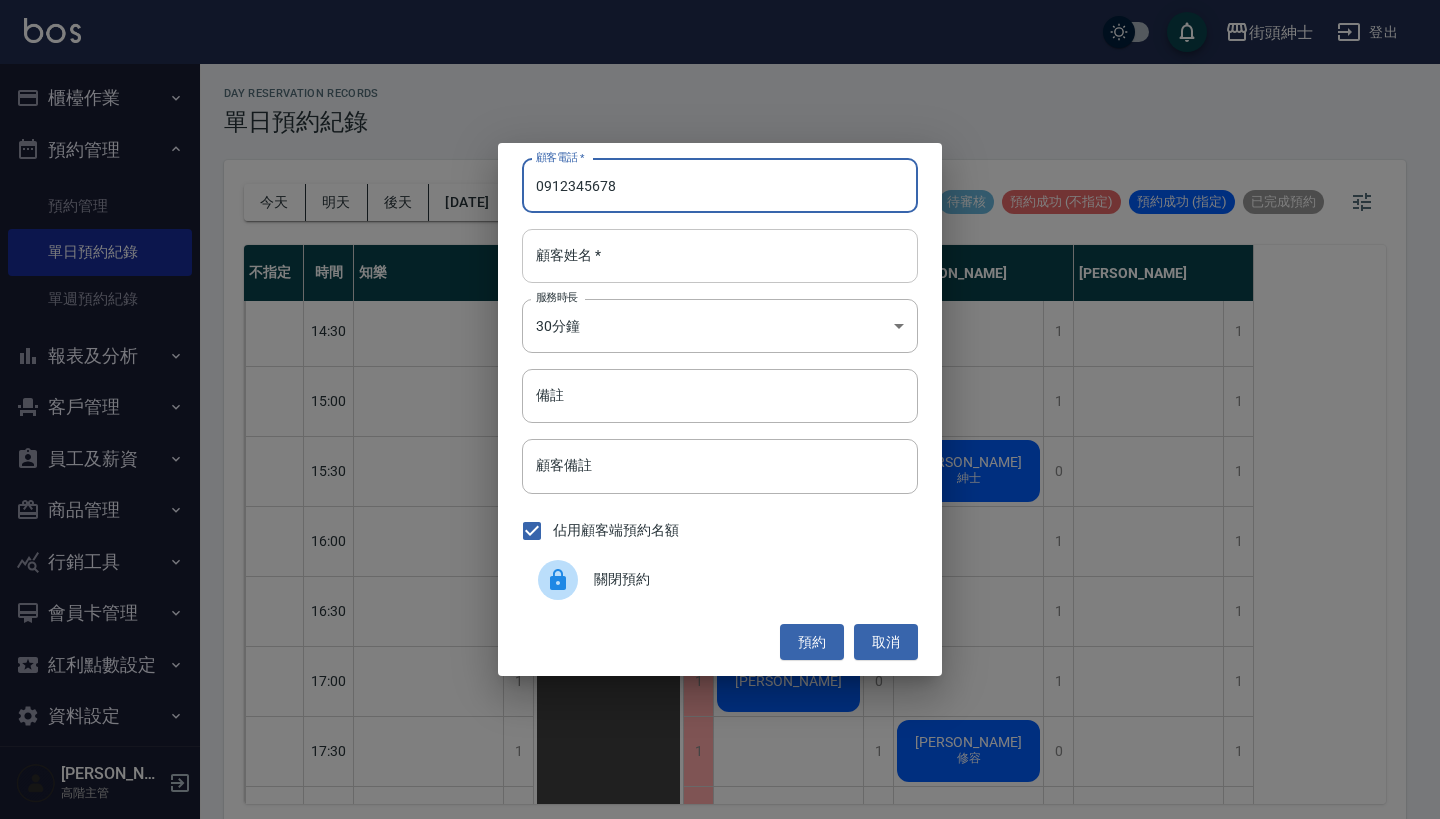 type on "0912345678" 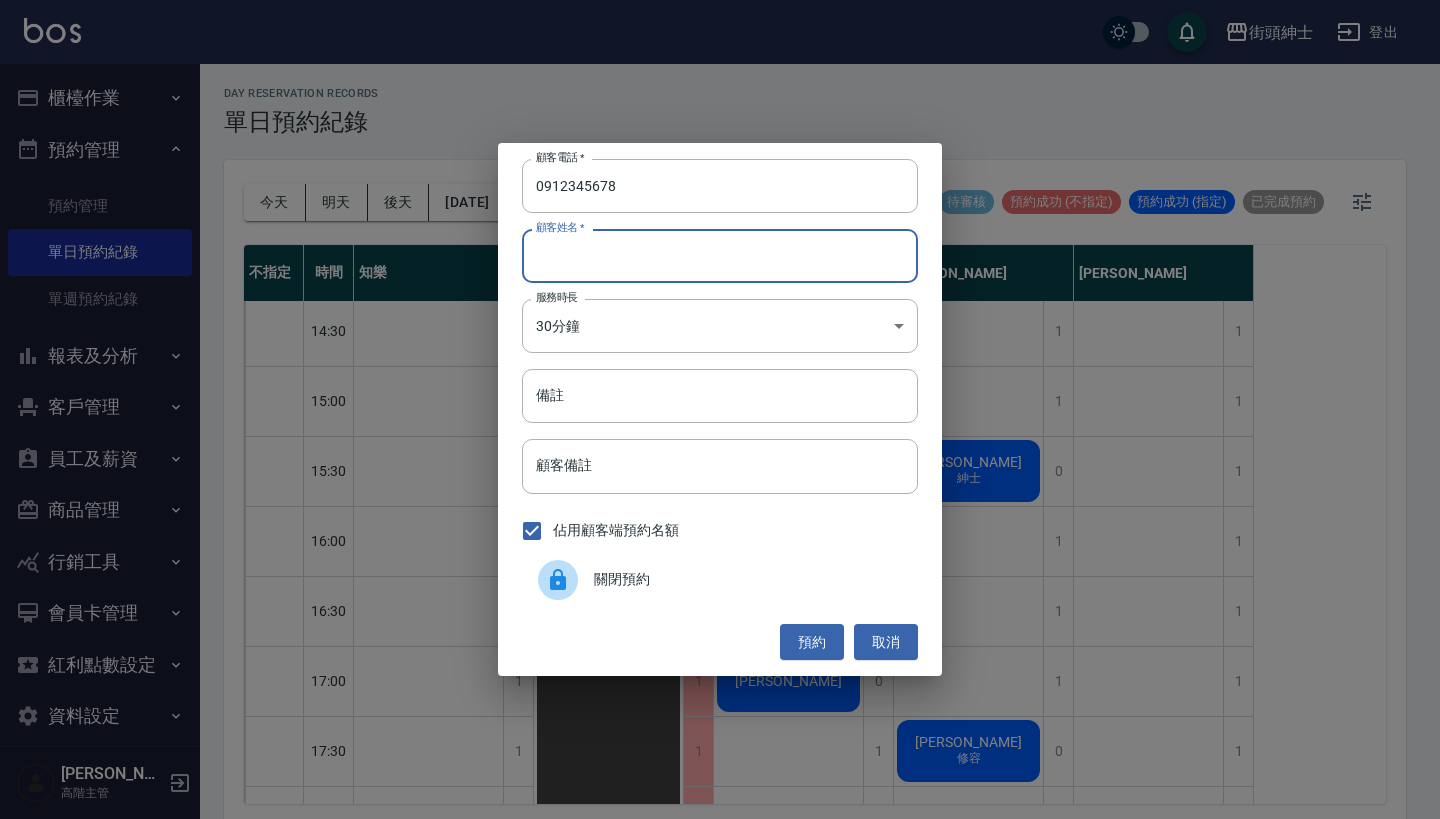 paste on "0912345678" 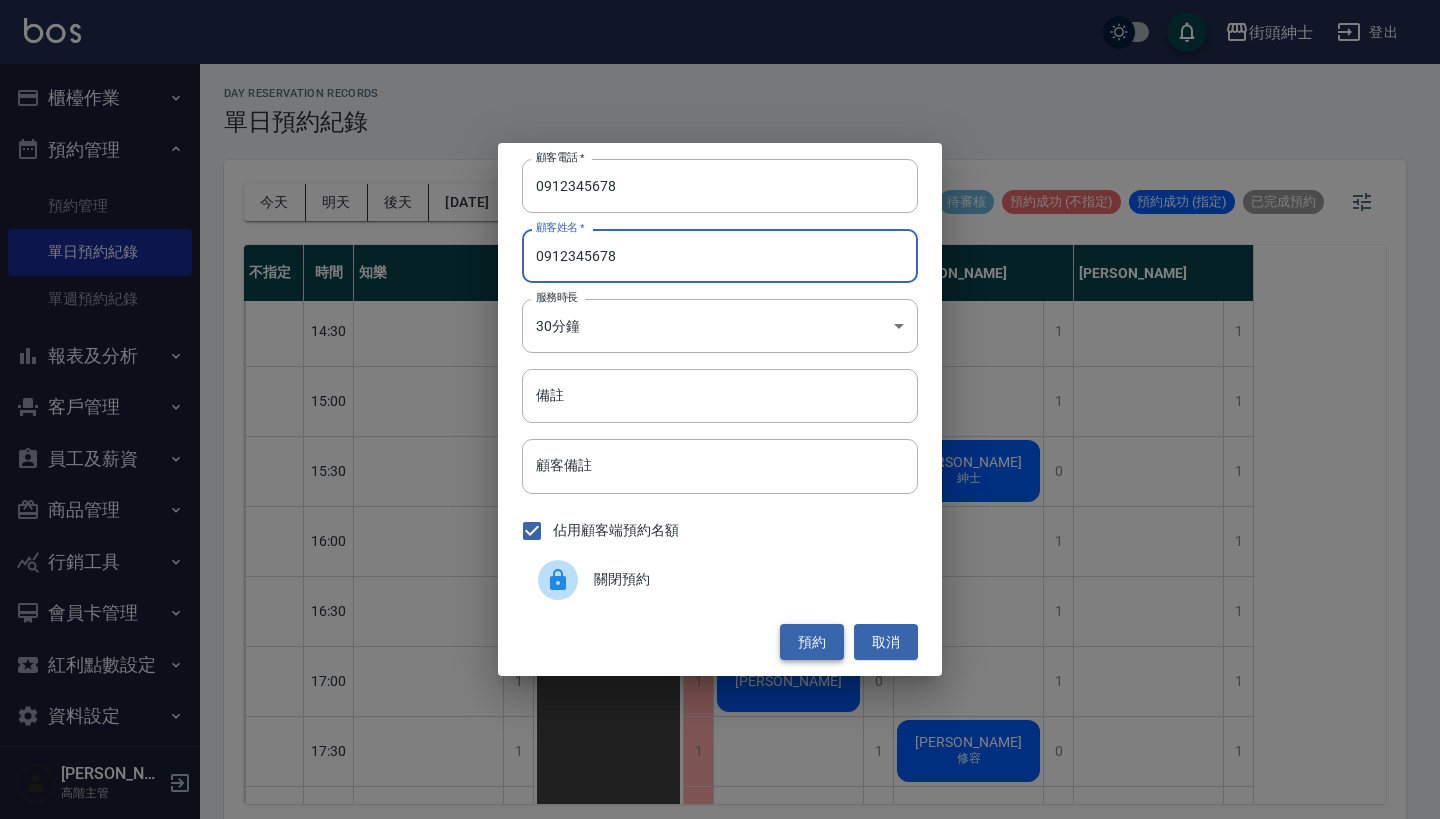 type on "0912345678" 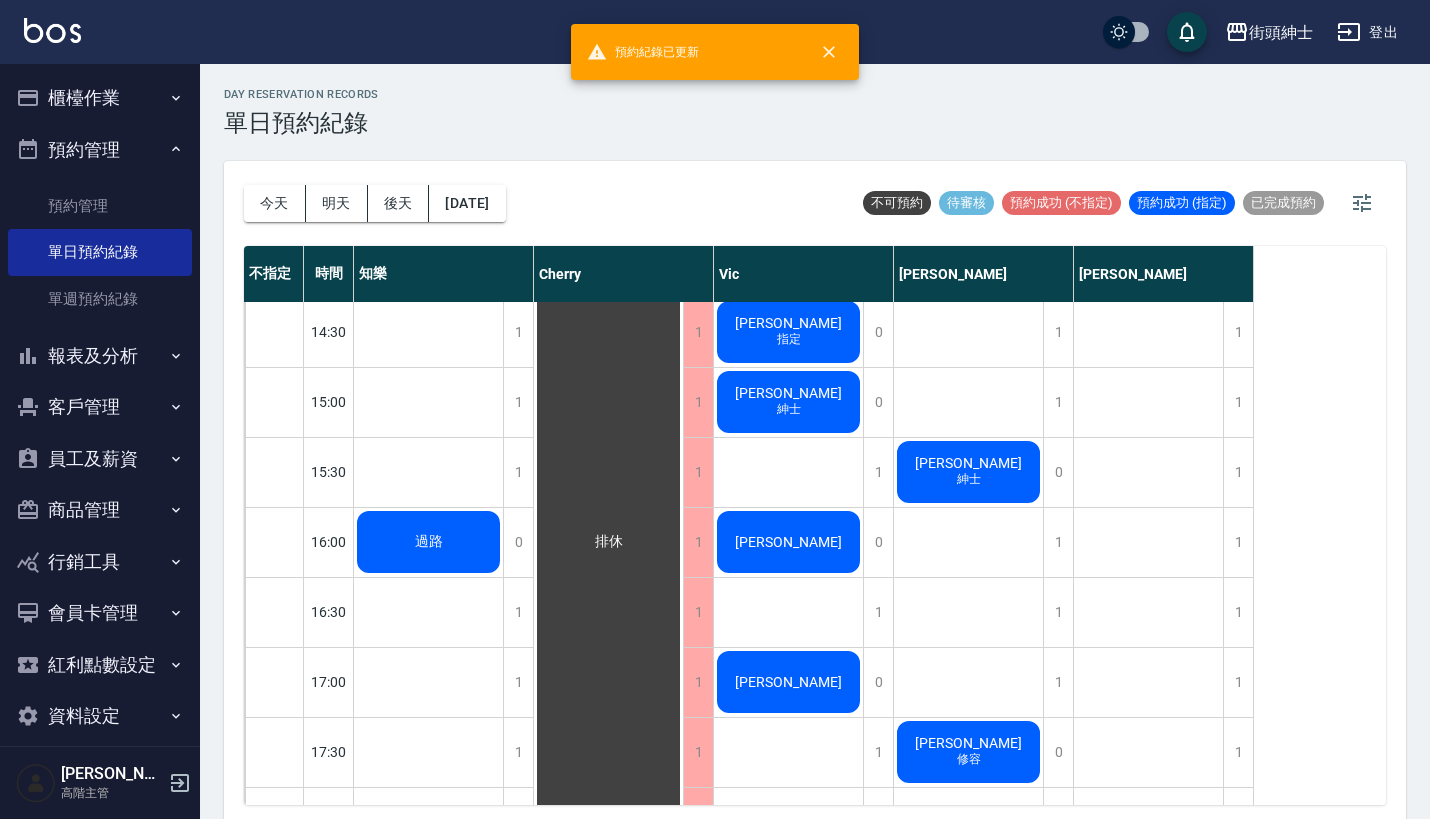 scroll, scrollTop: -5, scrollLeft: 0, axis: vertical 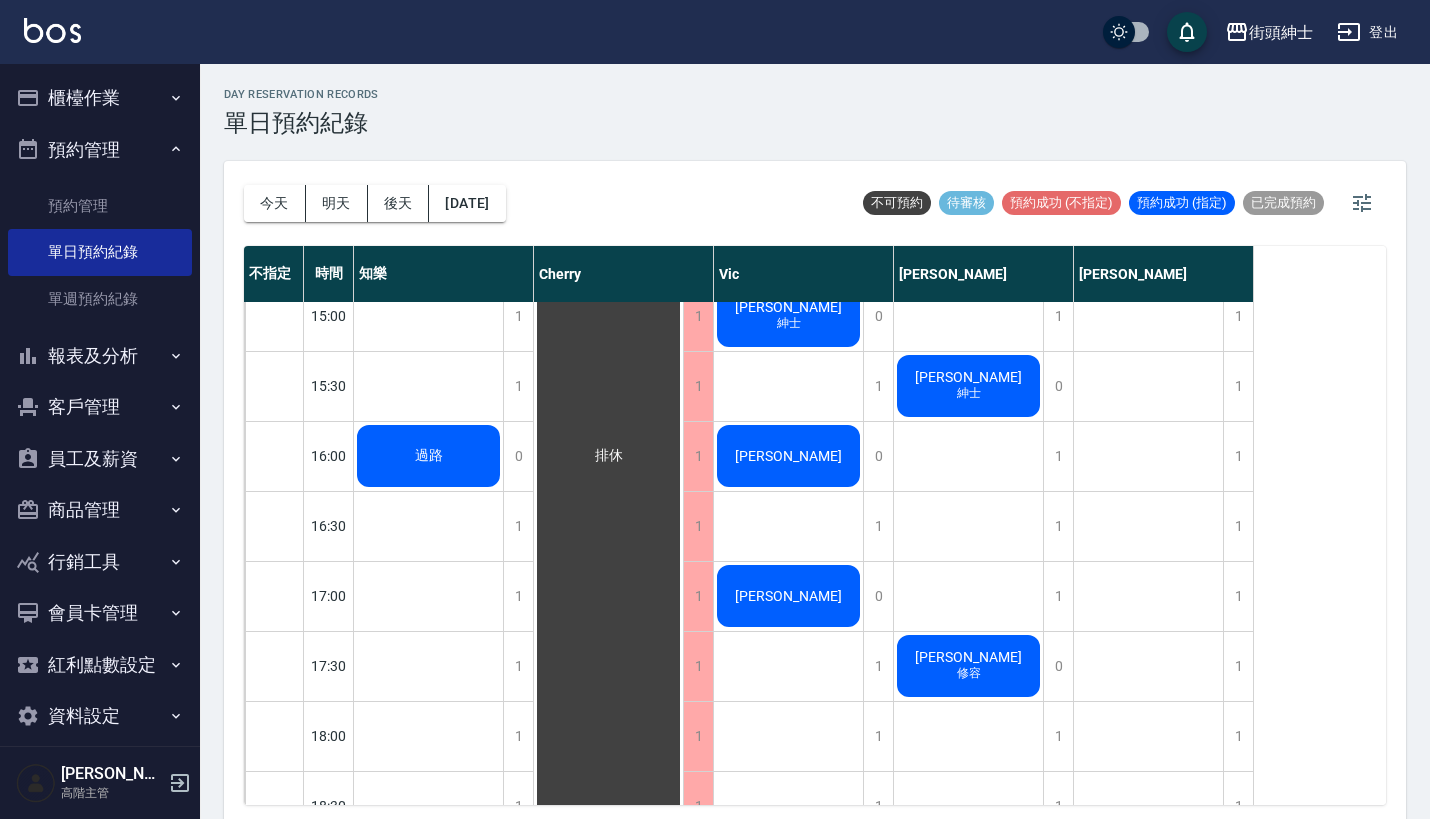 click on "過路" at bounding box center [428, -104] 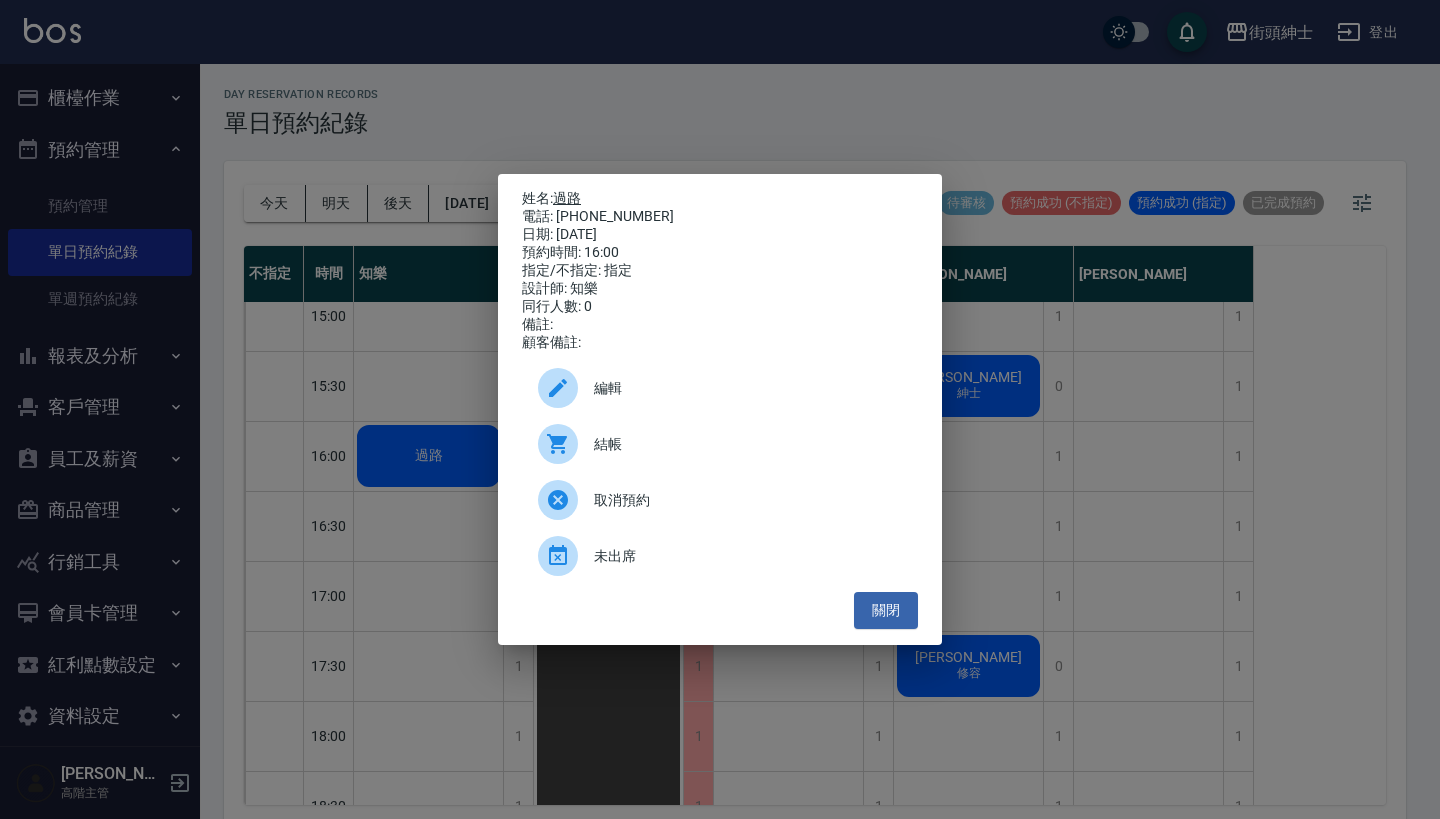drag, startPoint x: 636, startPoint y: 210, endPoint x: 560, endPoint y: 194, distance: 77.665955 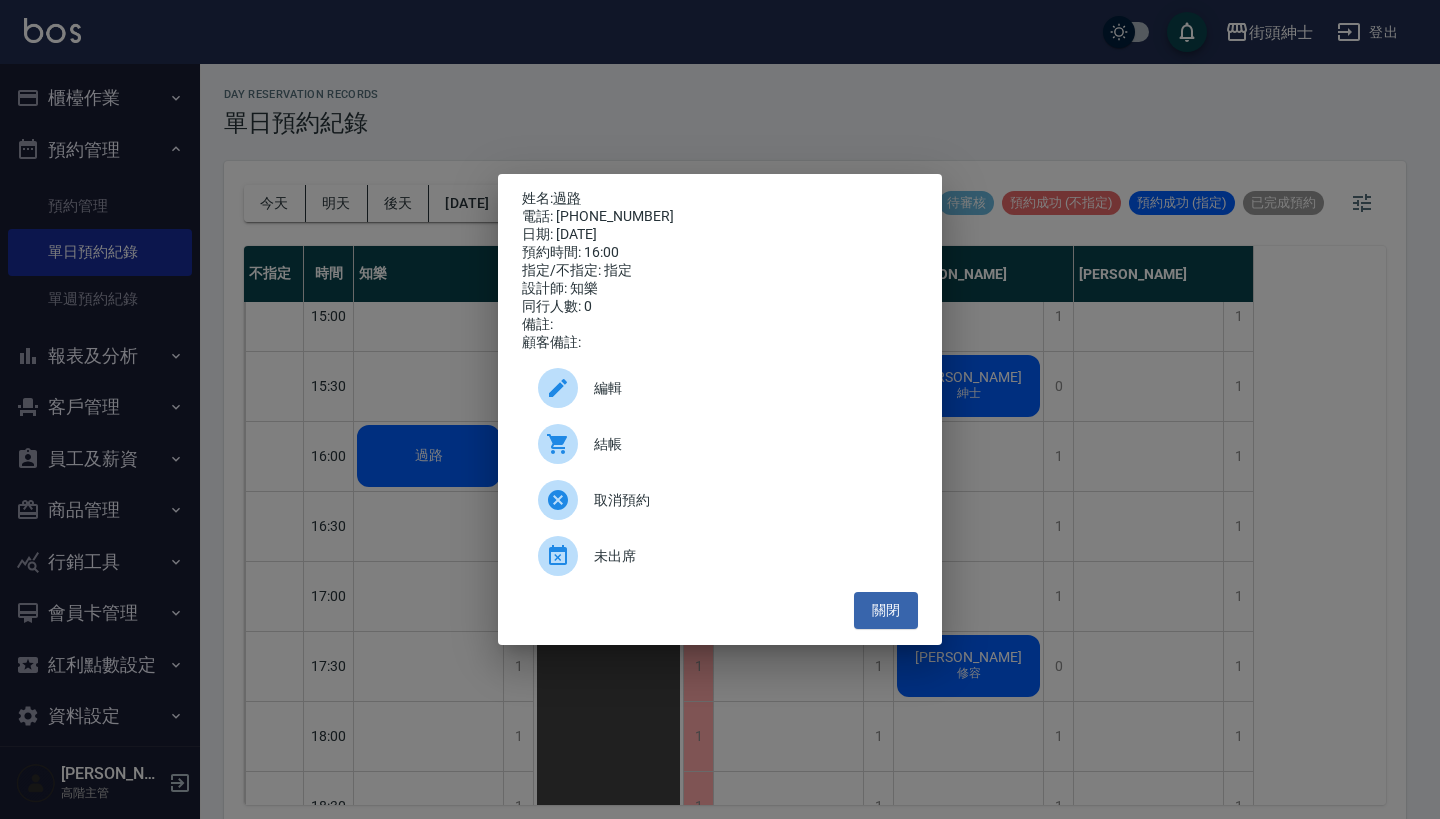 copy on "姓名:  過路 電話: 0912345678" 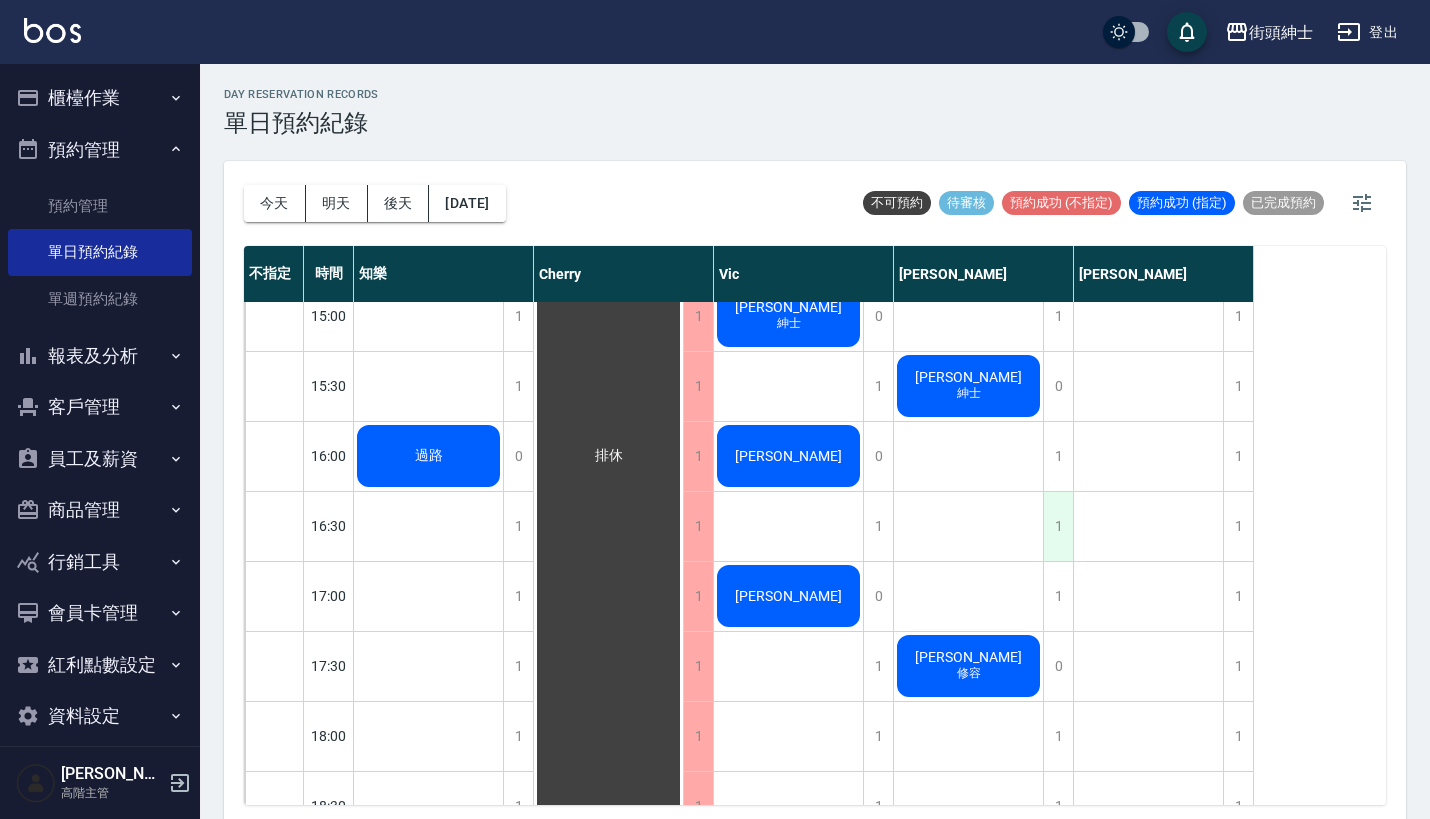 click on "1" at bounding box center (1058, 526) 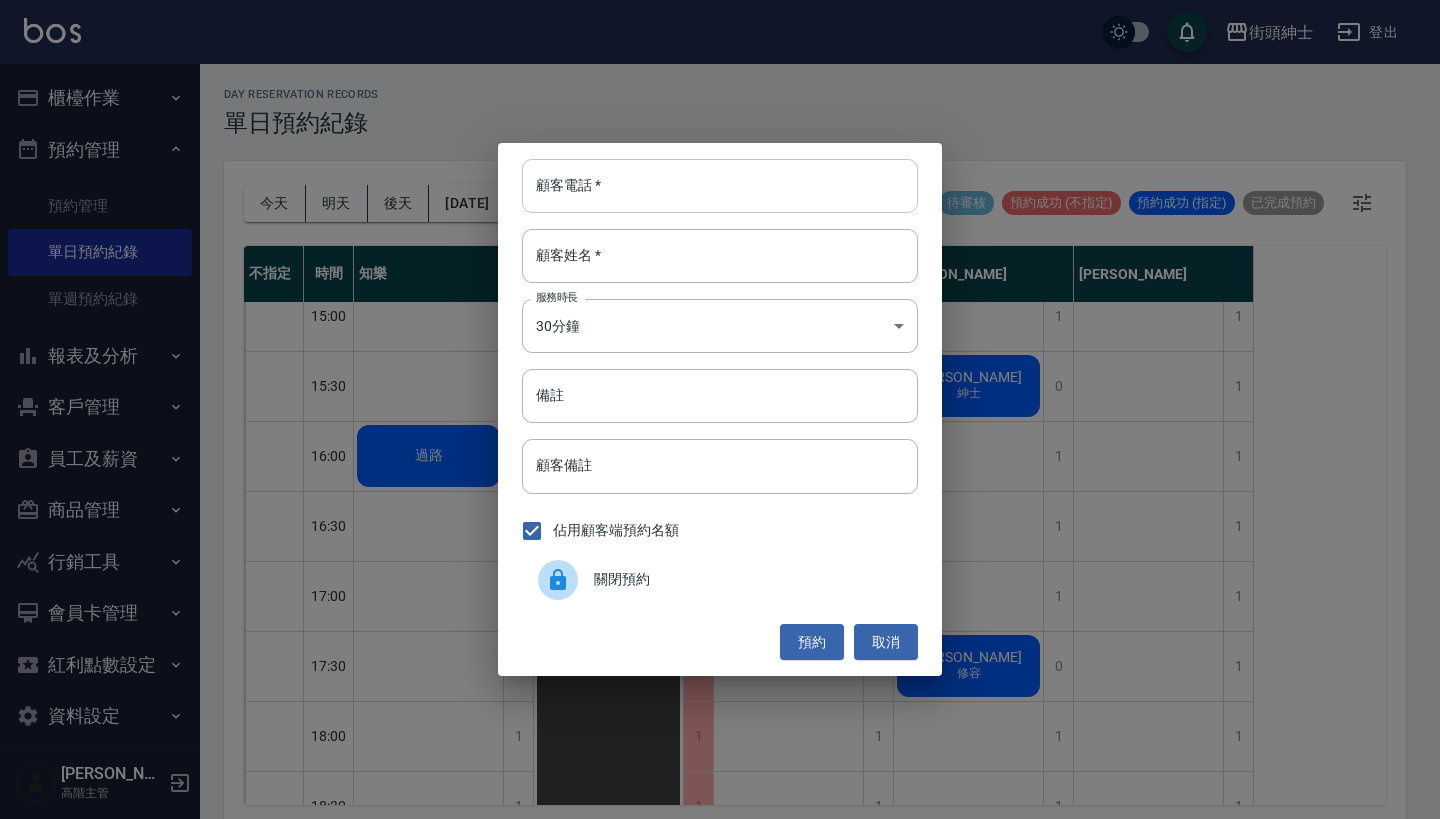 paste on "過路 電話: 0912345678" 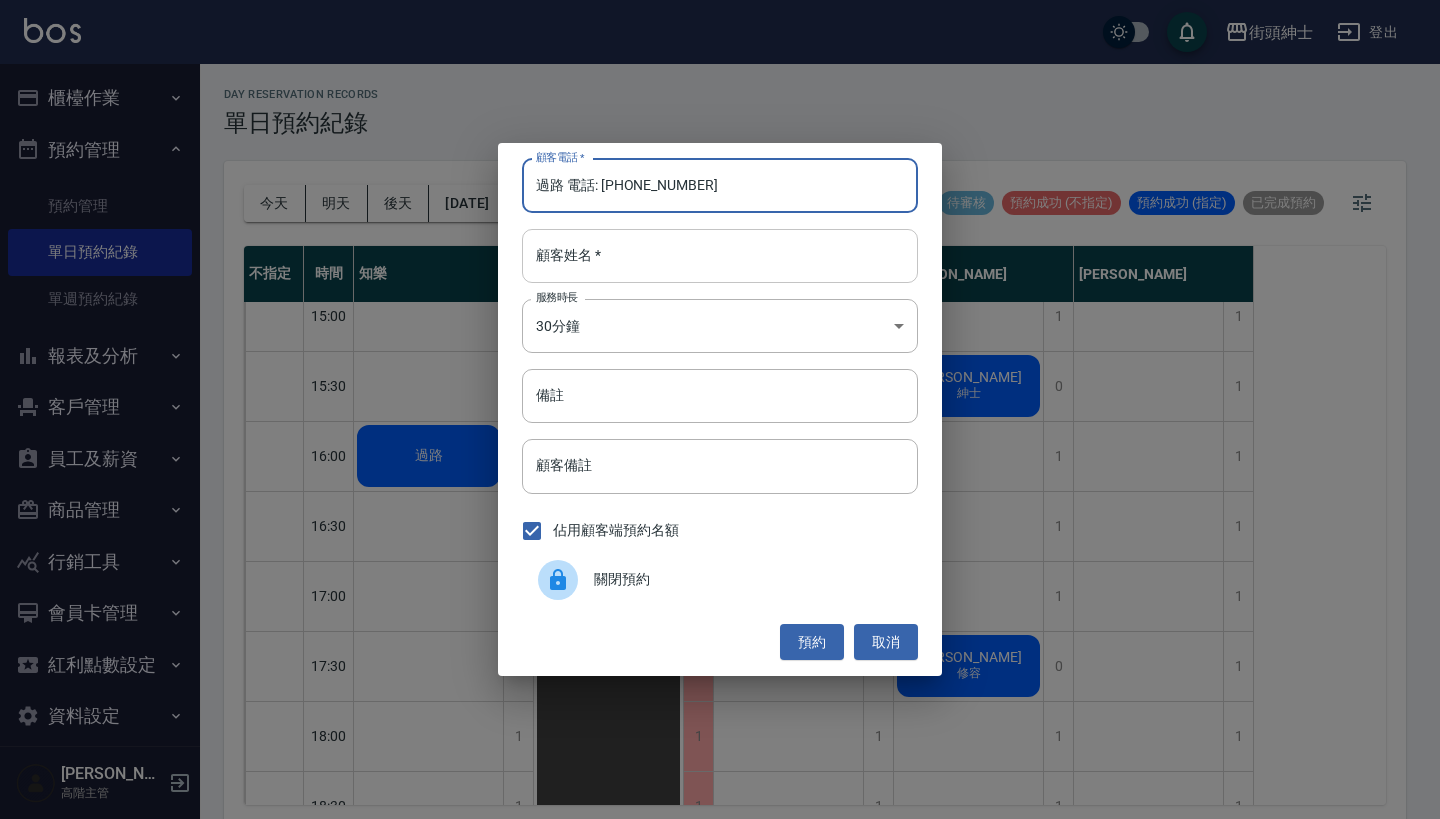 type on "過路 電話: 0912345678" 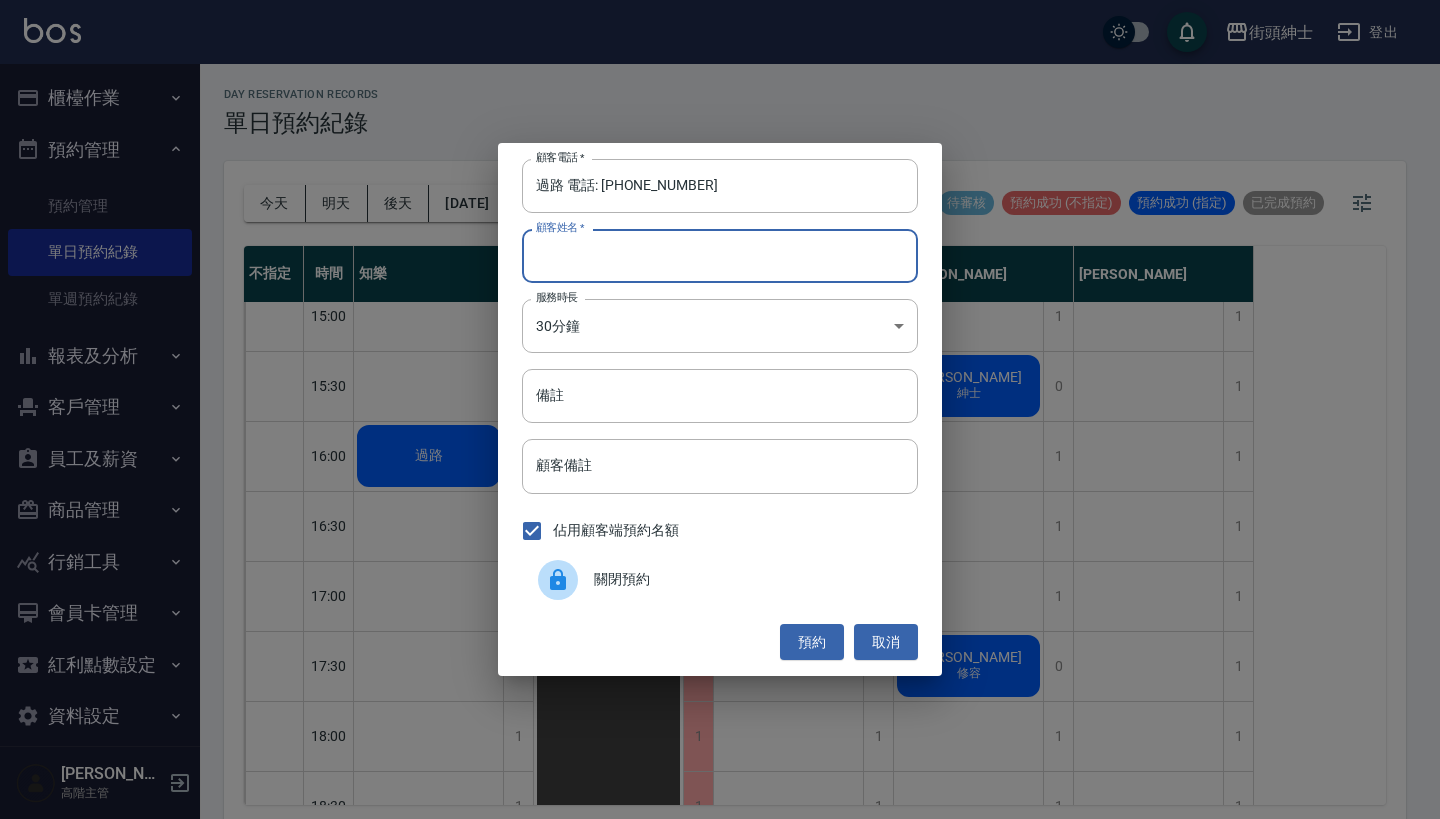paste on "過路 電話: 0912345678" 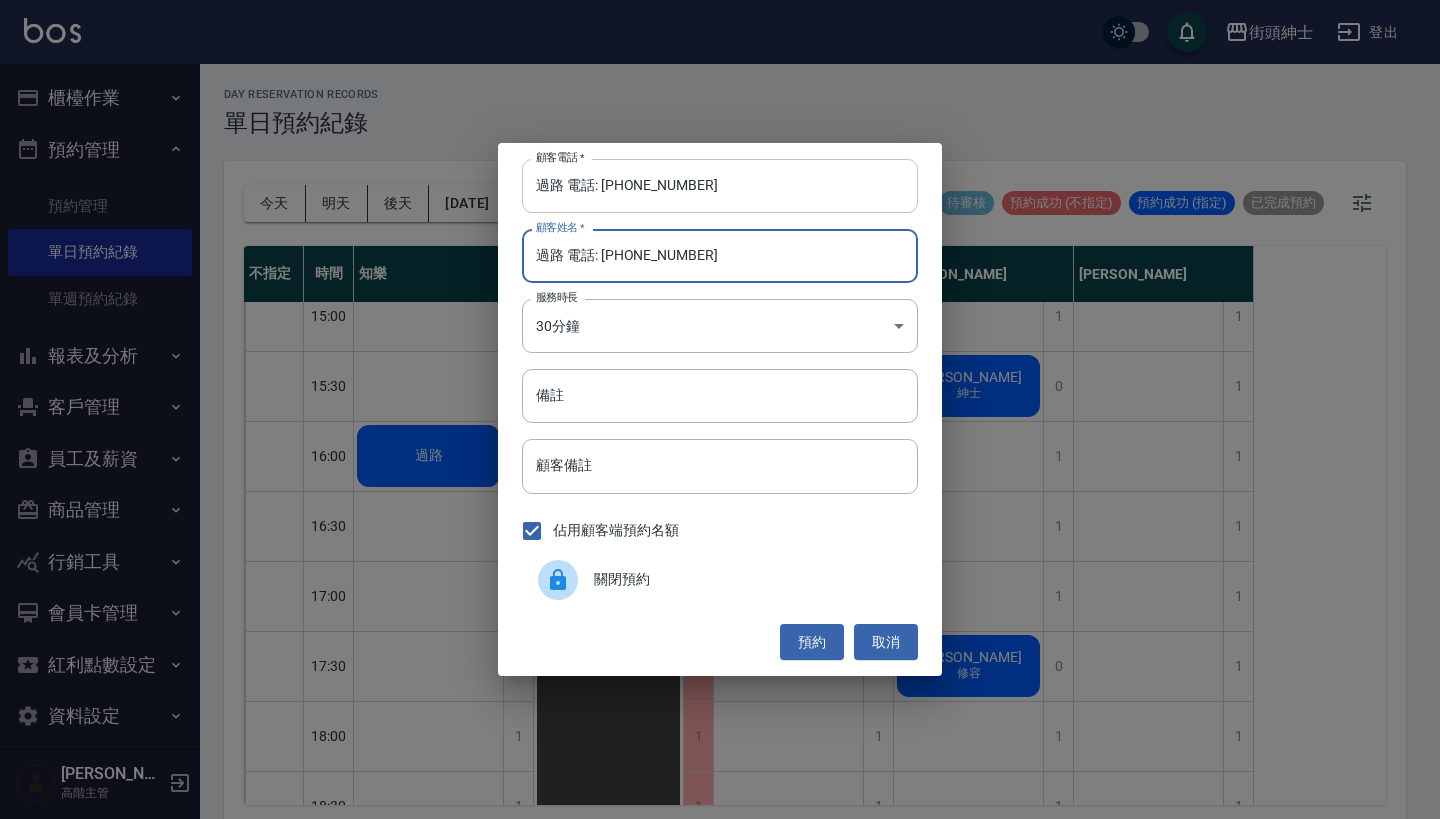 type on "過路 電話: 0912345678" 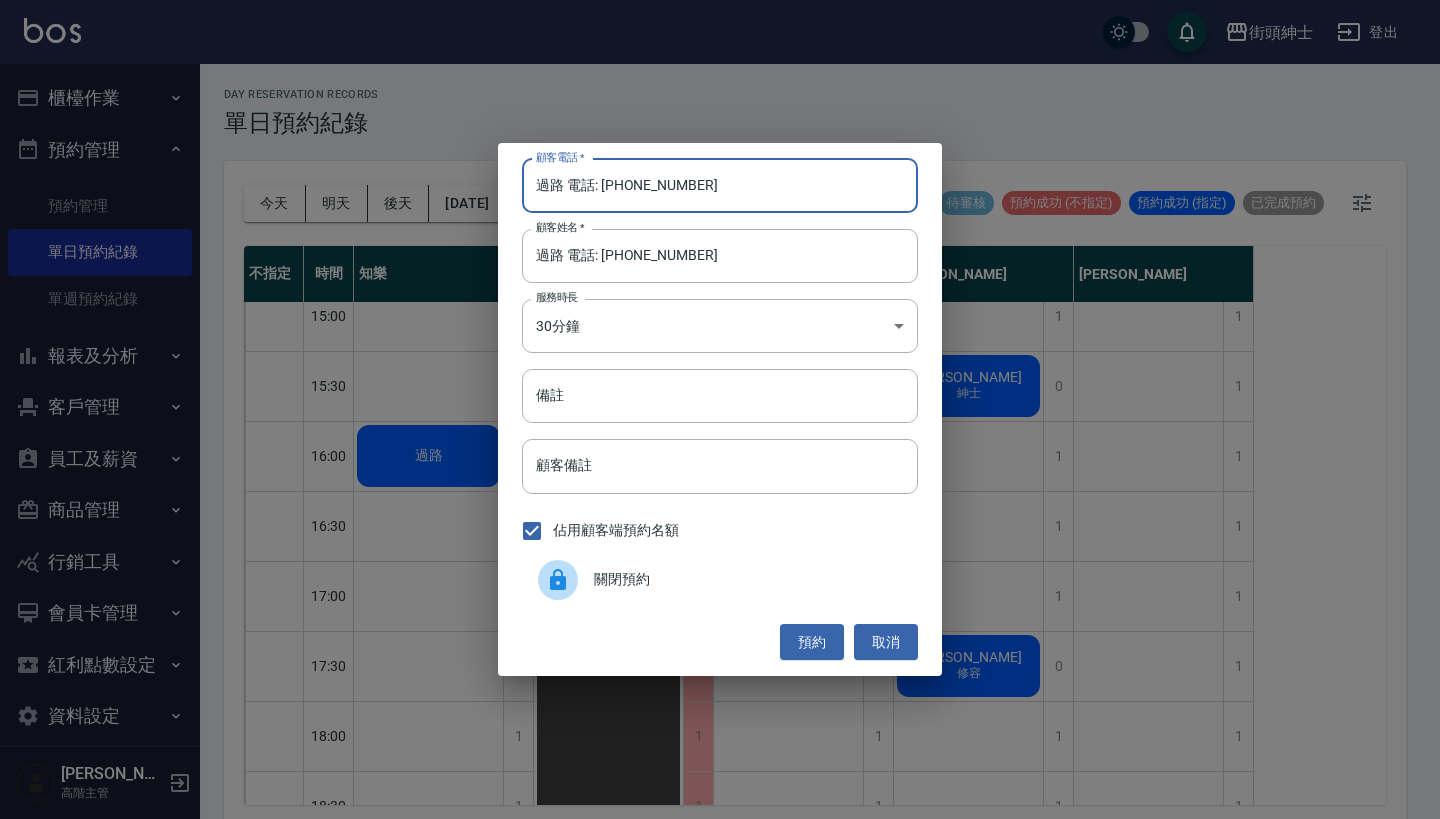 drag, startPoint x: 600, startPoint y: 187, endPoint x: 432, endPoint y: 180, distance: 168.14577 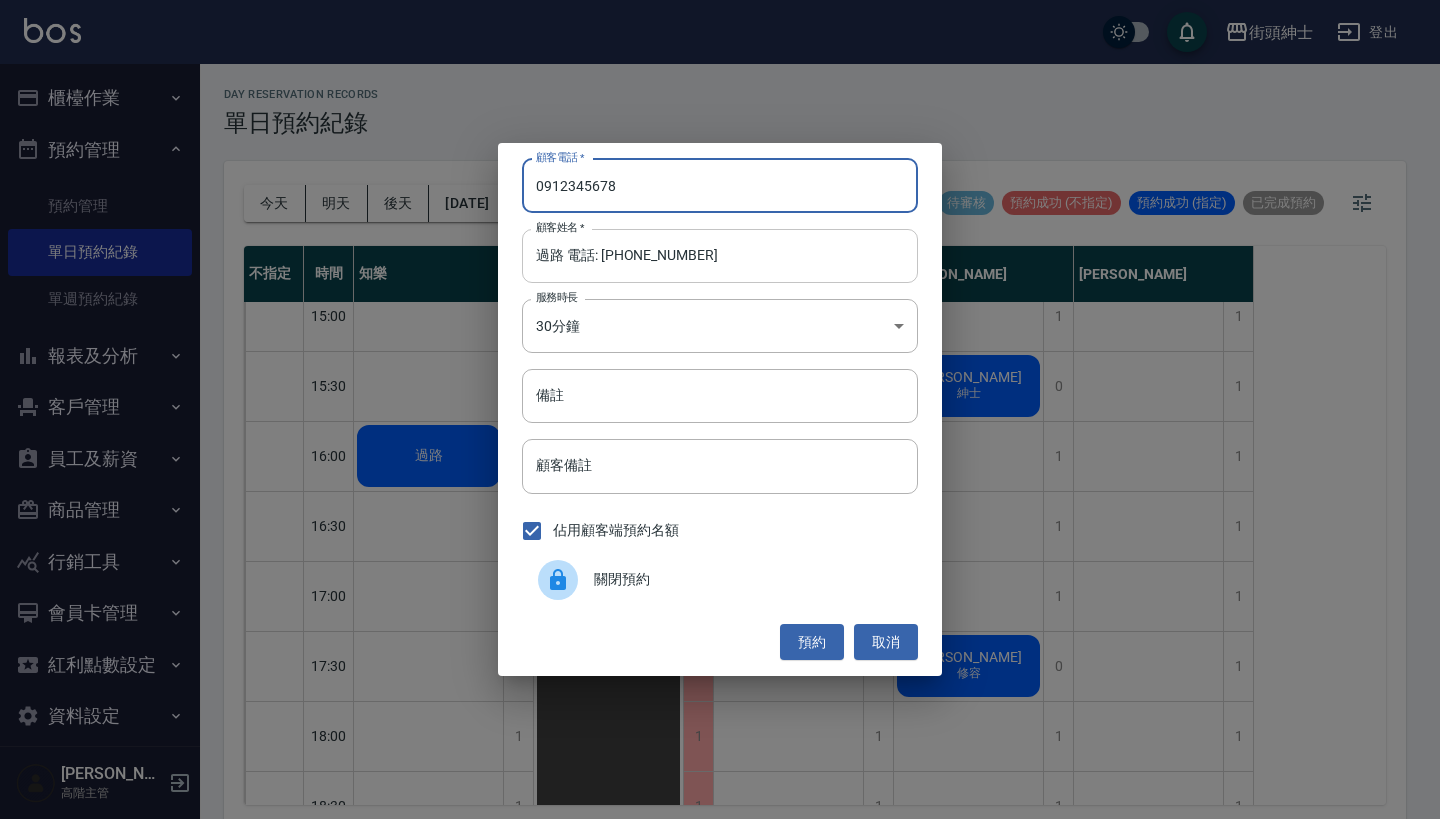 type on "0912345678" 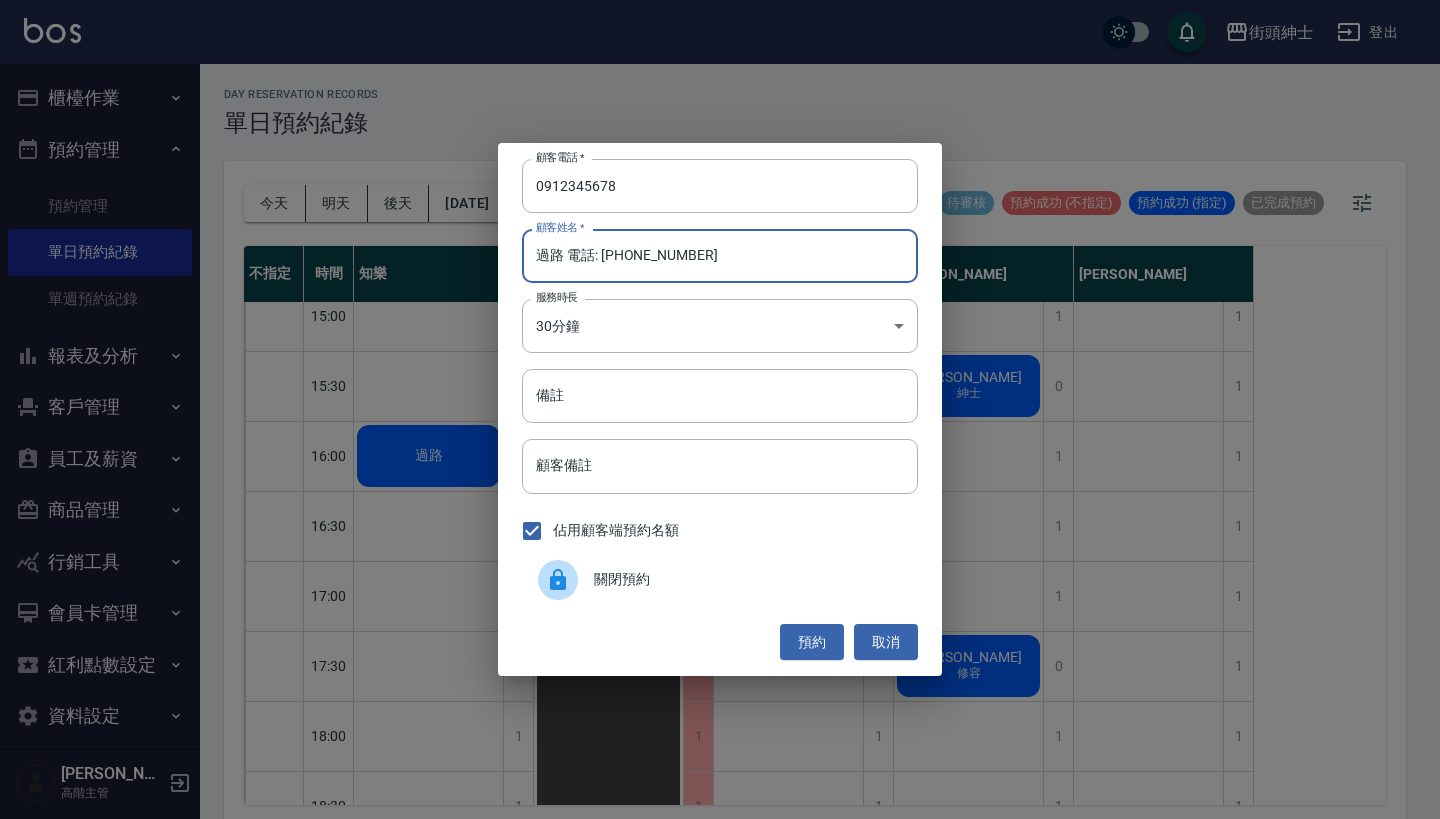 drag, startPoint x: 715, startPoint y: 256, endPoint x: 562, endPoint y: 255, distance: 153.00327 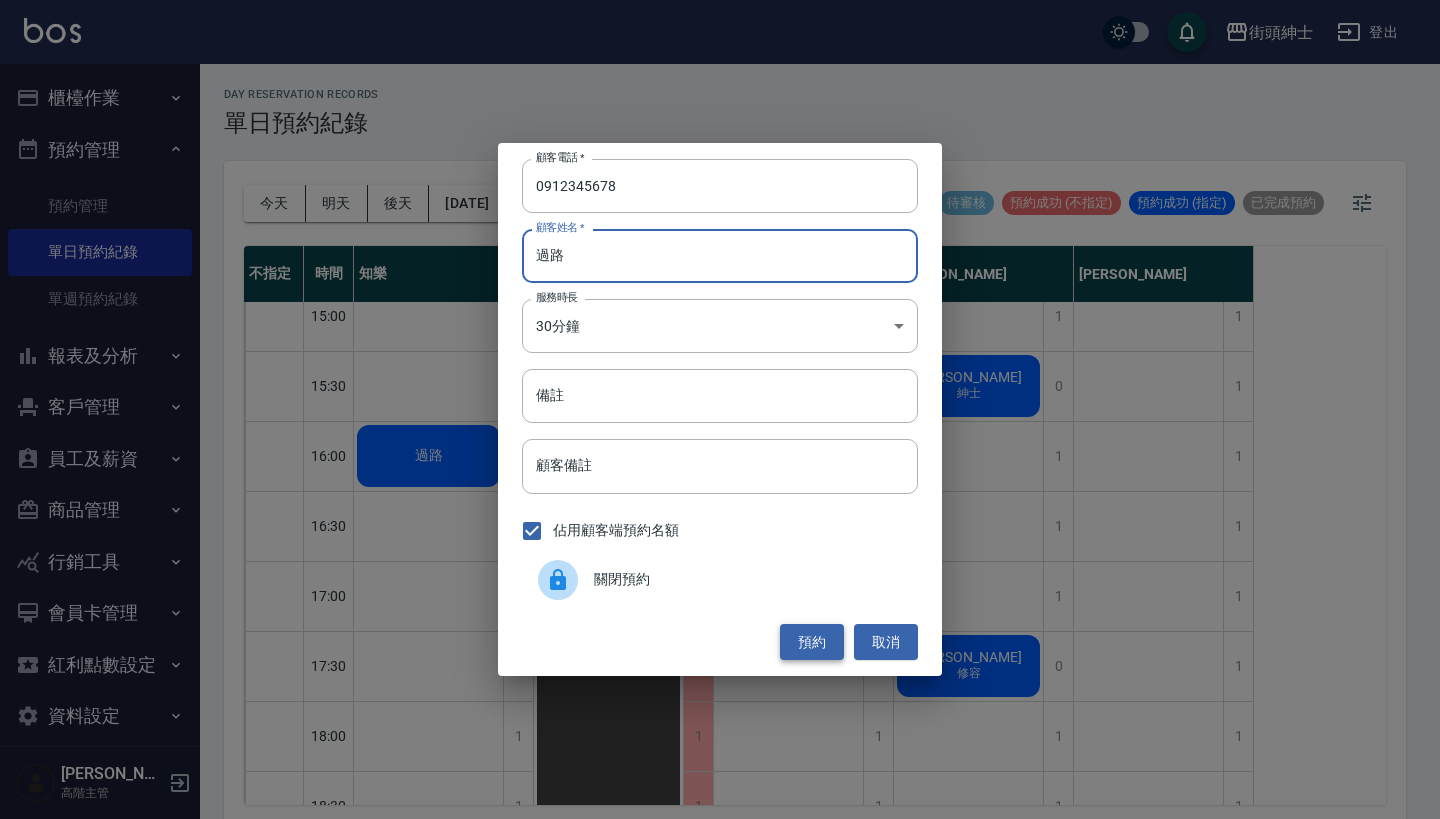 type on "過路" 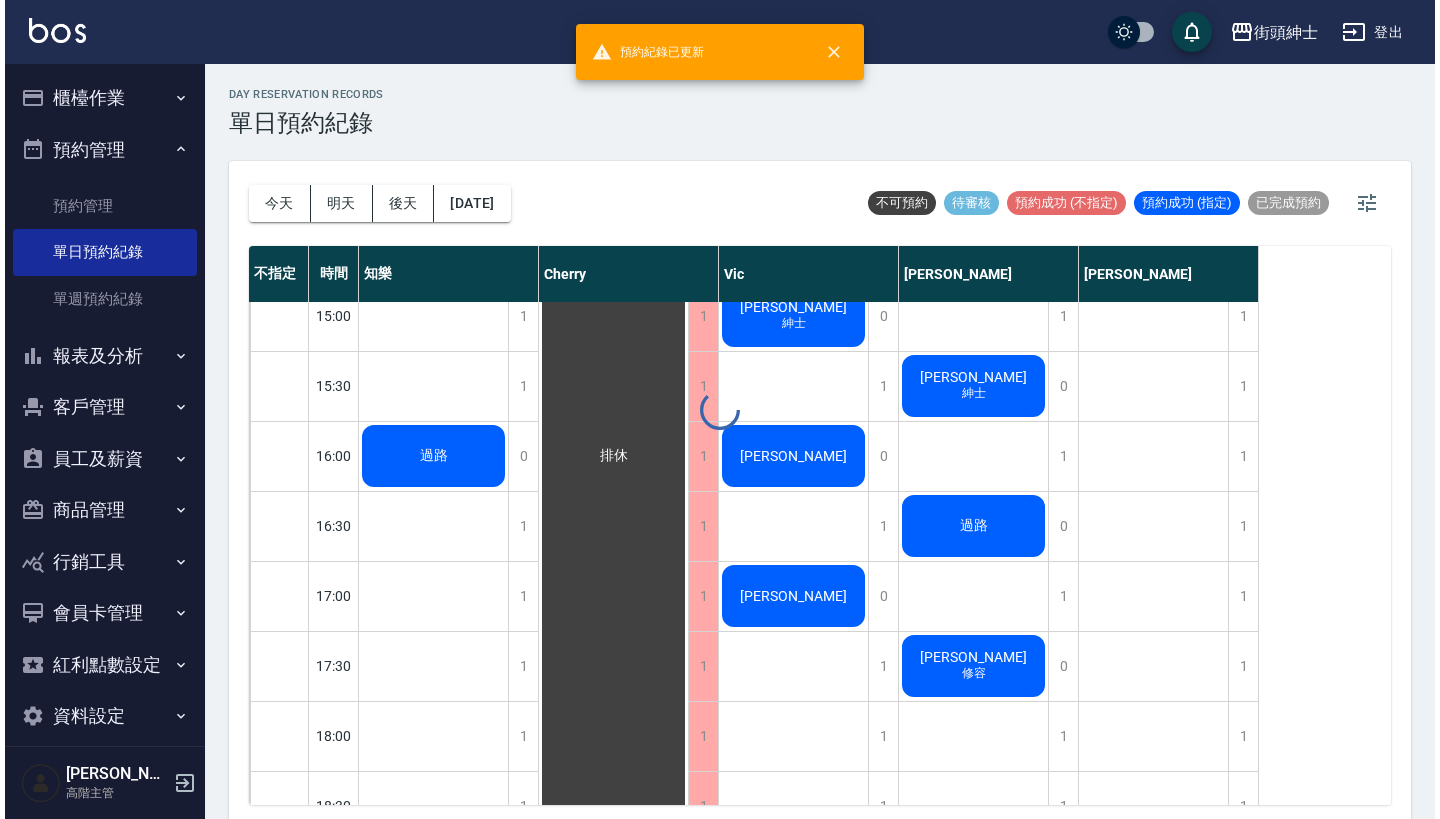 scroll, scrollTop: 834, scrollLeft: 0, axis: vertical 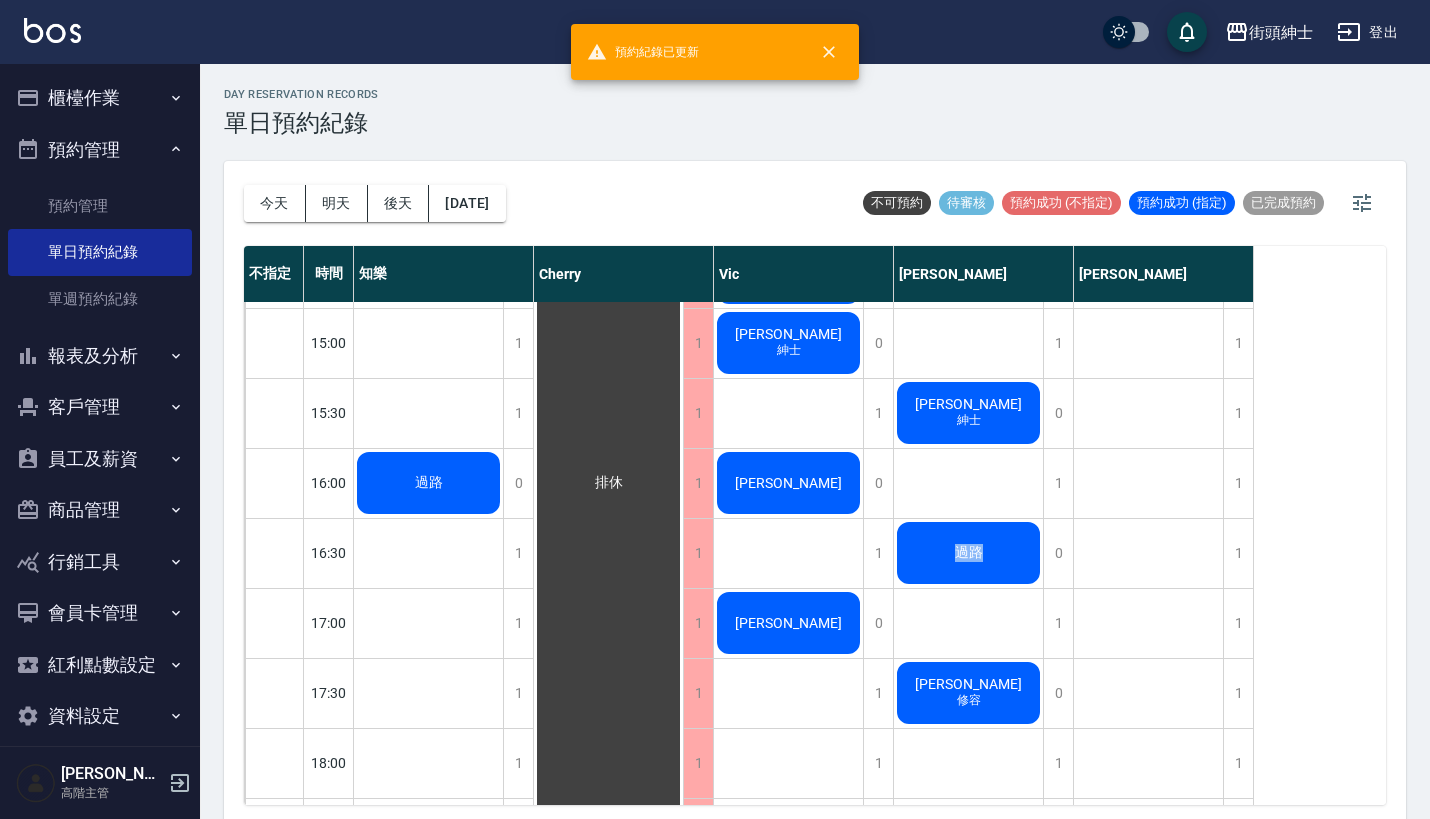click on "過路" at bounding box center (428, -77) 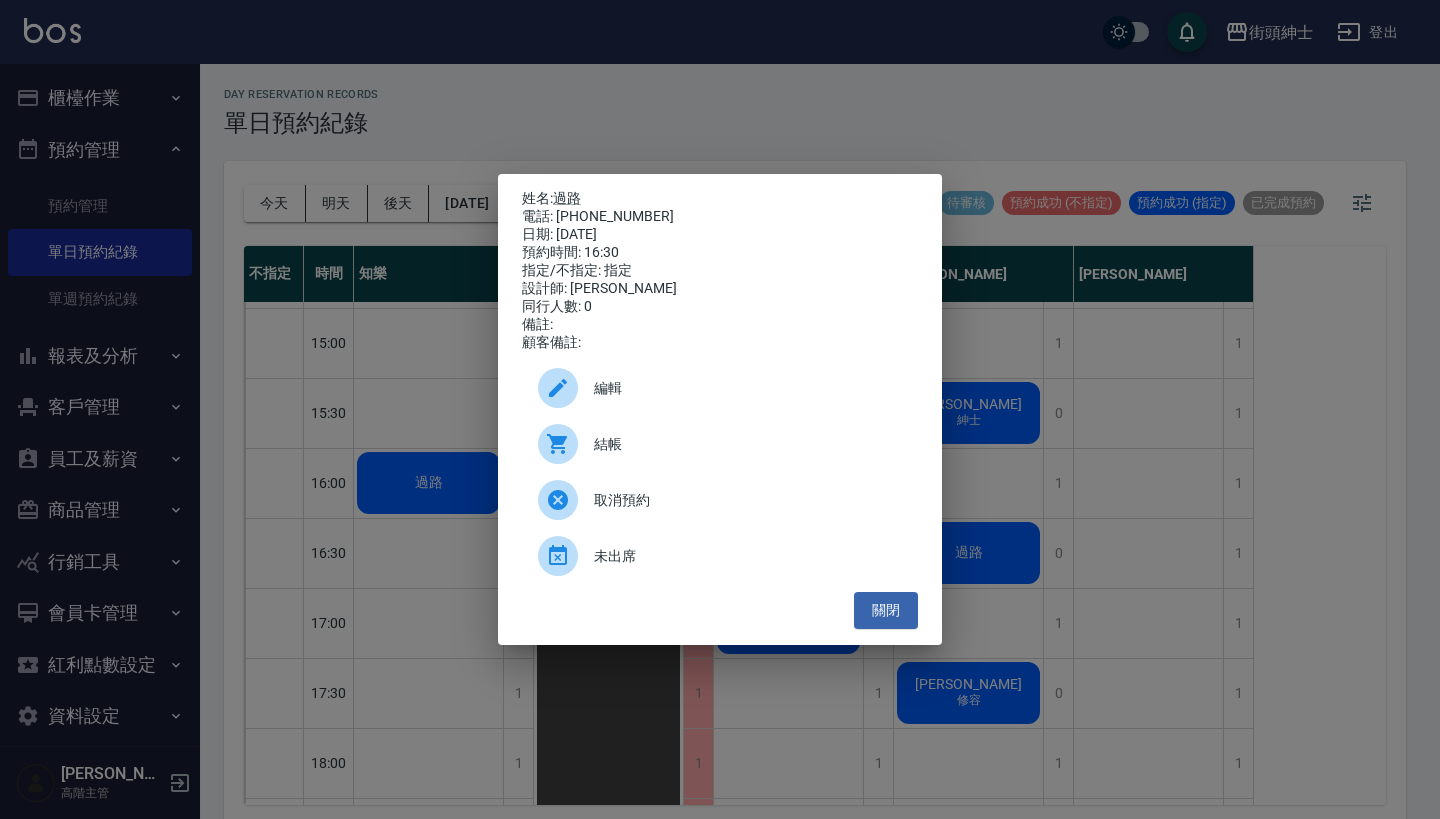 click on "編輯" at bounding box center [748, 388] 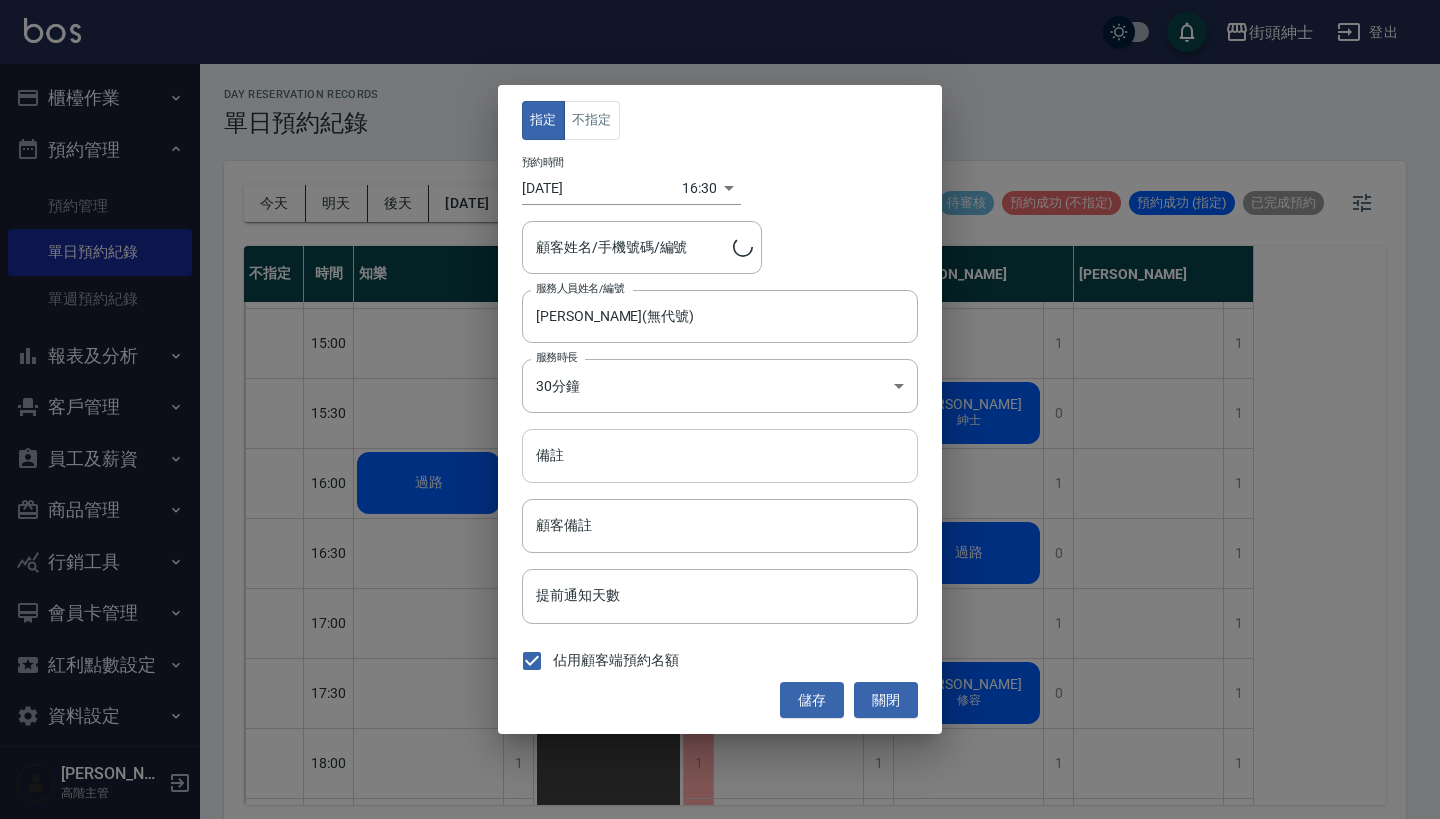 type on "過路/0912345678" 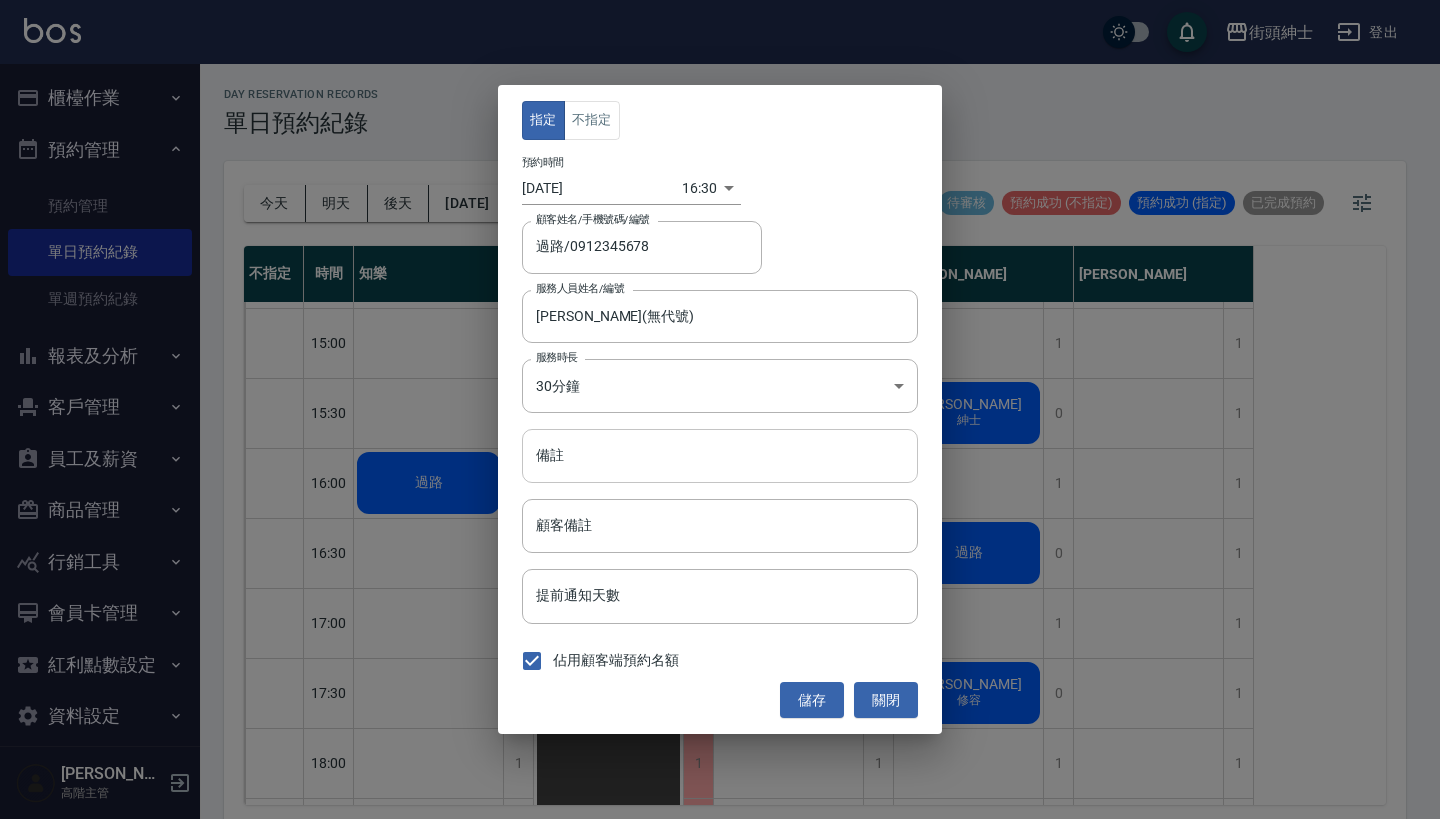click on "備註" at bounding box center (720, 456) 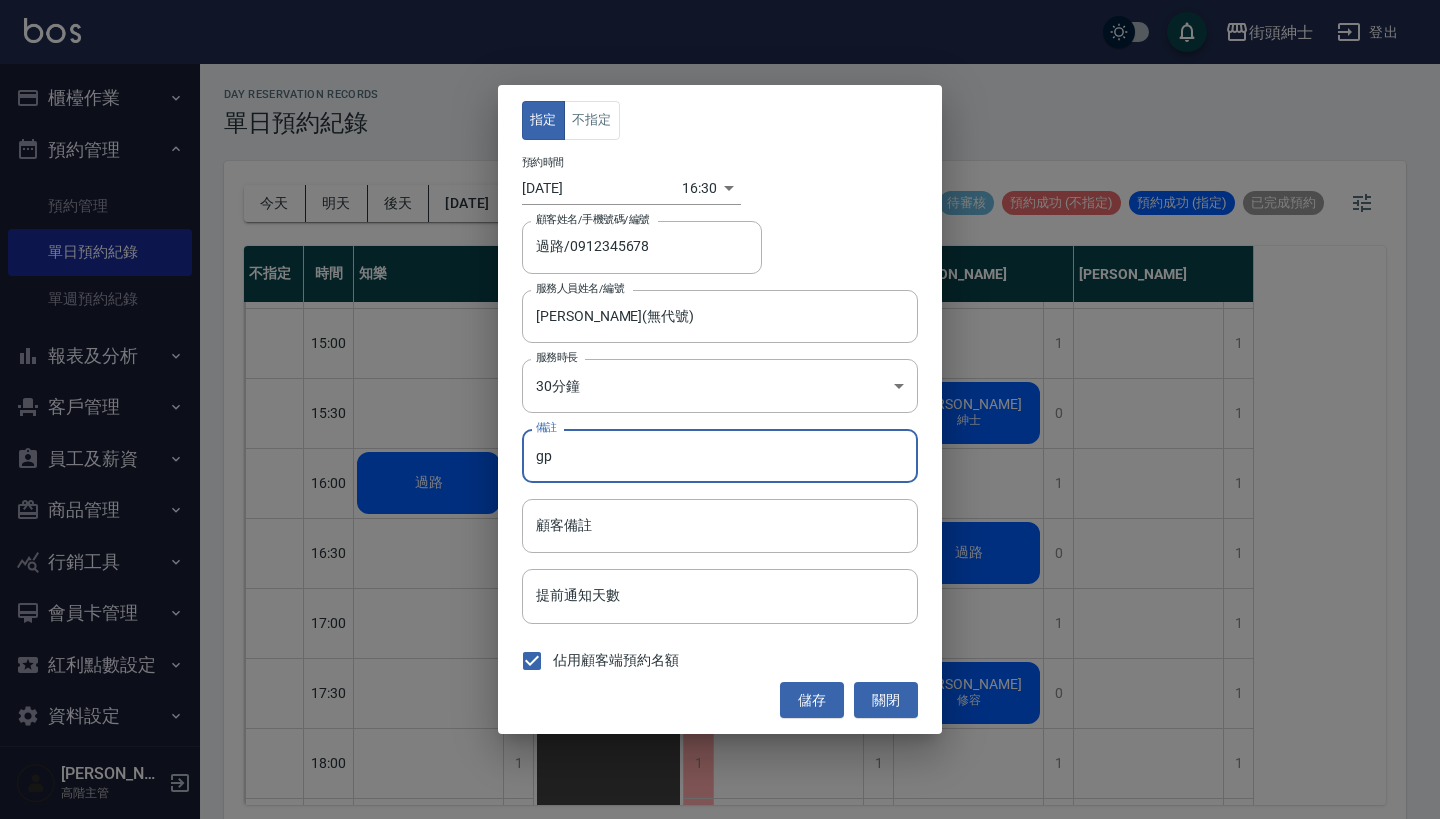 type on "g" 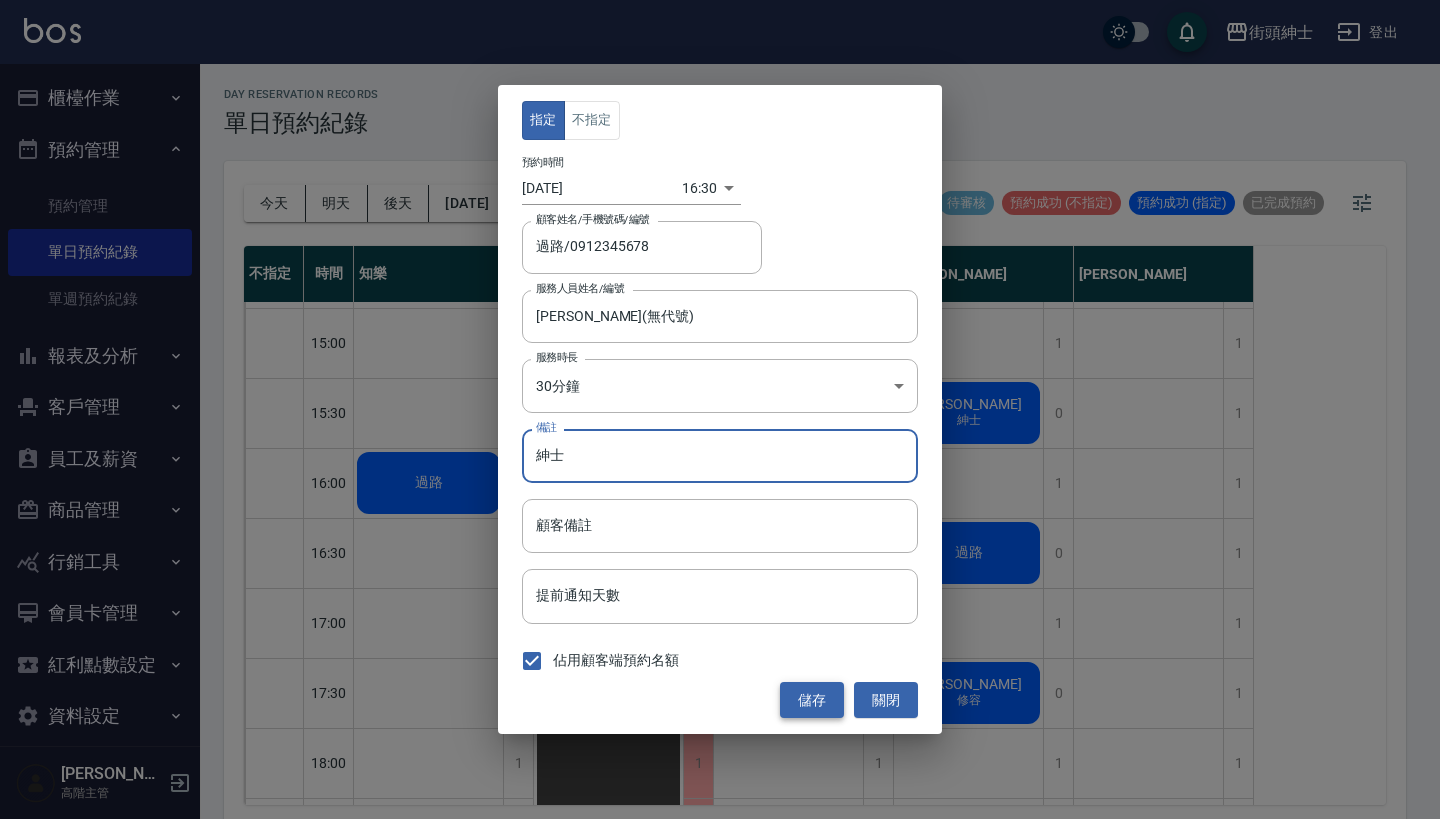 type on "紳士" 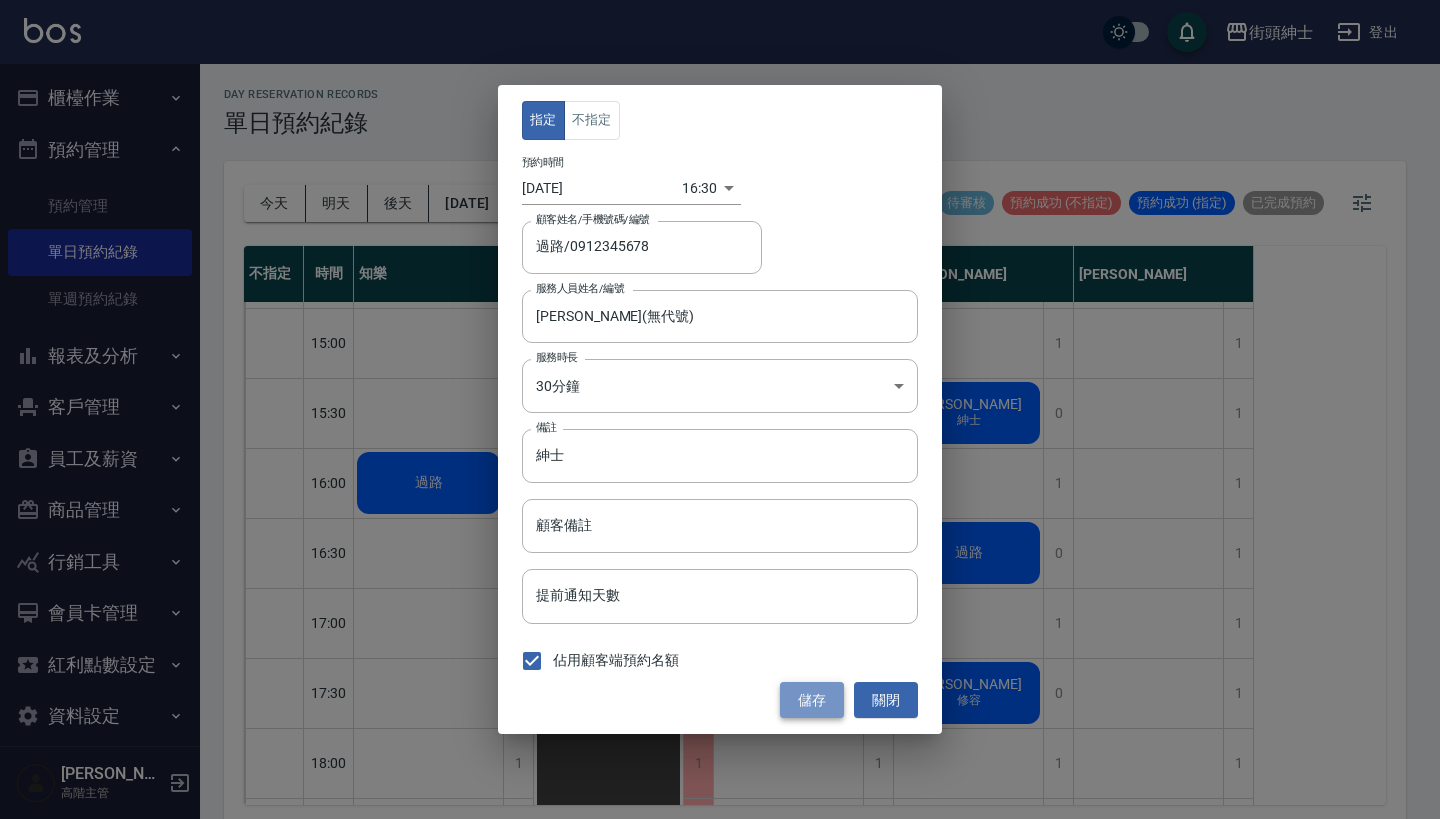 click on "儲存" at bounding box center [812, 700] 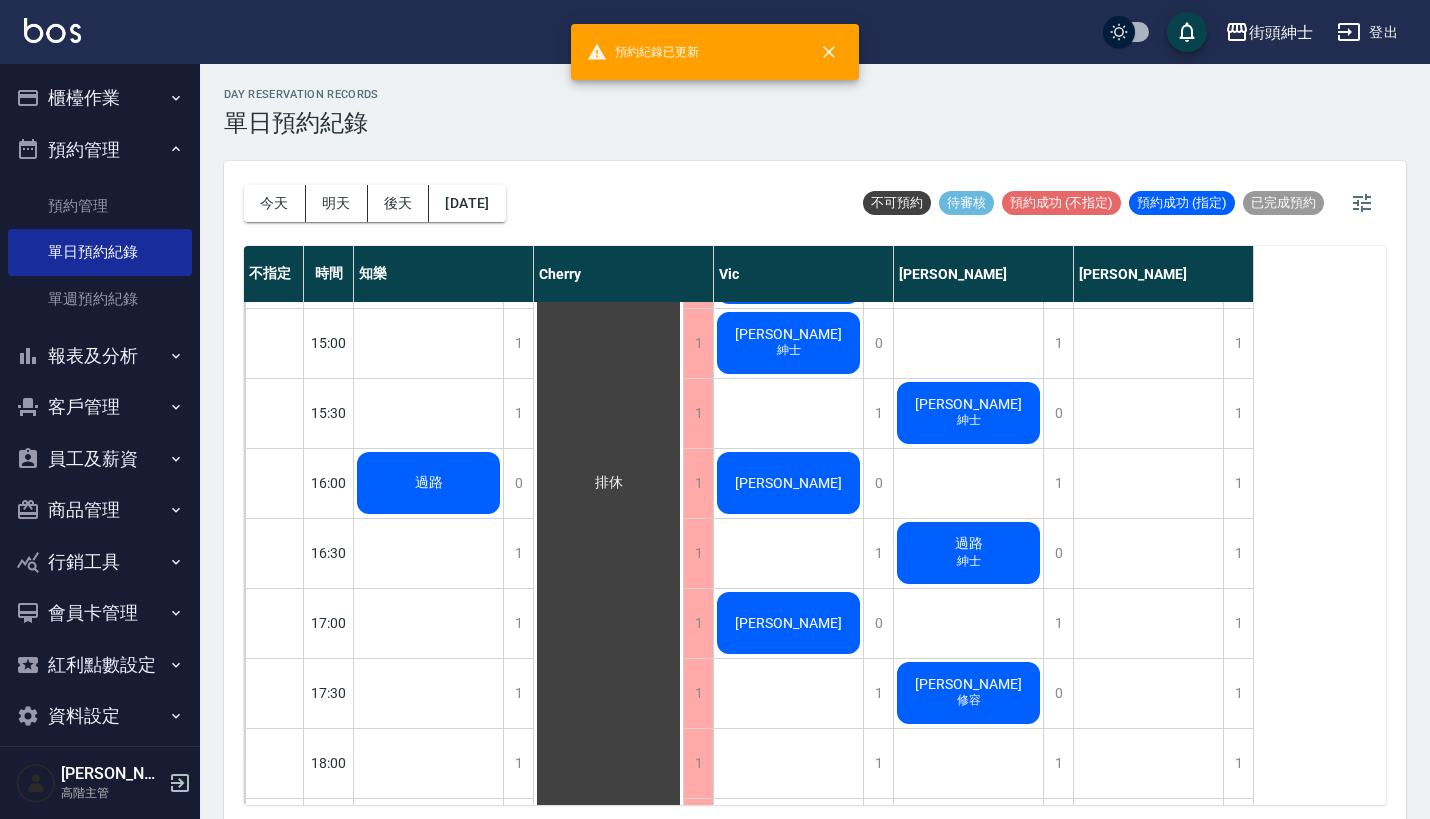 scroll, scrollTop: -1, scrollLeft: 0, axis: vertical 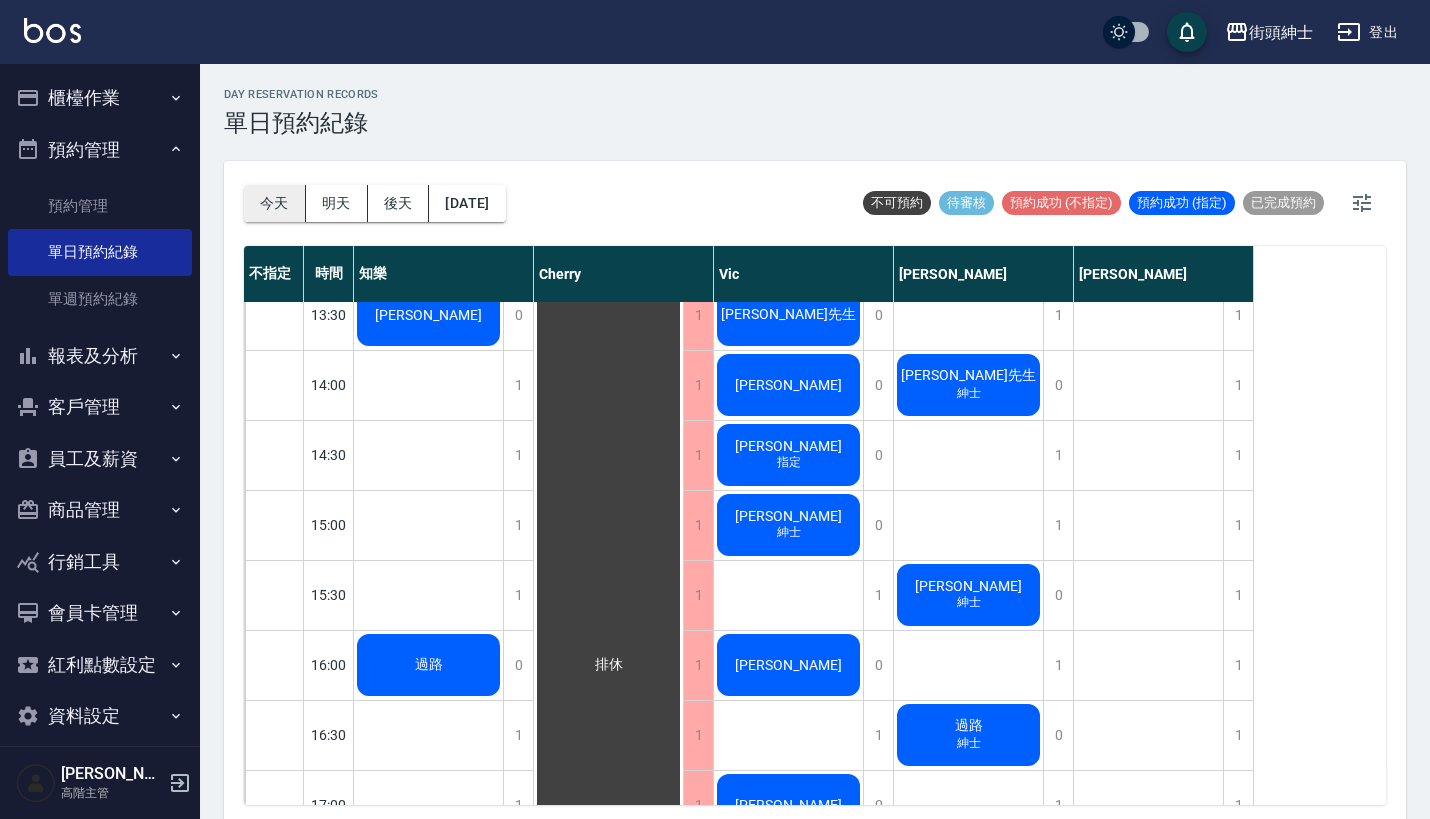 click on "今天" at bounding box center [275, 203] 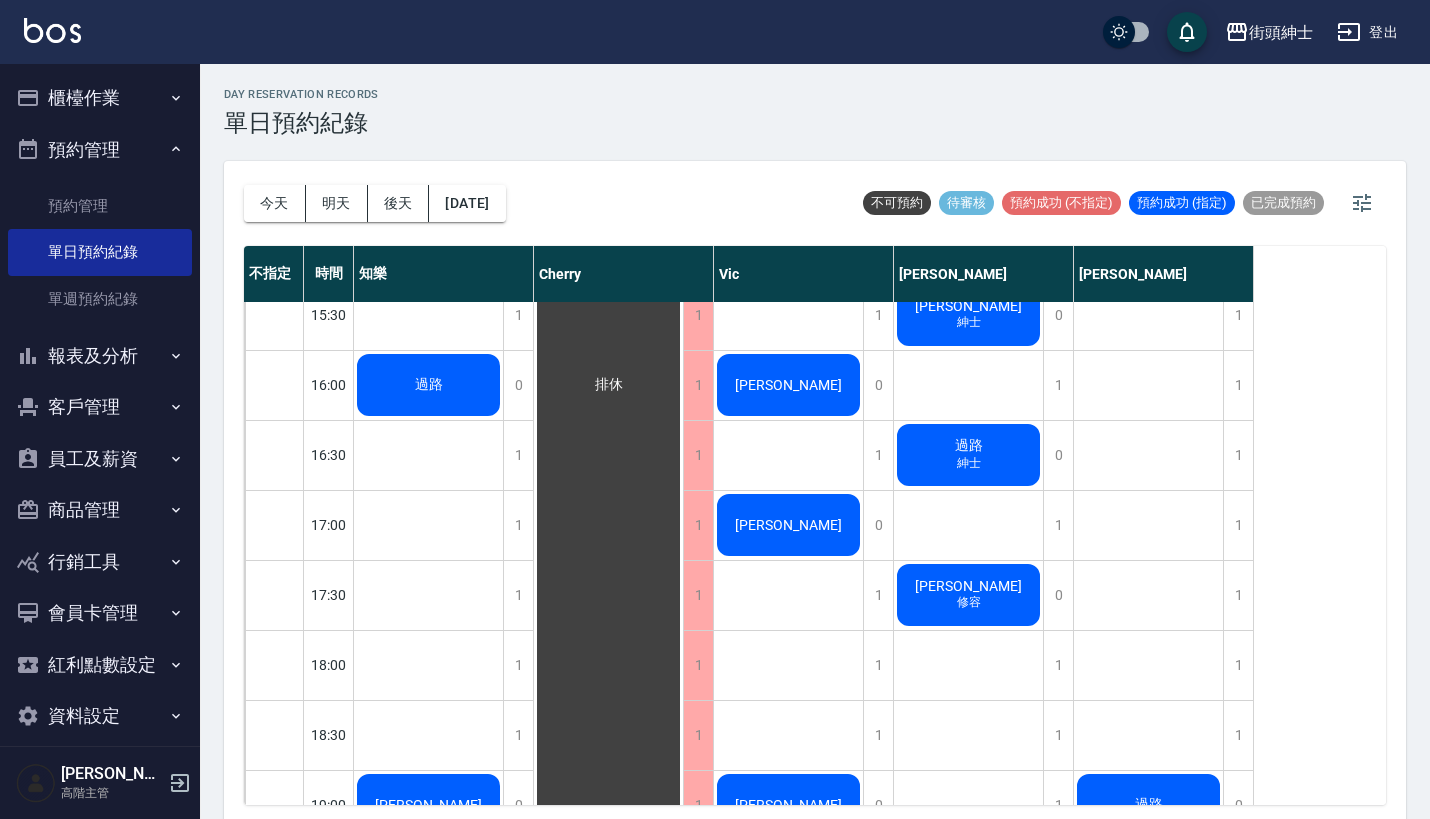 scroll, scrollTop: 936, scrollLeft: 0, axis: vertical 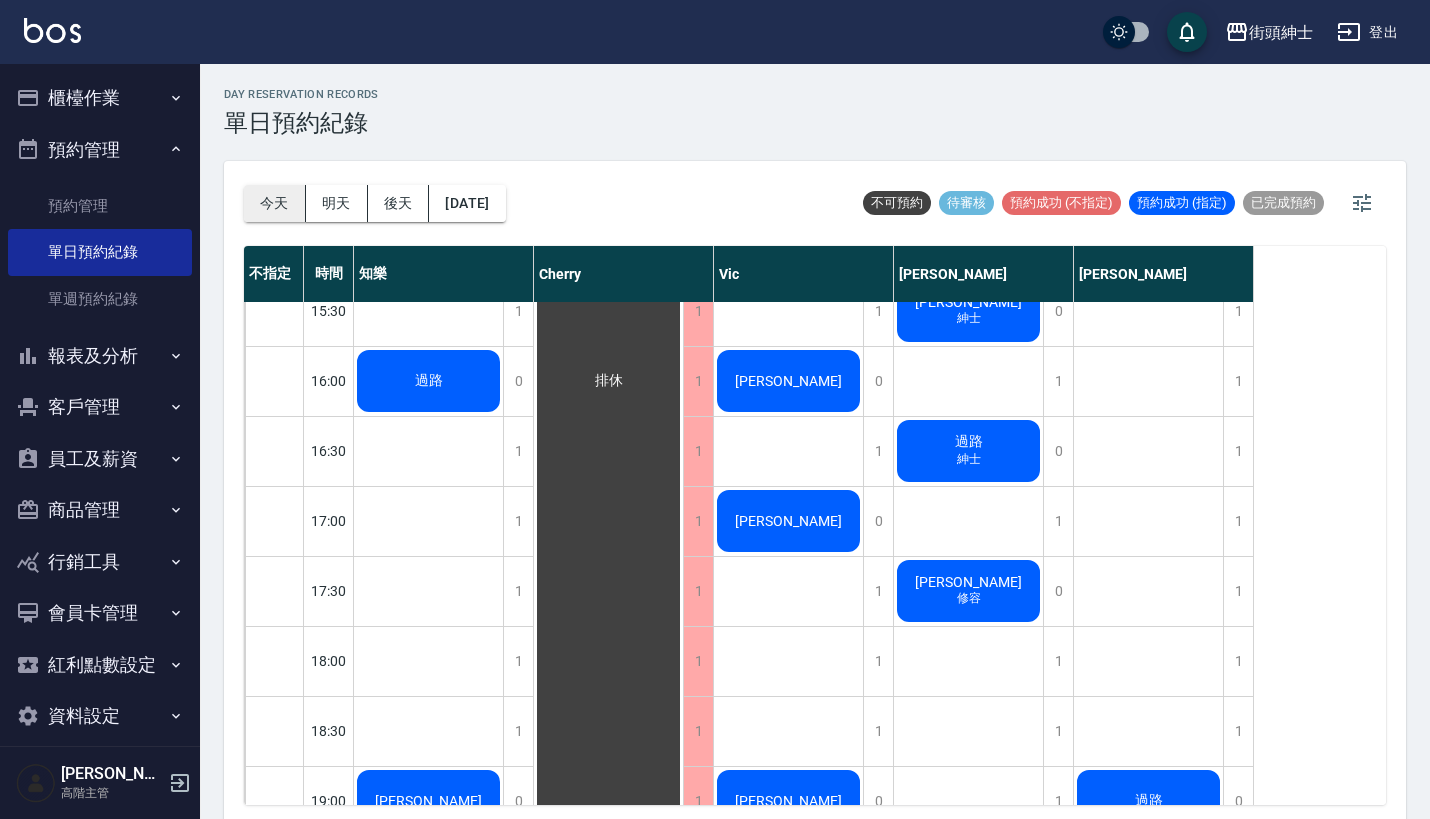 click on "今天" at bounding box center [275, 203] 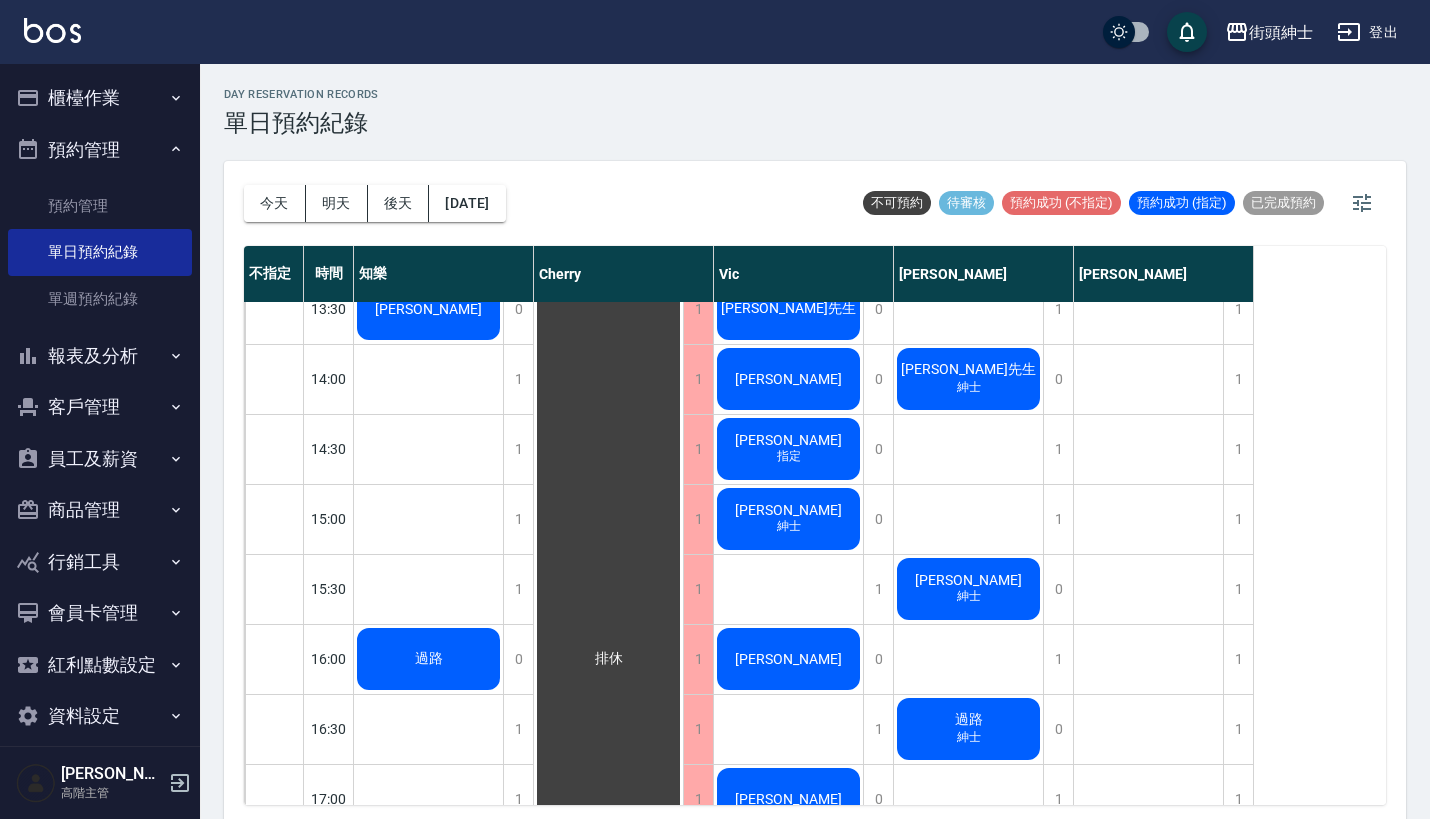 scroll, scrollTop: 660, scrollLeft: 0, axis: vertical 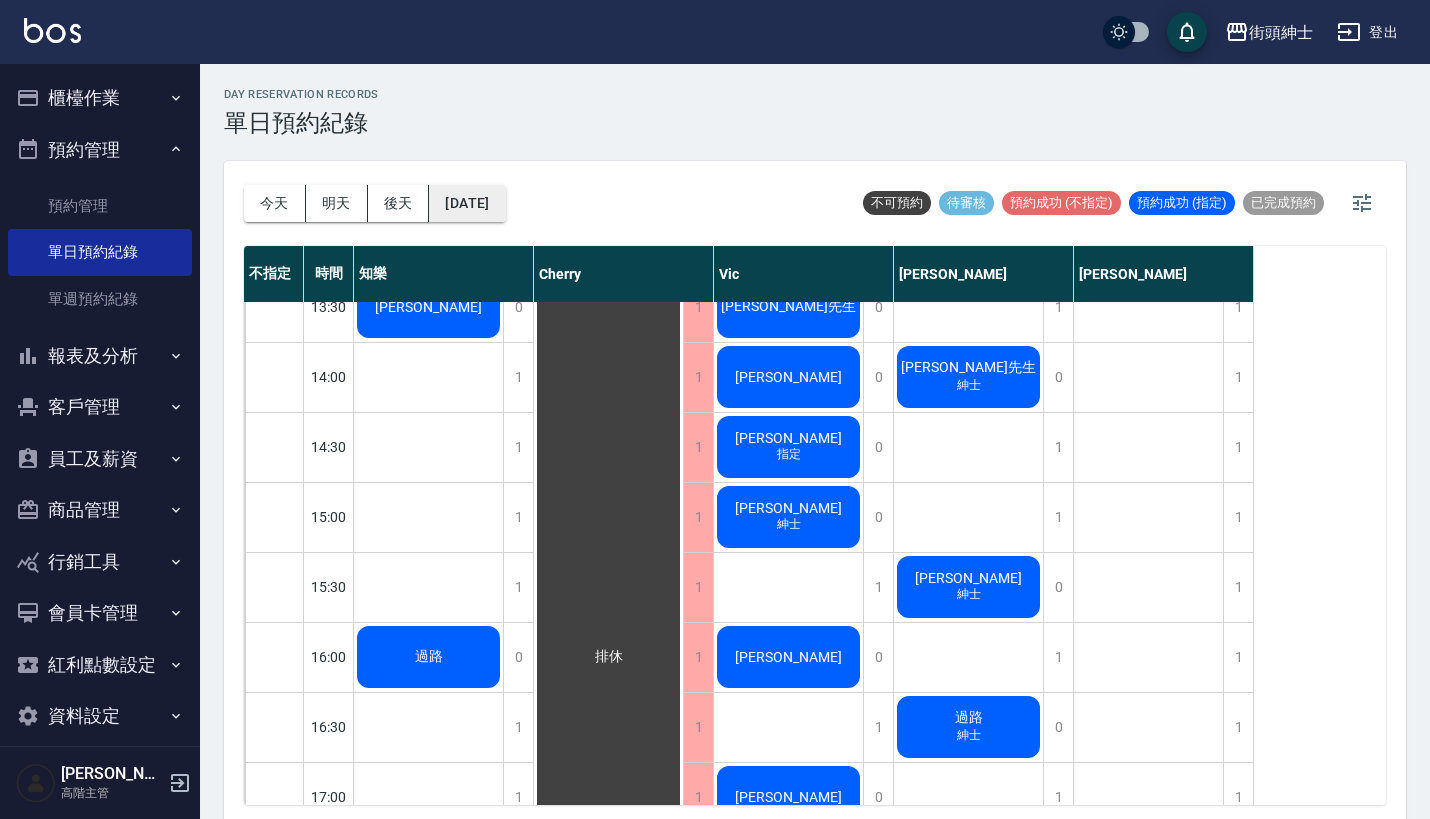 click on "2025/07/16" at bounding box center (467, 203) 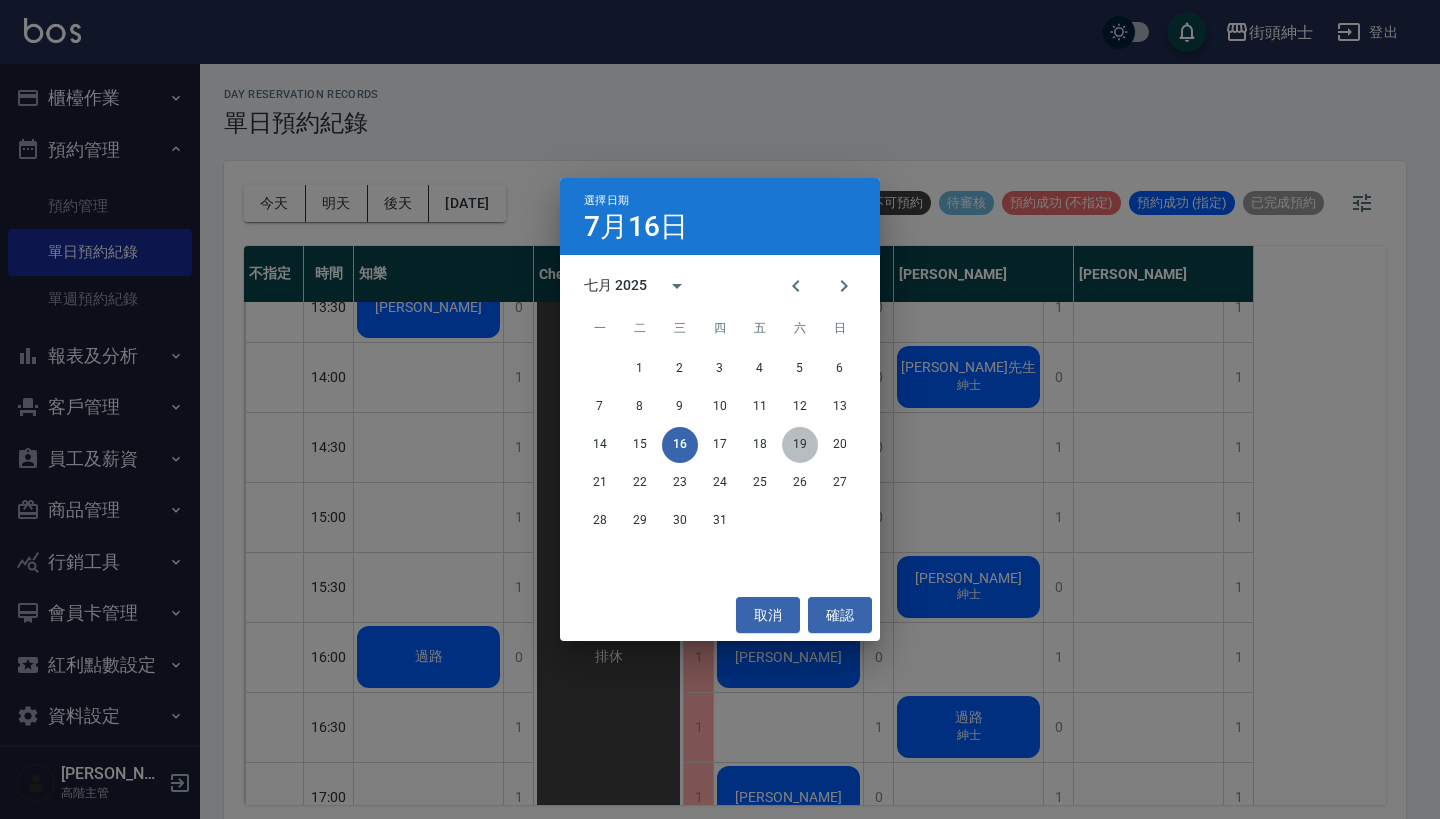 click on "19" at bounding box center [800, 445] 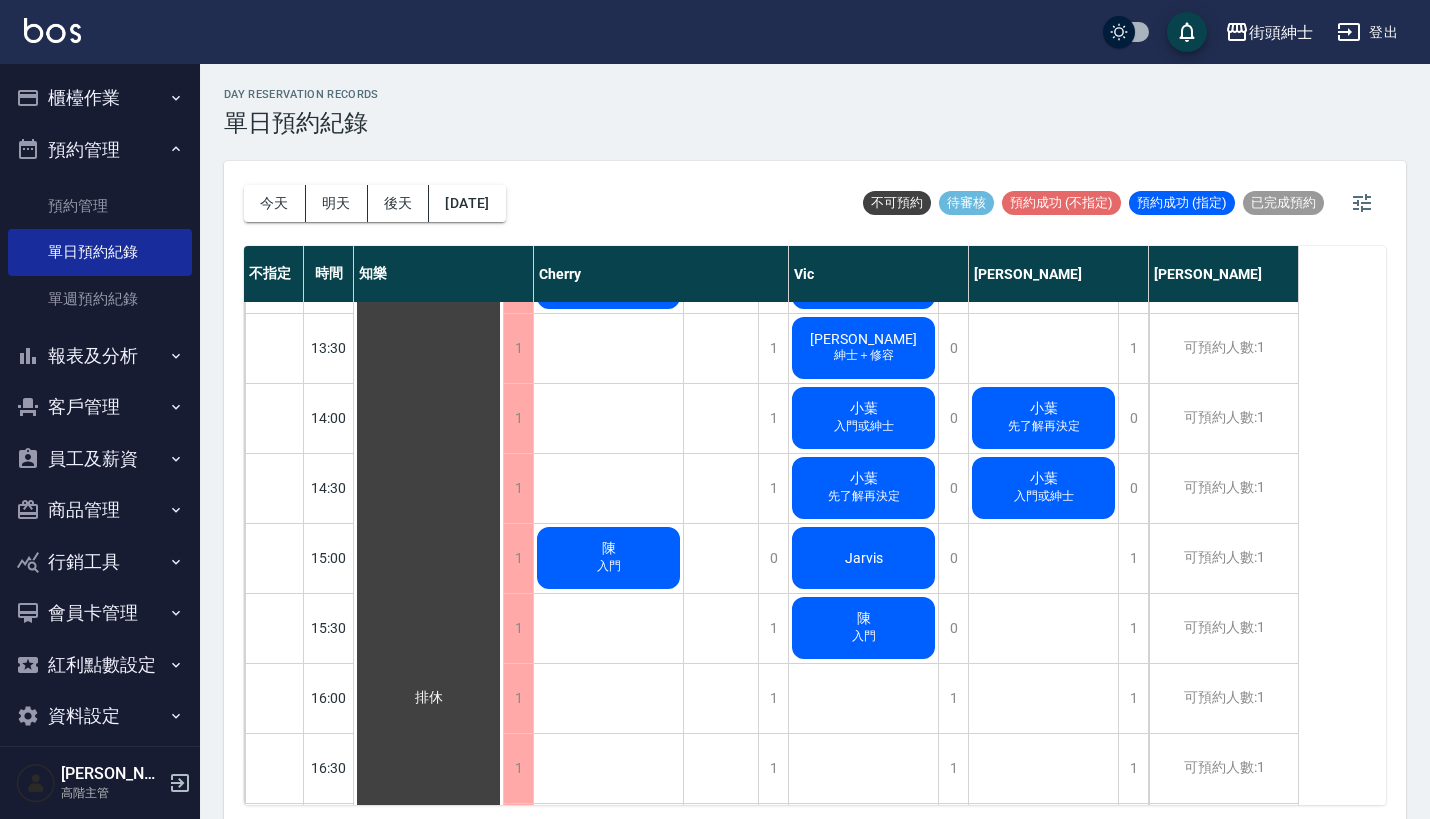 scroll, scrollTop: 516, scrollLeft: 0, axis: vertical 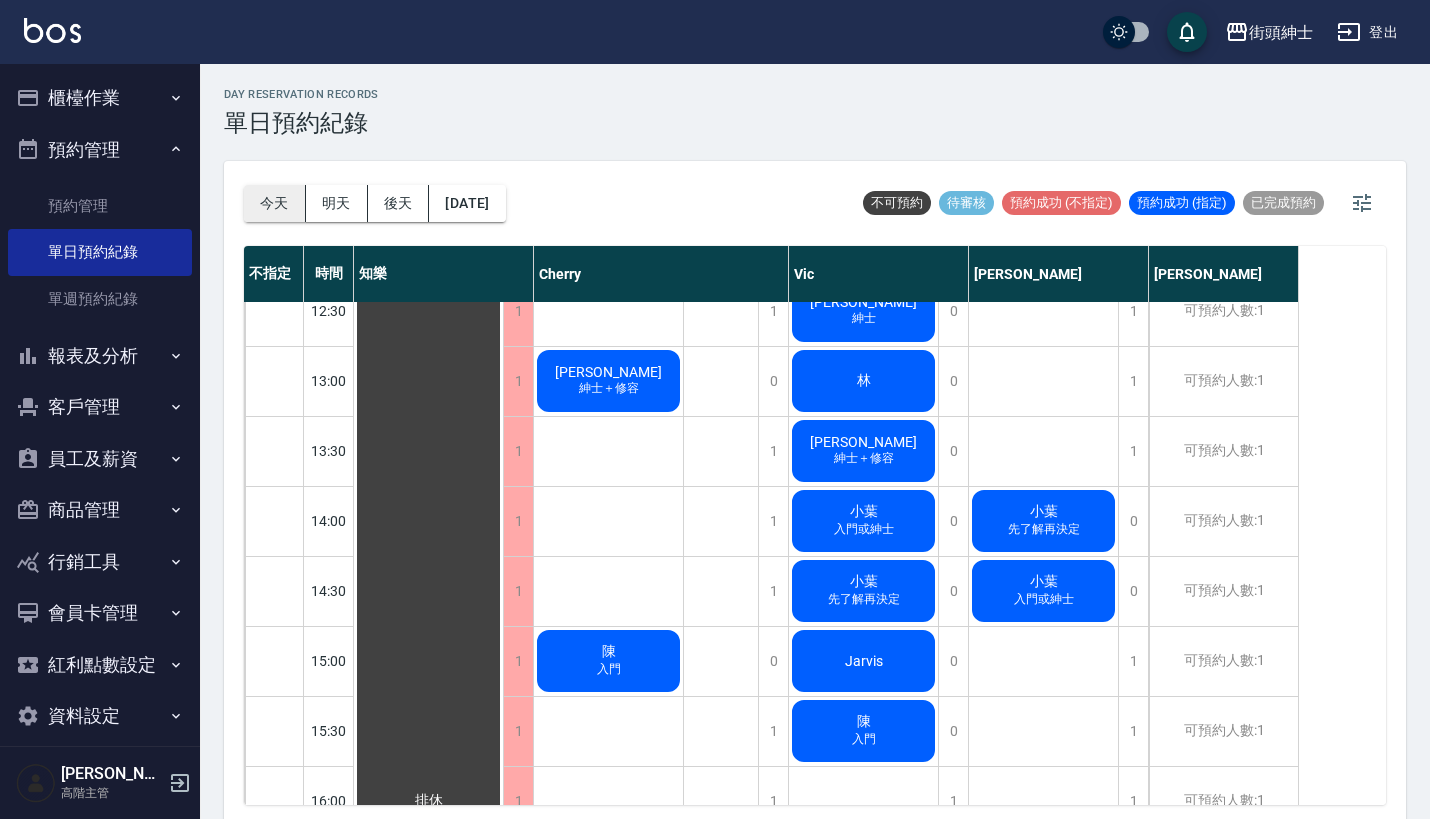 click on "今天" at bounding box center [275, 203] 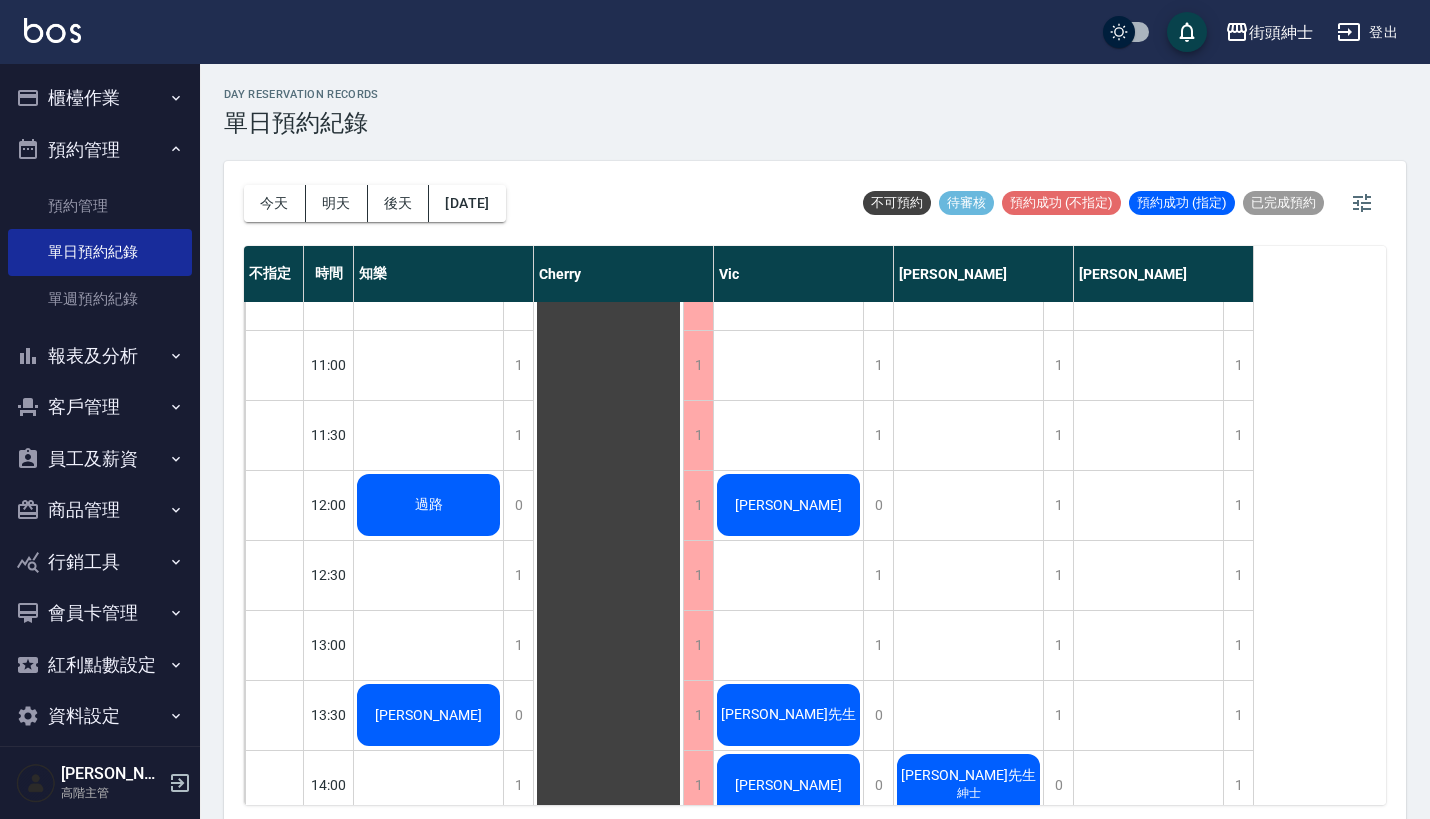 scroll, scrollTop: 1016, scrollLeft: 0, axis: vertical 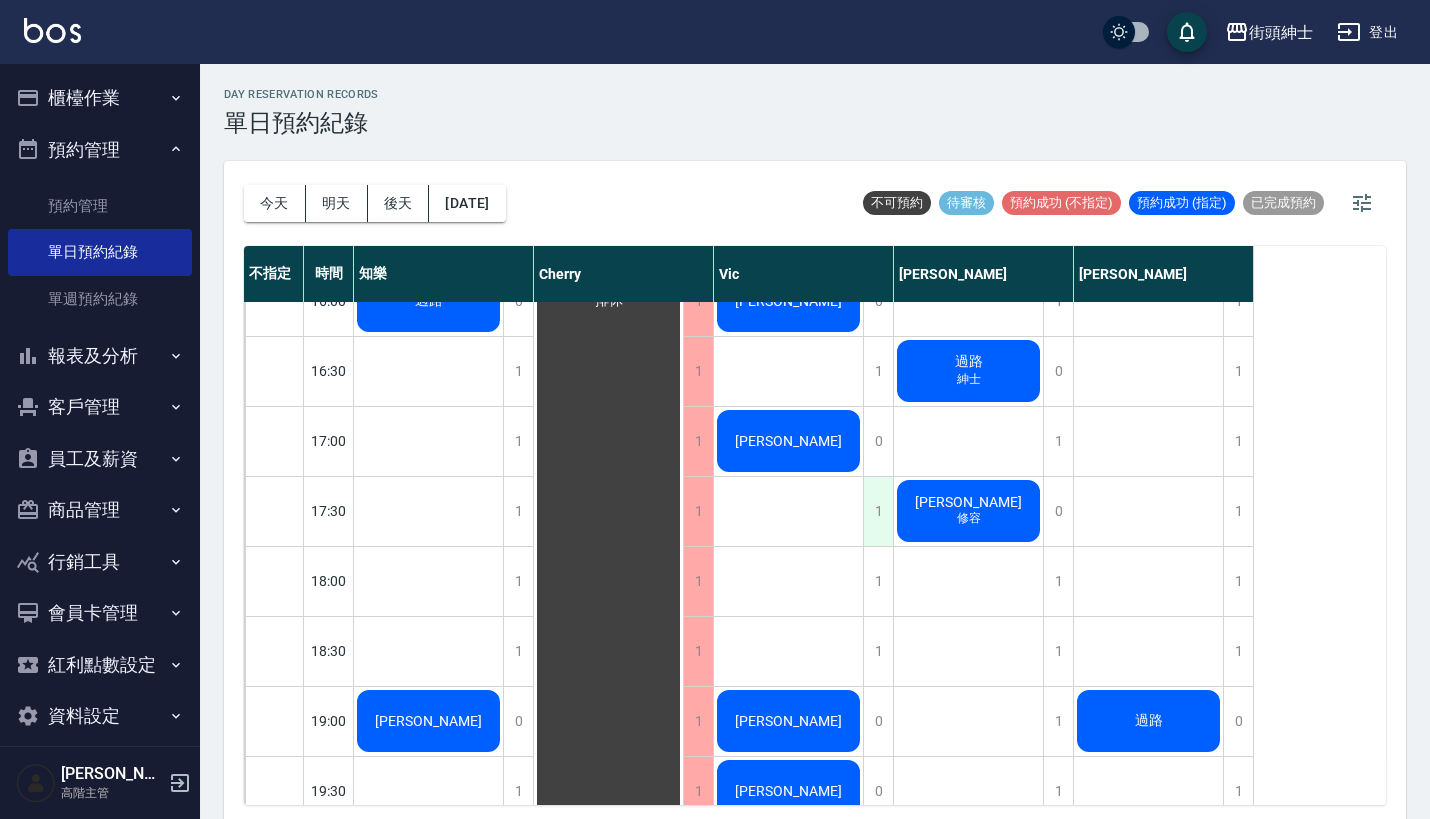 click on "1" at bounding box center (878, 511) 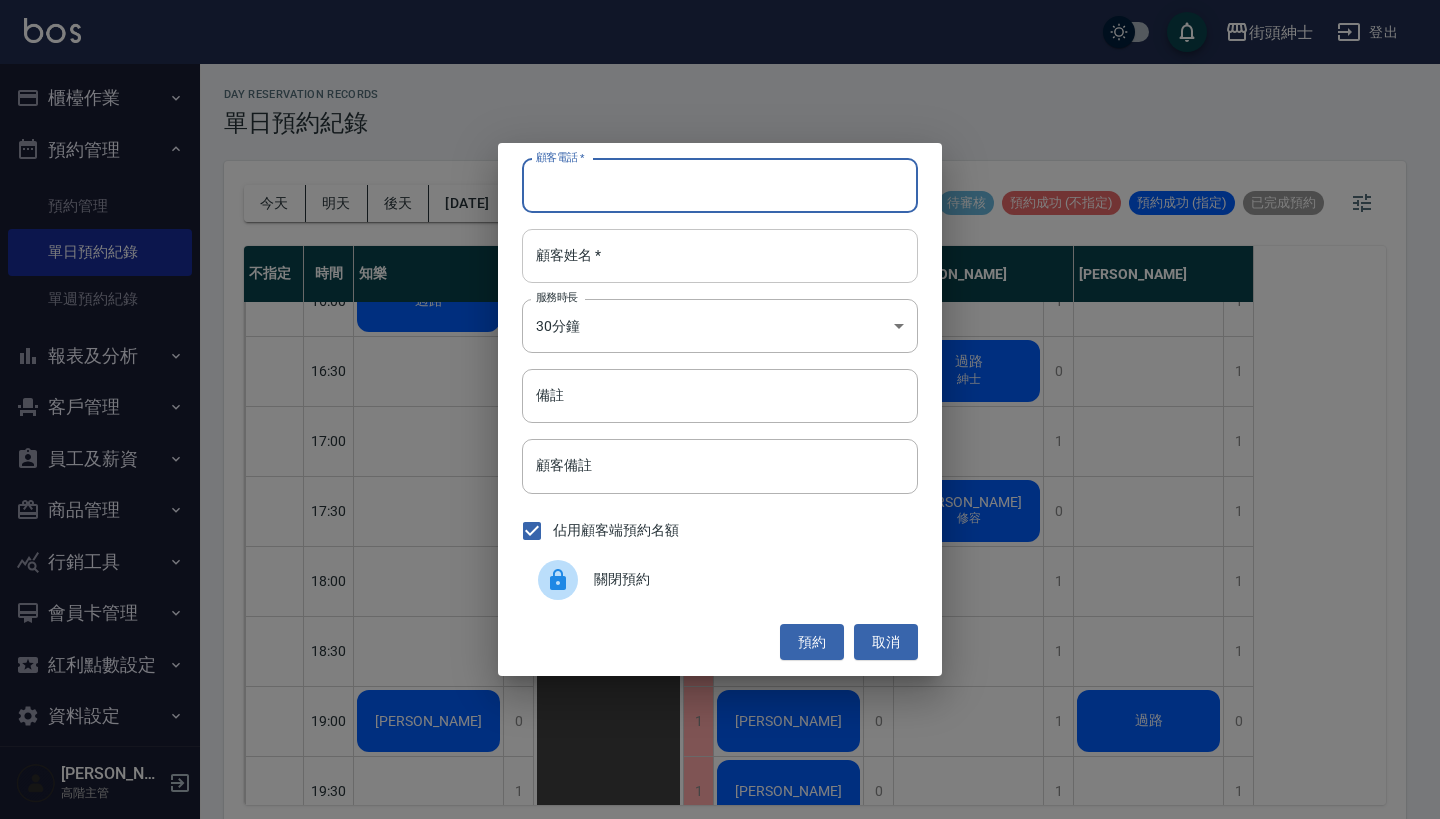 paste on "阿翔 0918158827" 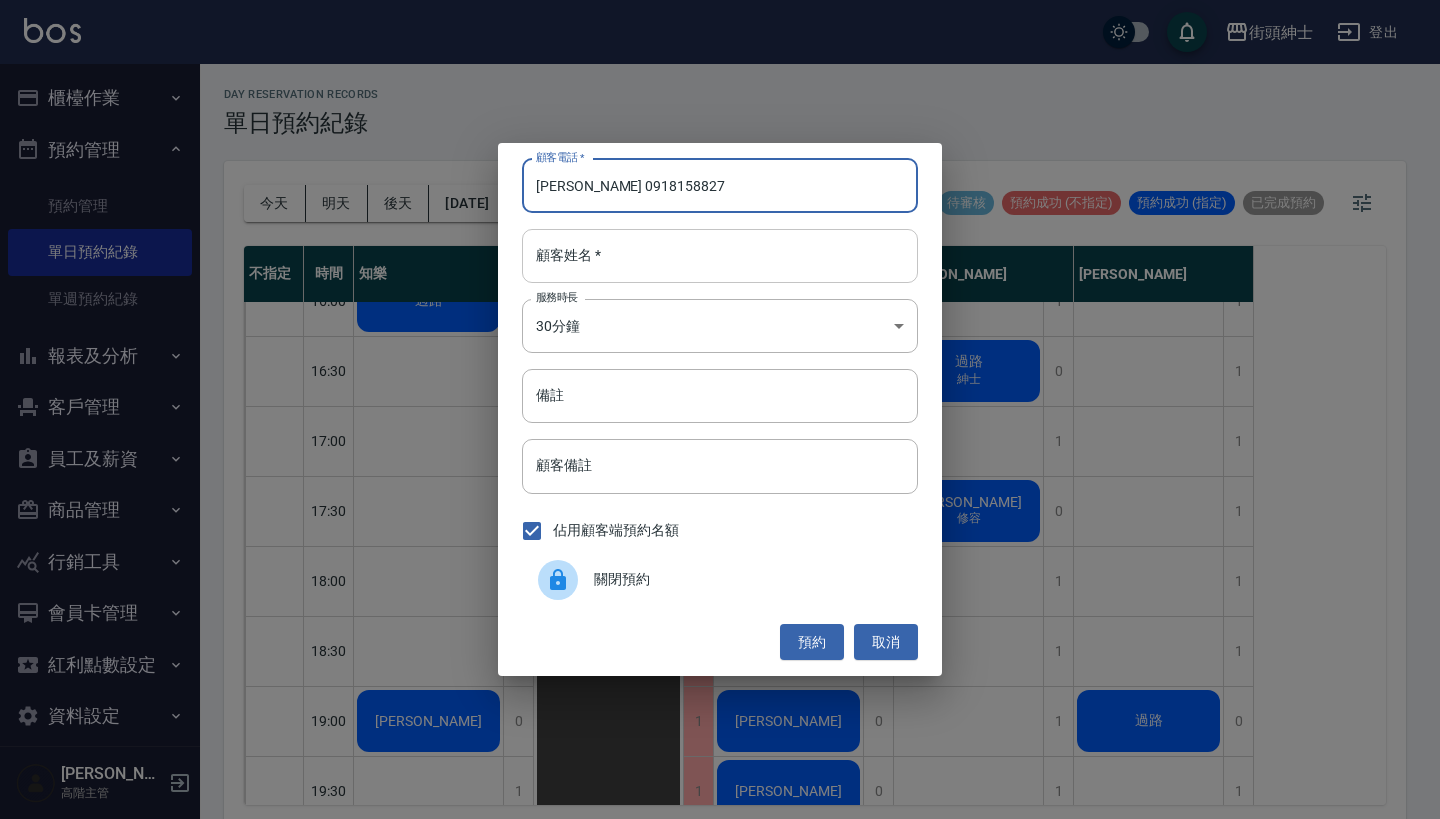 type on "阿翔 0918158827" 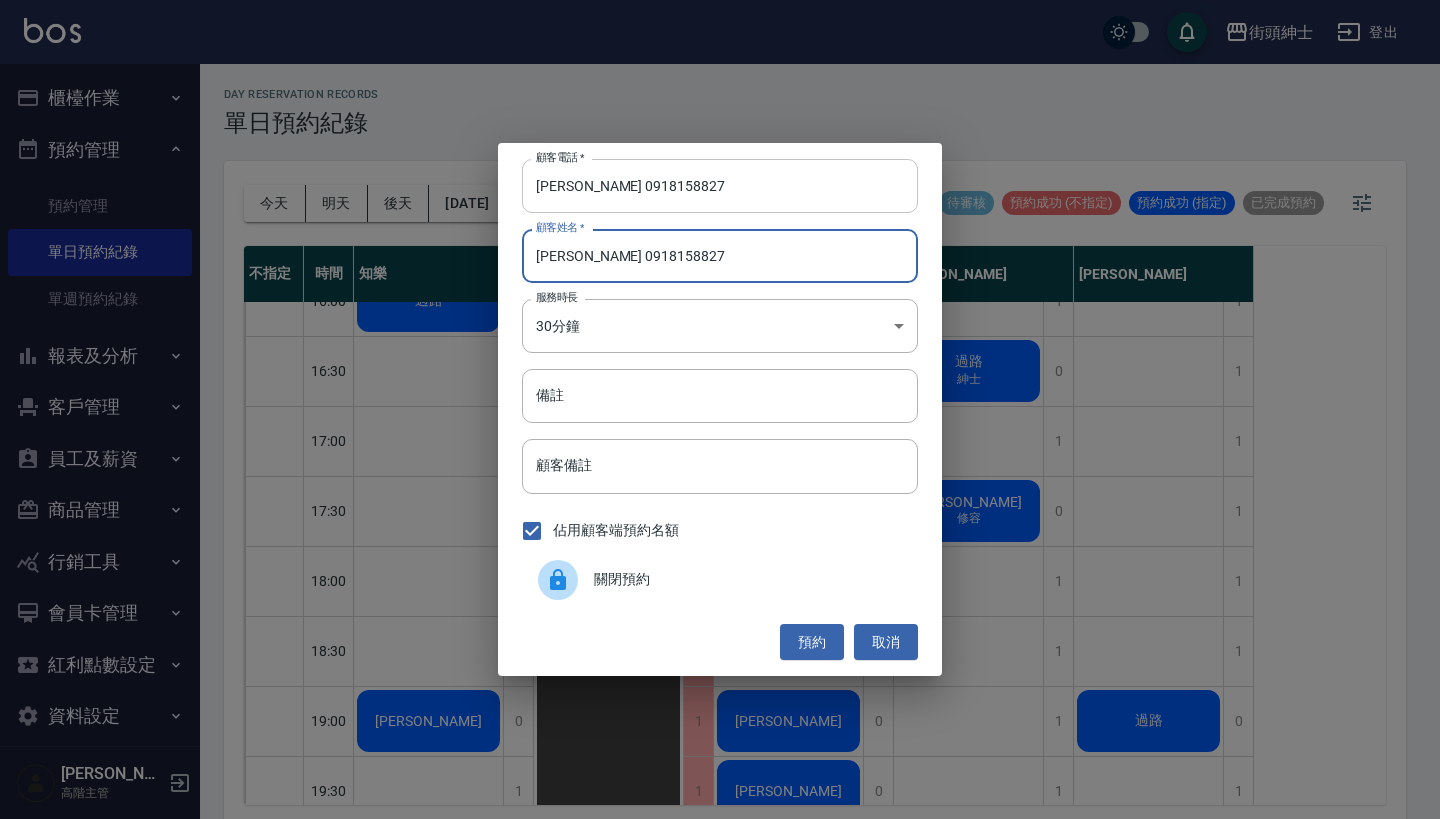 type on "阿翔 0918158827" 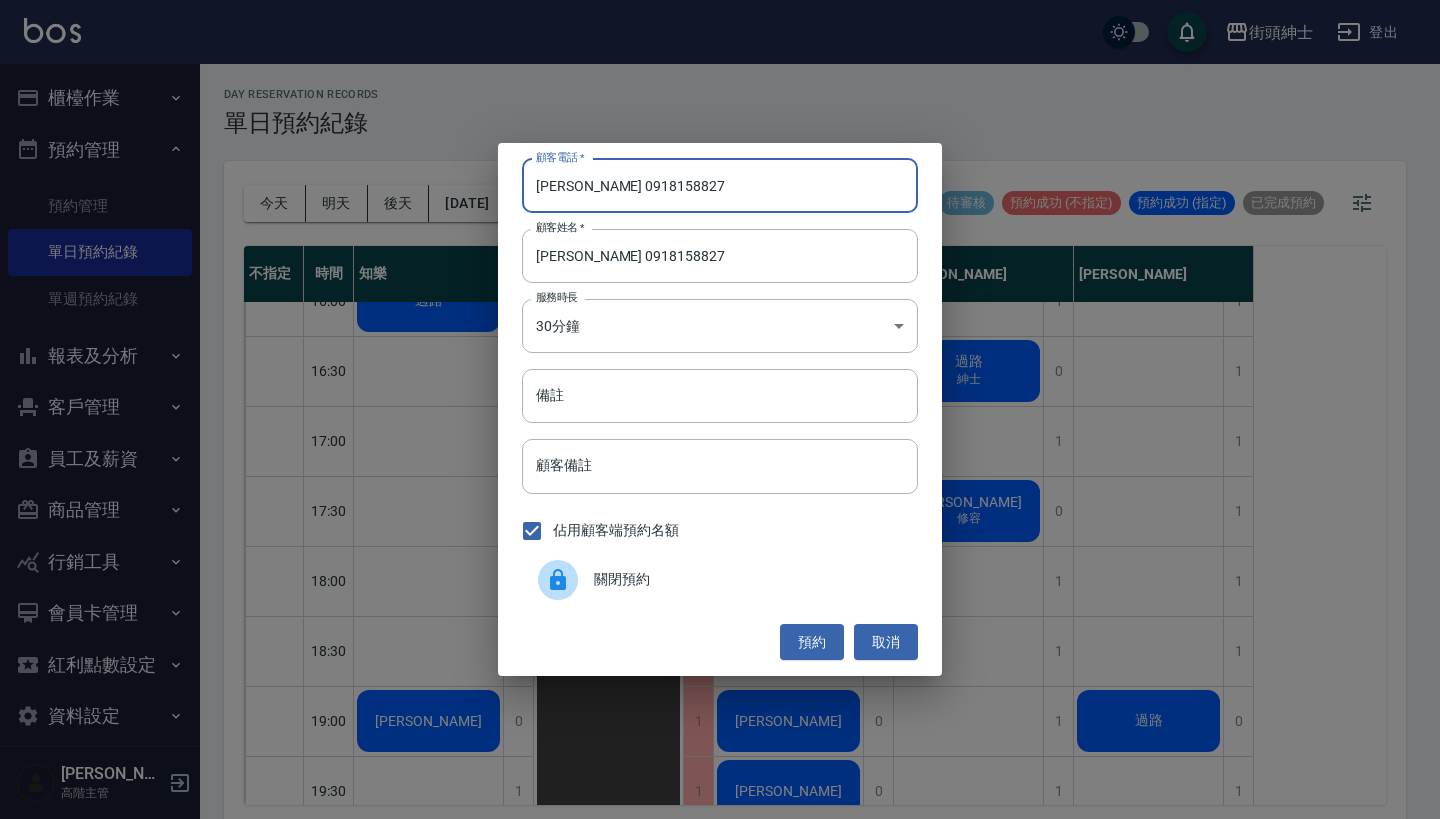 drag, startPoint x: 564, startPoint y: 188, endPoint x: 465, endPoint y: 187, distance: 99.00505 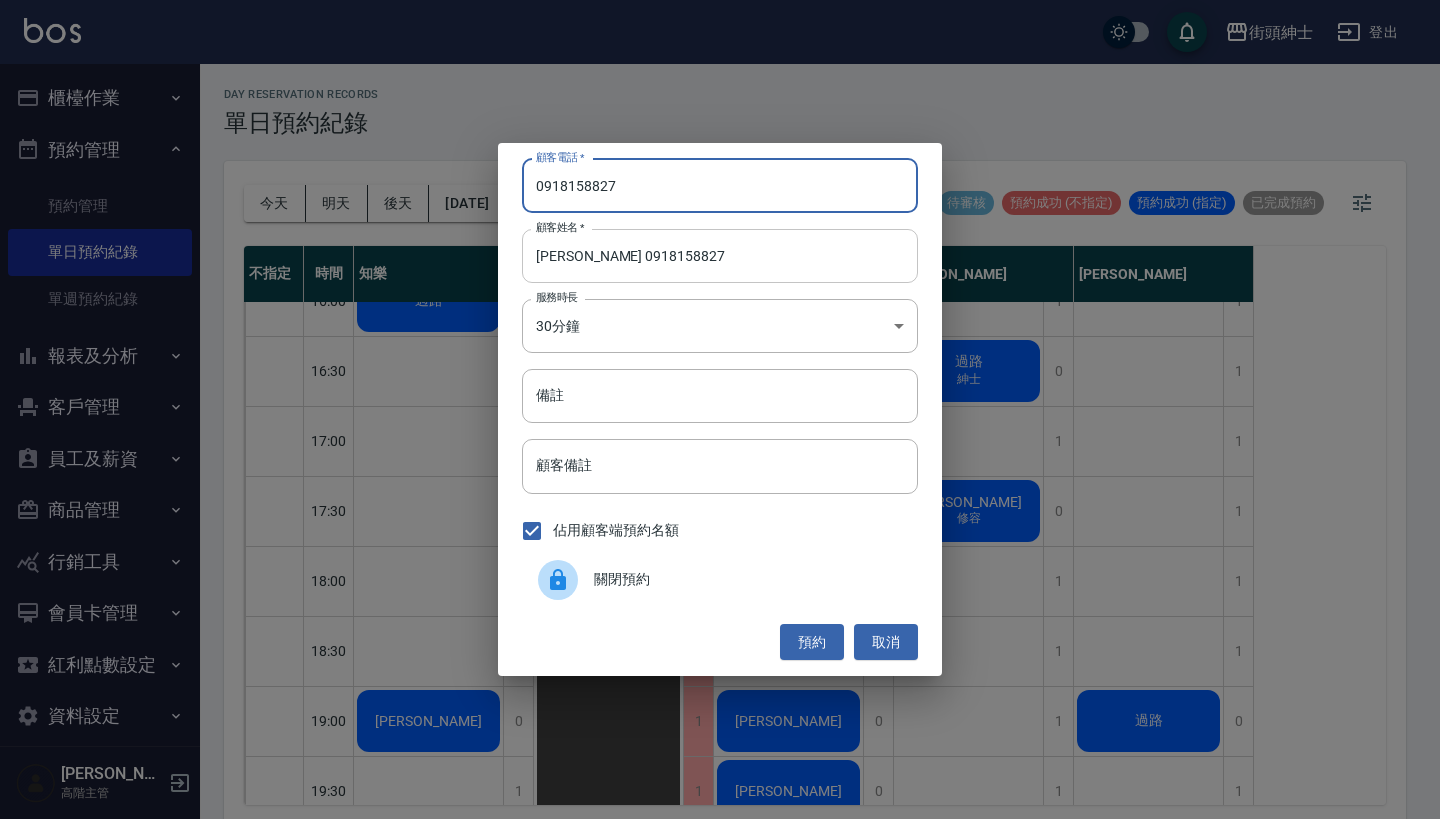 type on "0918158827" 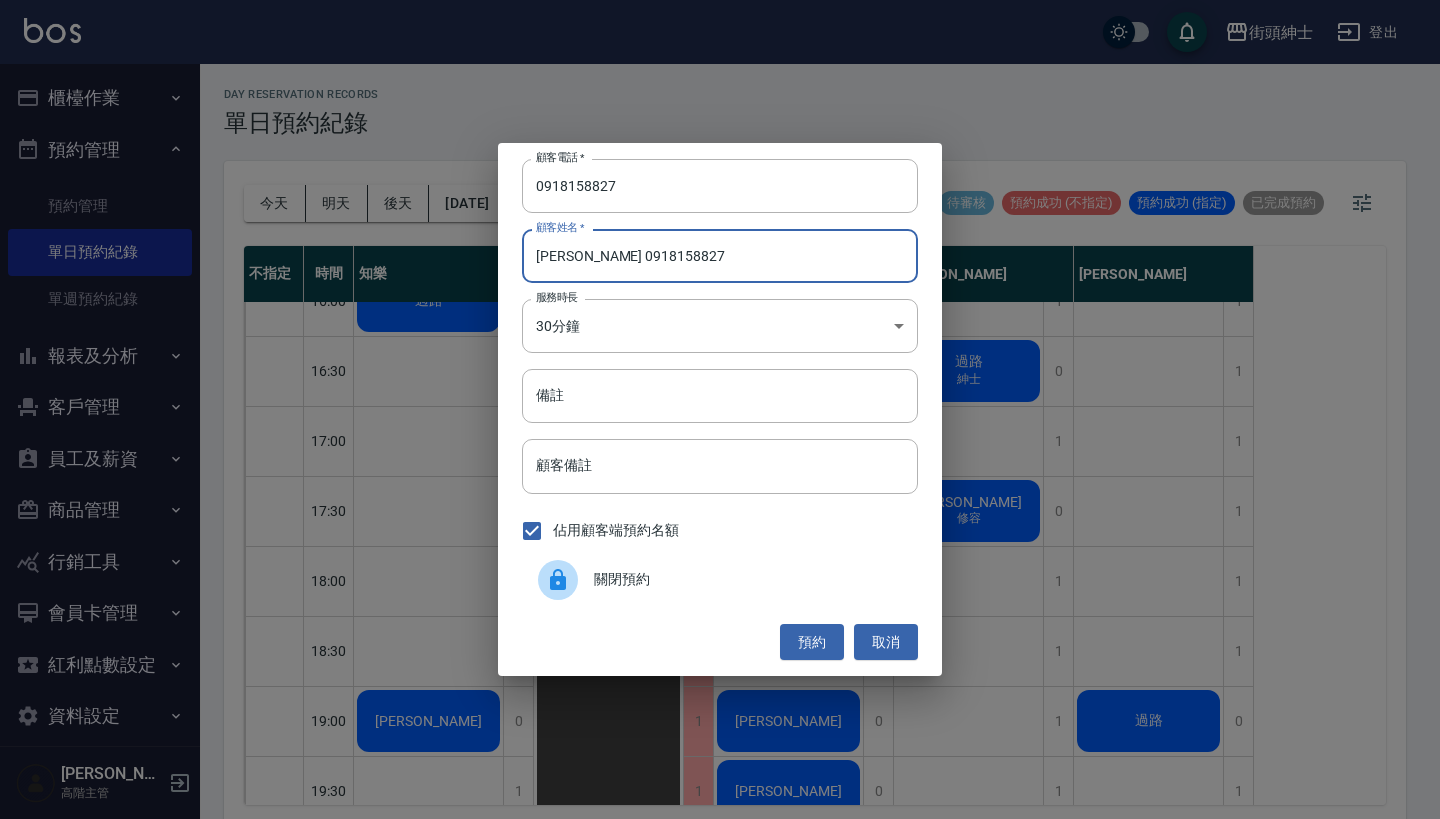 drag, startPoint x: 675, startPoint y: 271, endPoint x: 560, endPoint y: 260, distance: 115.52489 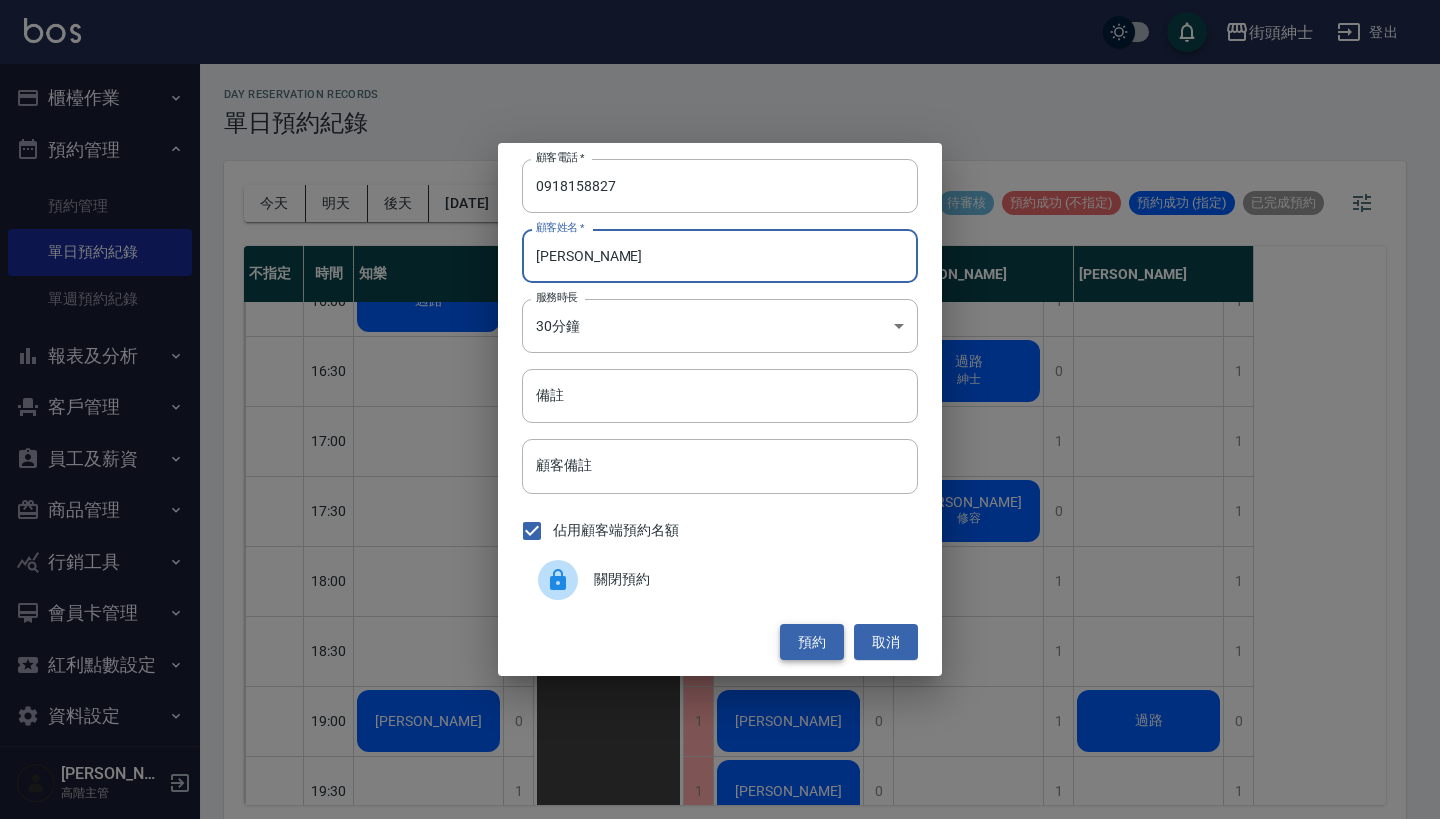 type on "阿翔" 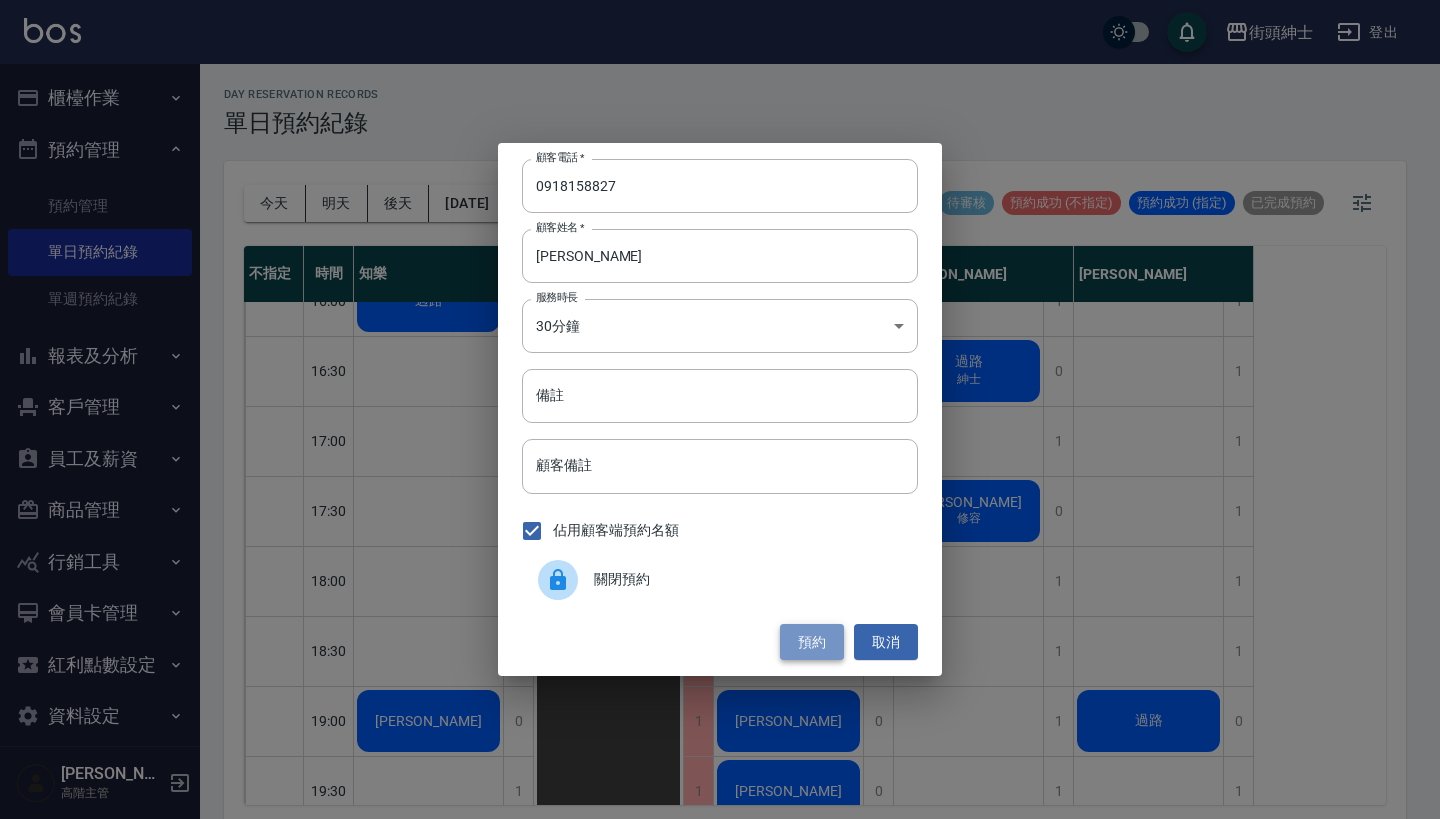 click on "預約" at bounding box center [812, 642] 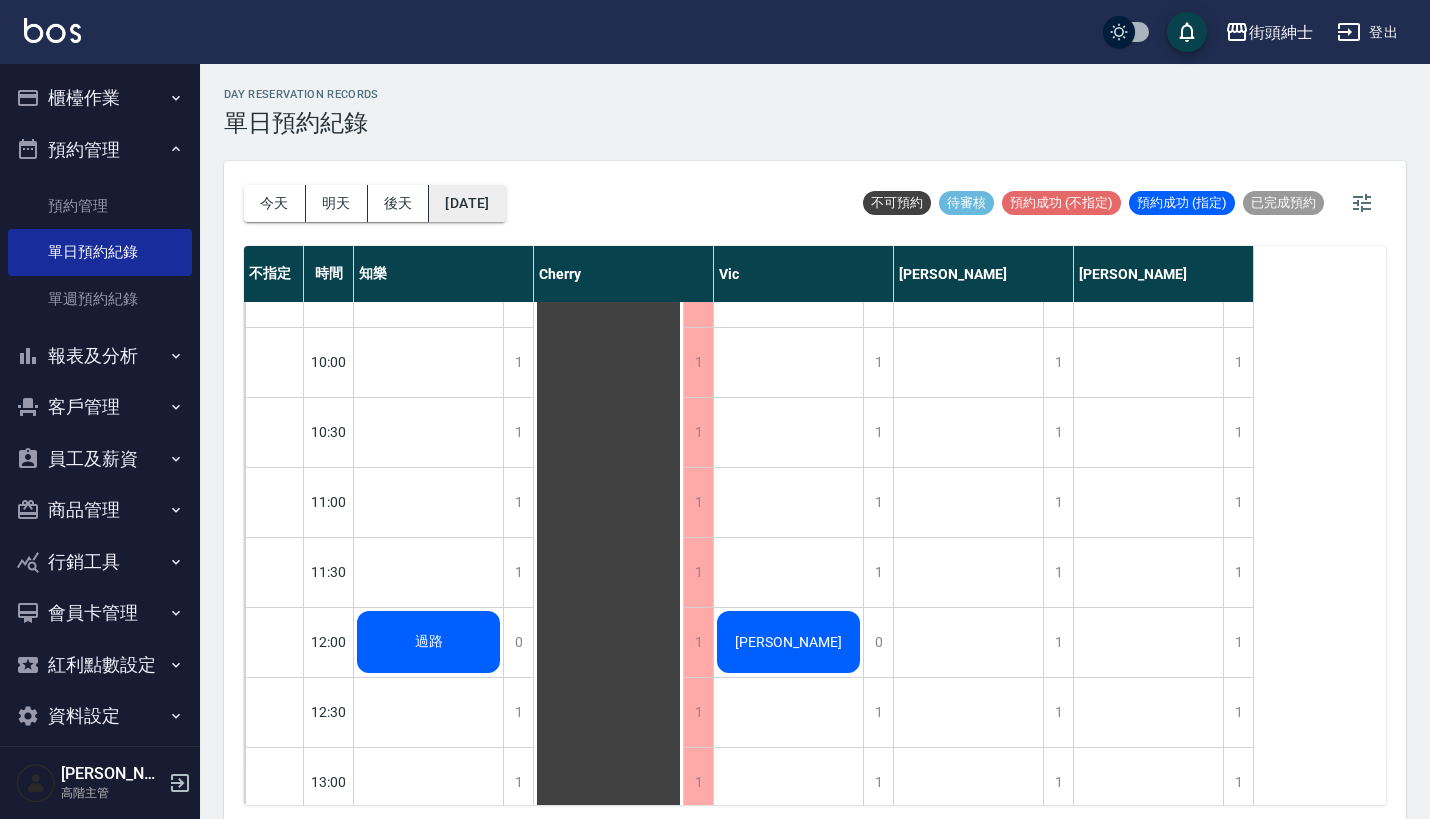 click on "2025/07/16" at bounding box center [467, 203] 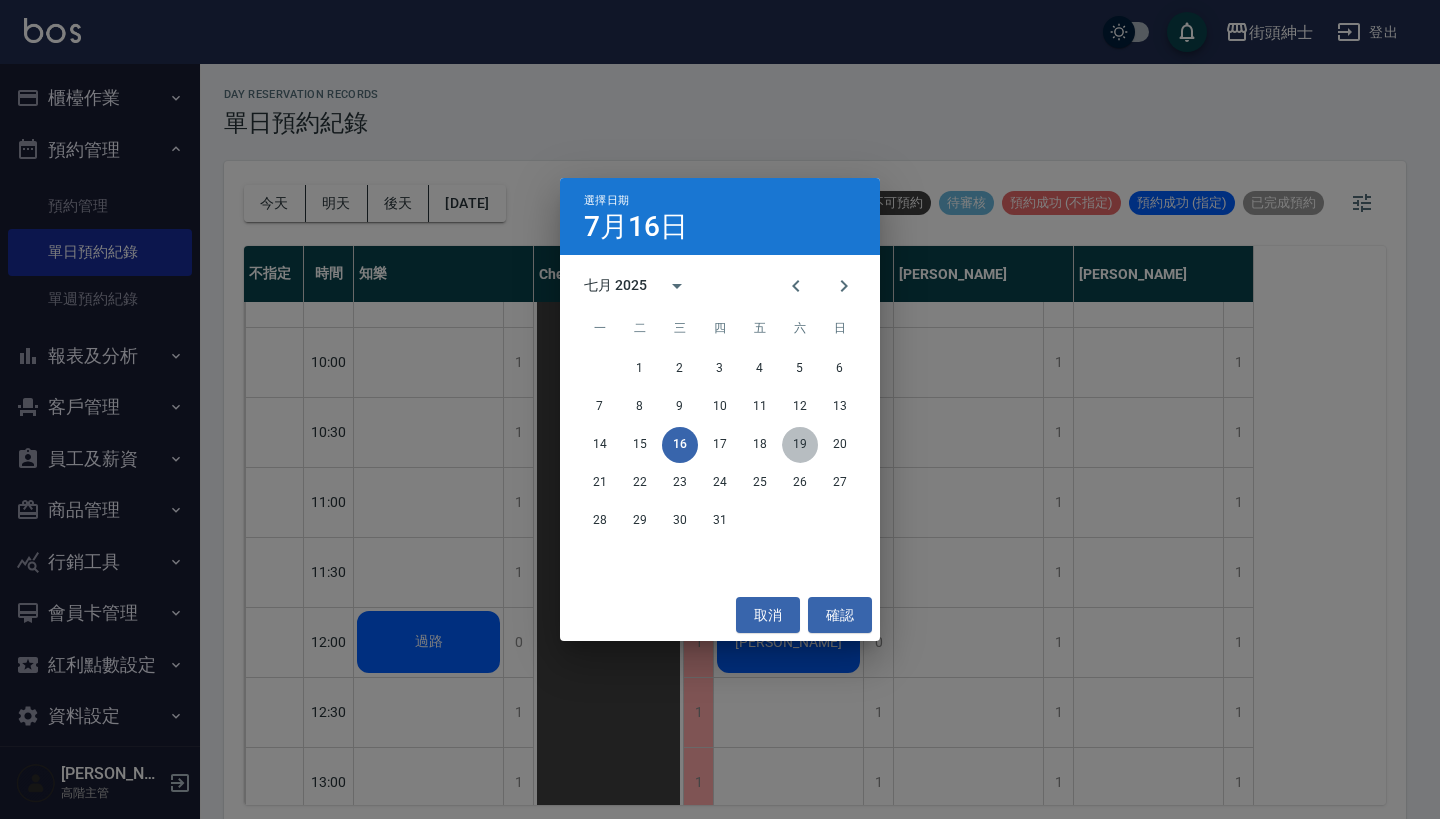 click on "19" at bounding box center (800, 445) 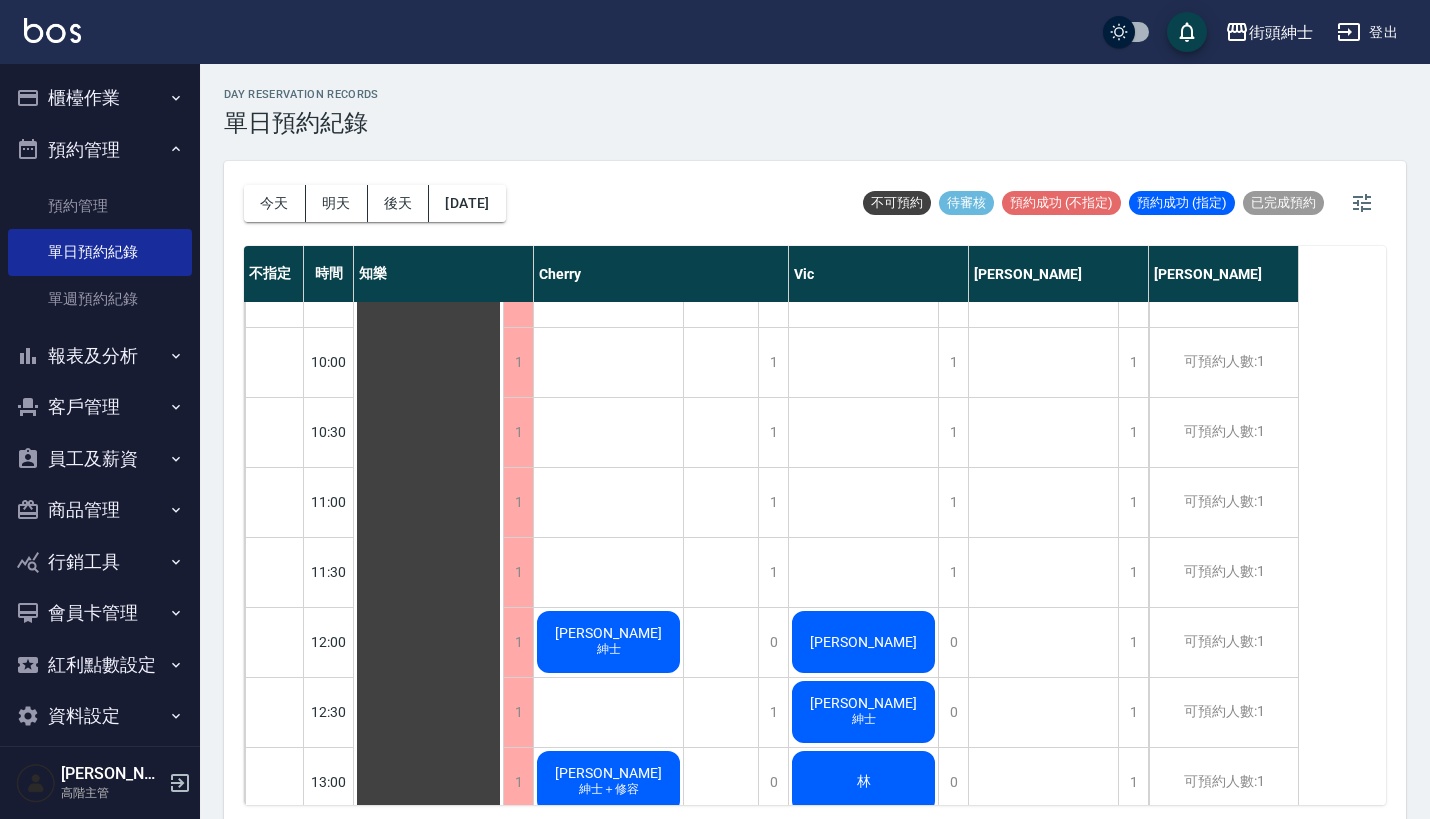 scroll, scrollTop: 200, scrollLeft: 0, axis: vertical 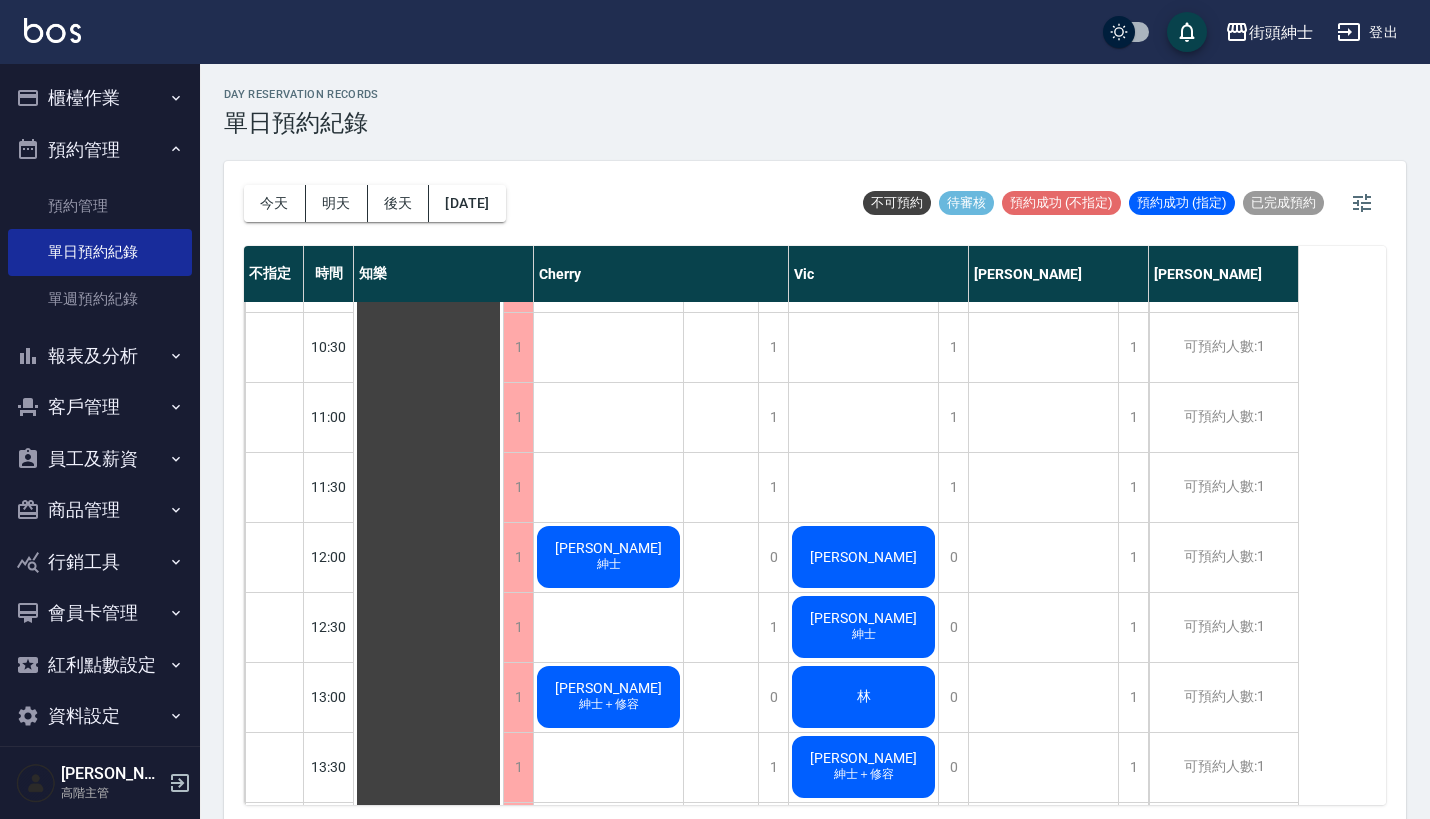 click on "朱" at bounding box center [428, 1117] 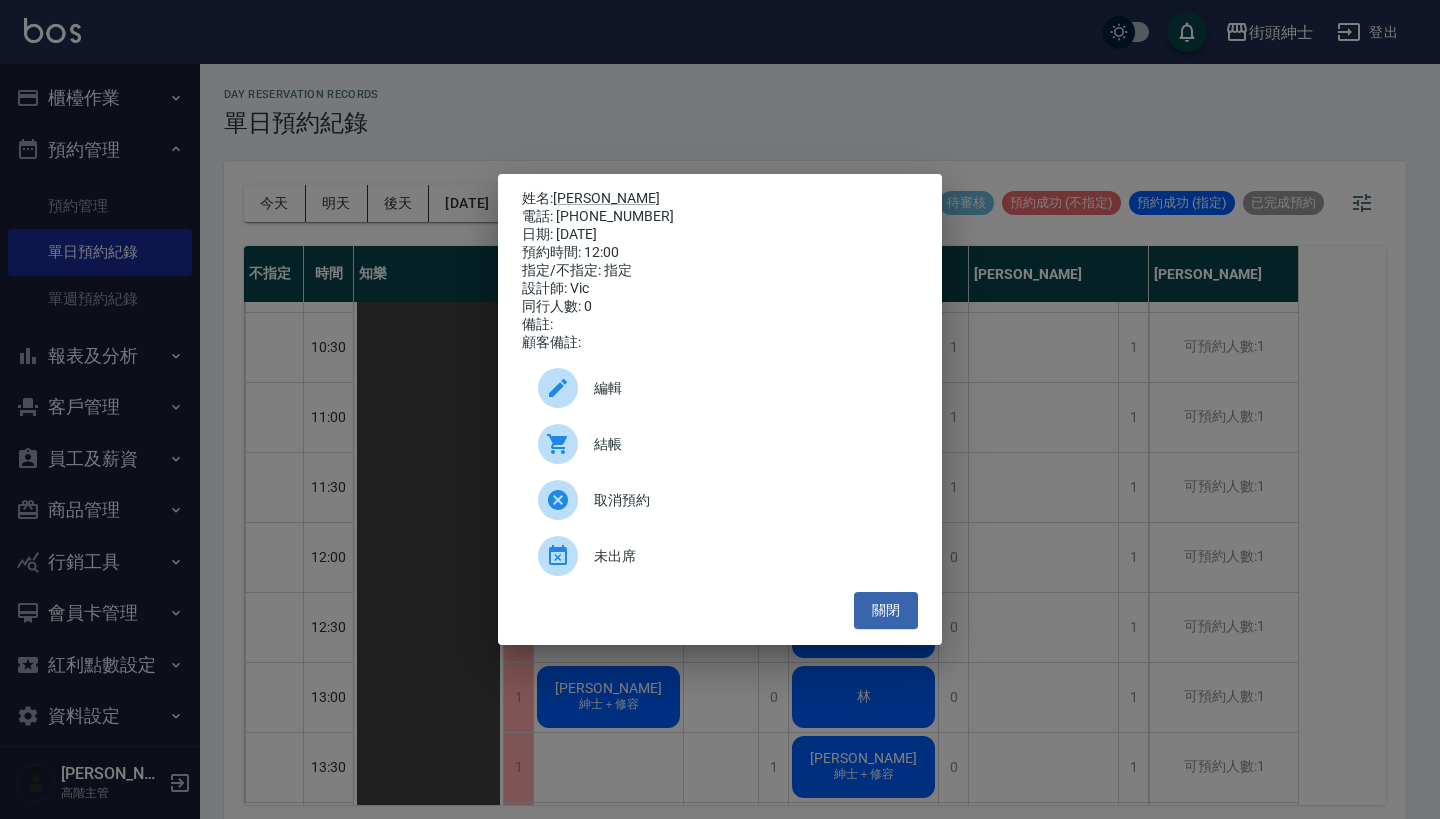 click on "姓名:  朱 電話: 0905729593 日期: 2025/07/19 預約時間: 12:00 指定/不指定: 指定 設計師: Vic 同行人數: 0 備註:  顧客備註:  編輯 結帳 取消預約 未出席 關閉" at bounding box center (720, 409) 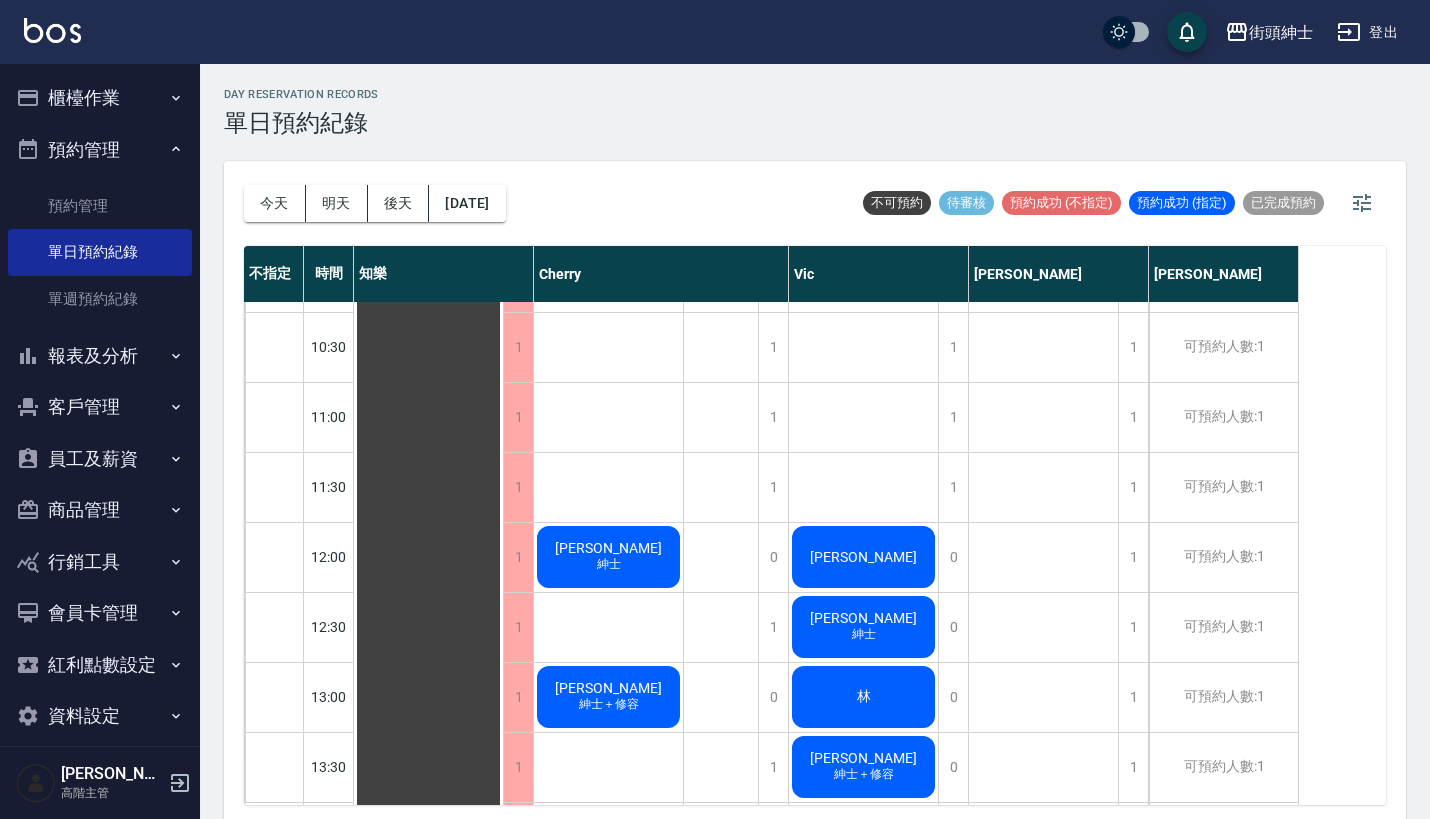 click on "今天 明天 後天 2025/07/19" at bounding box center (375, 203) 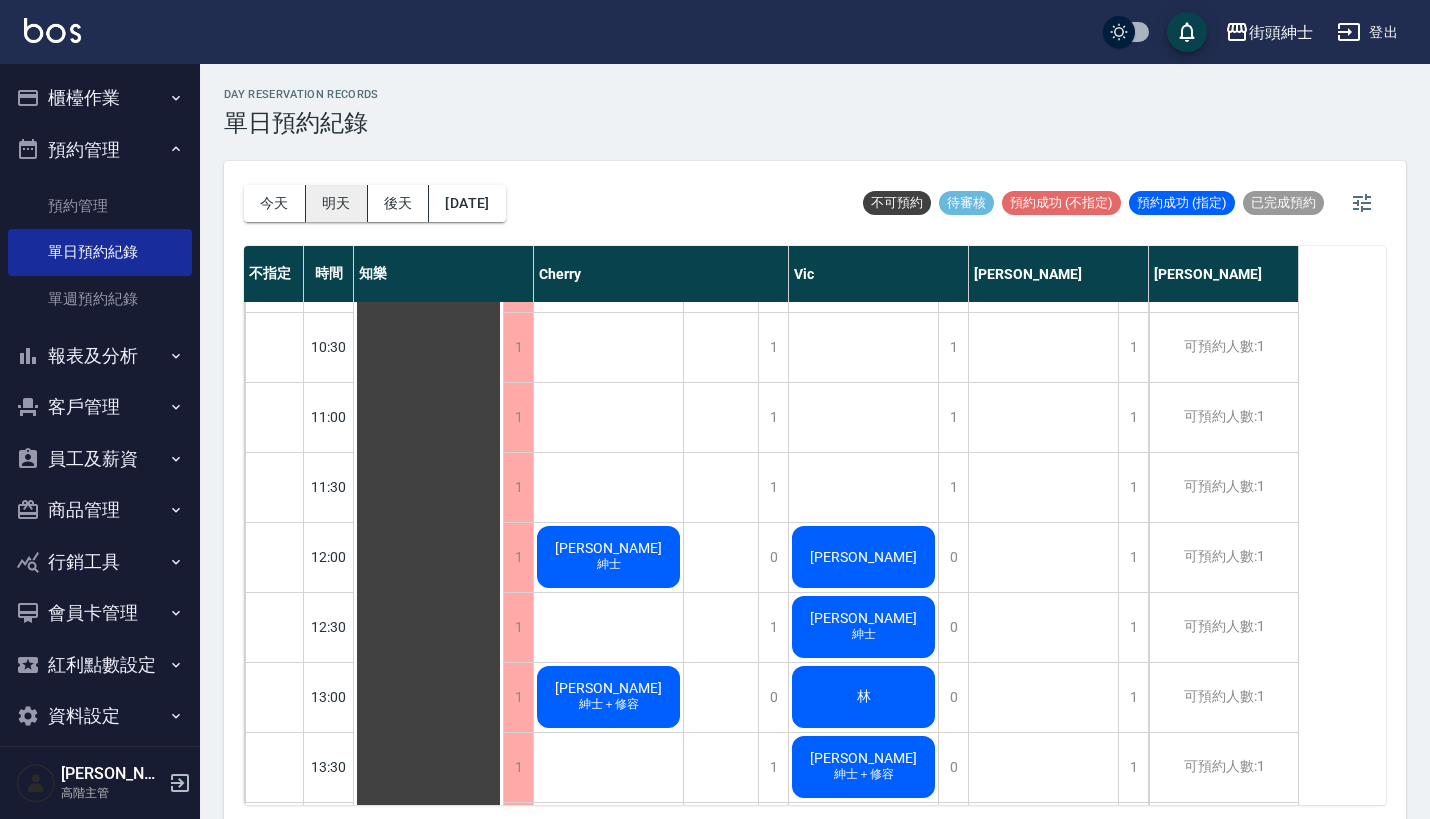 click on "明天" at bounding box center [337, 203] 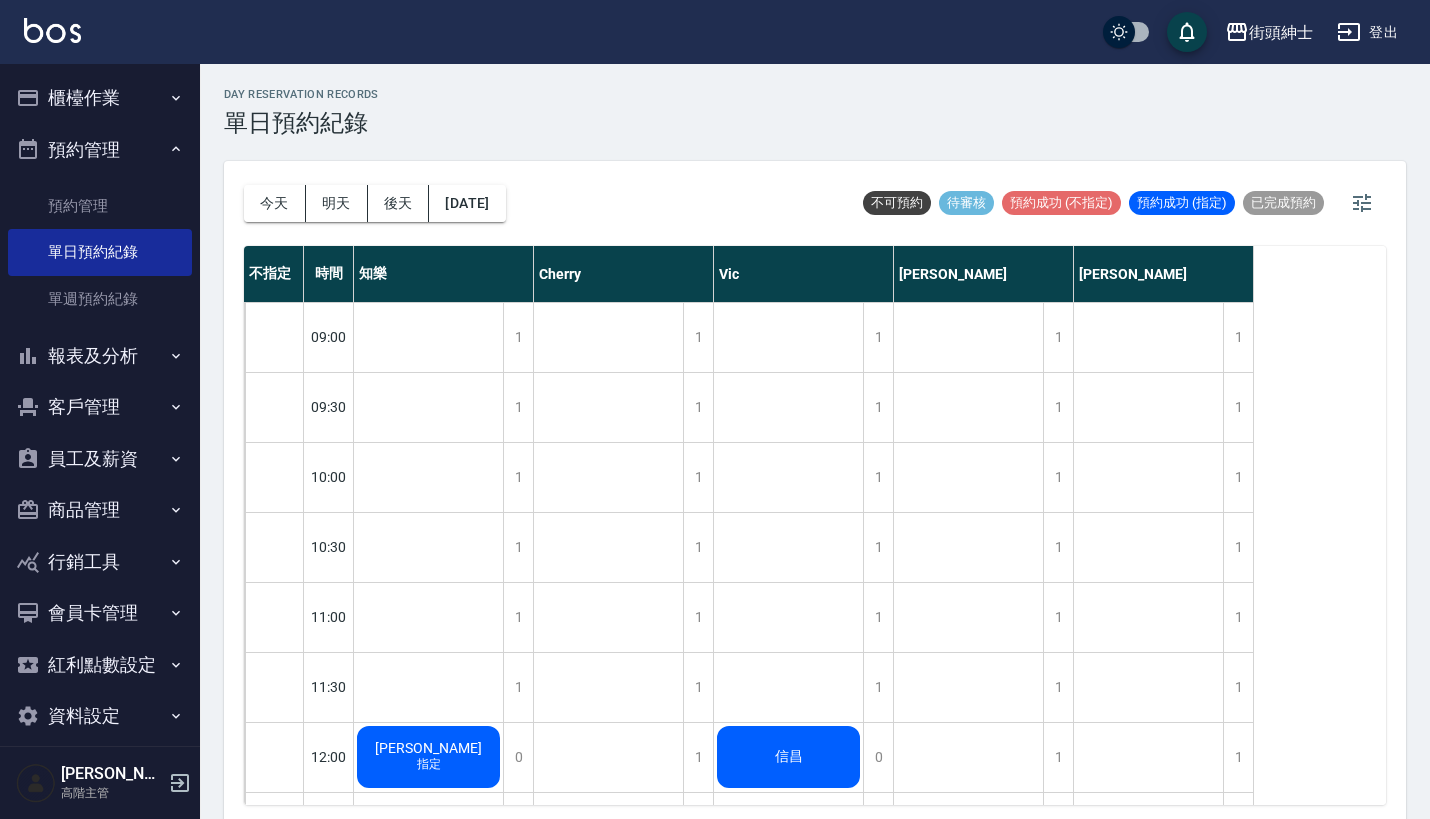 scroll, scrollTop: 0, scrollLeft: 0, axis: both 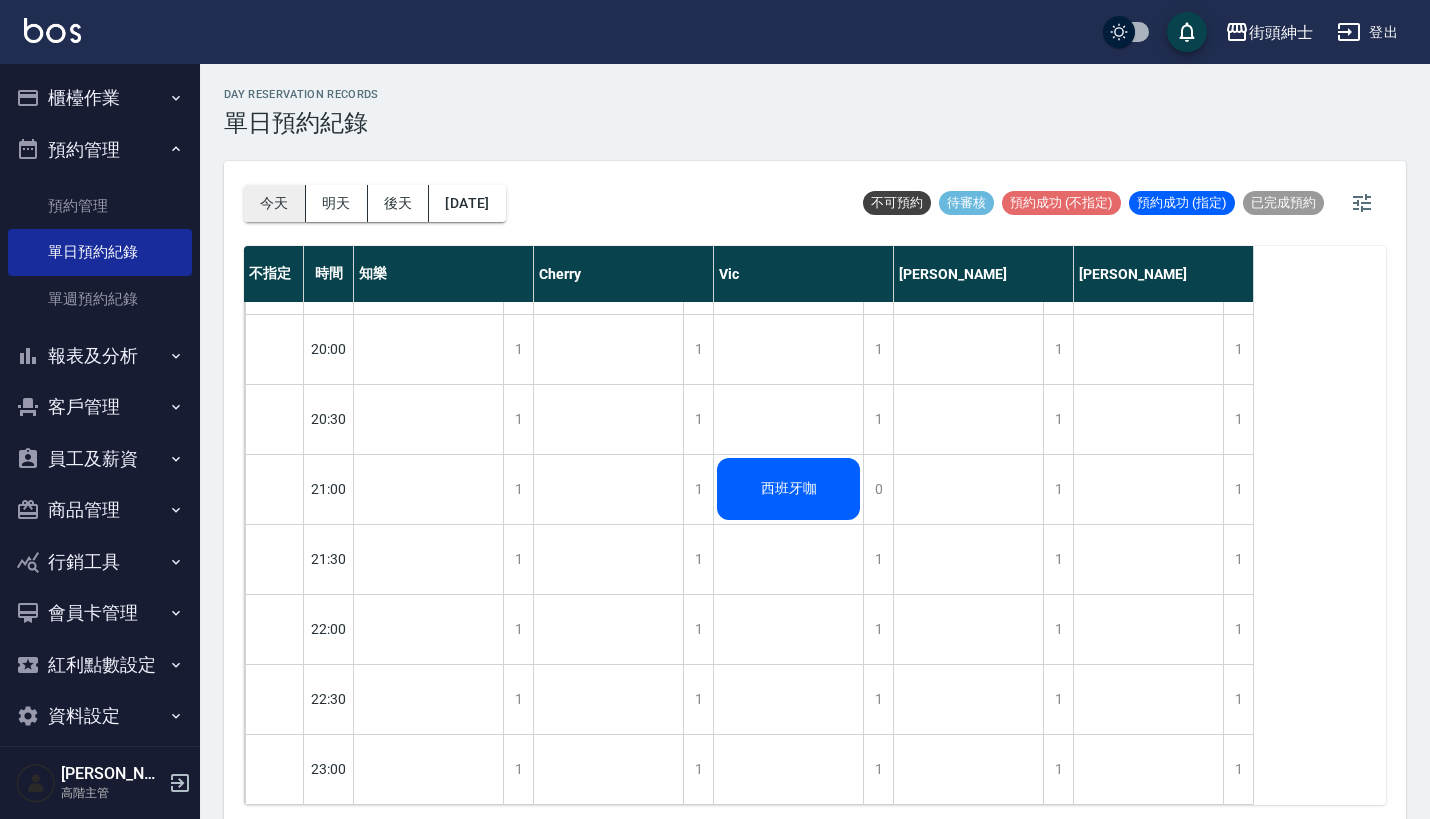 click on "今天" at bounding box center [275, 203] 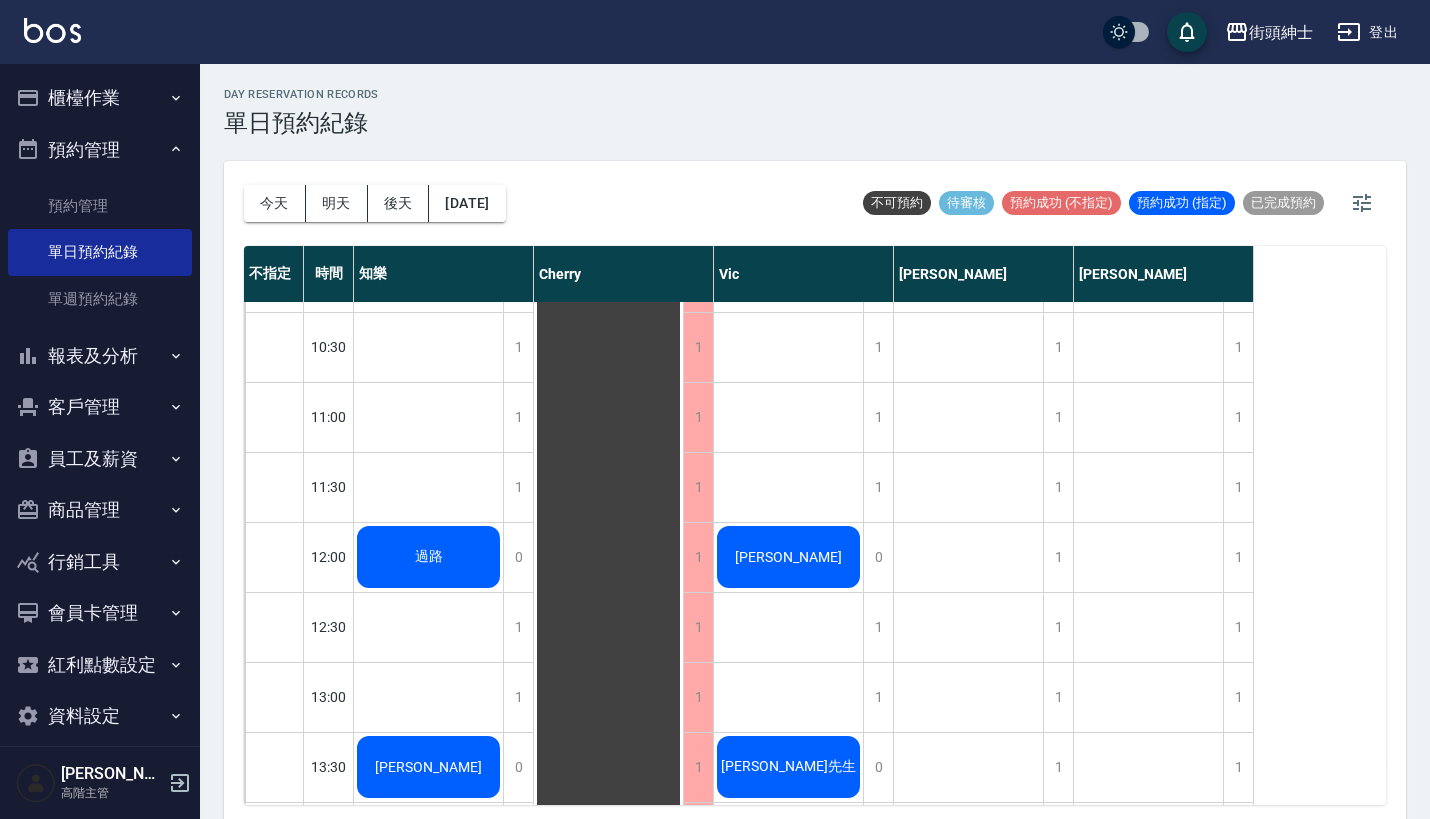 scroll, scrollTop: 152, scrollLeft: 0, axis: vertical 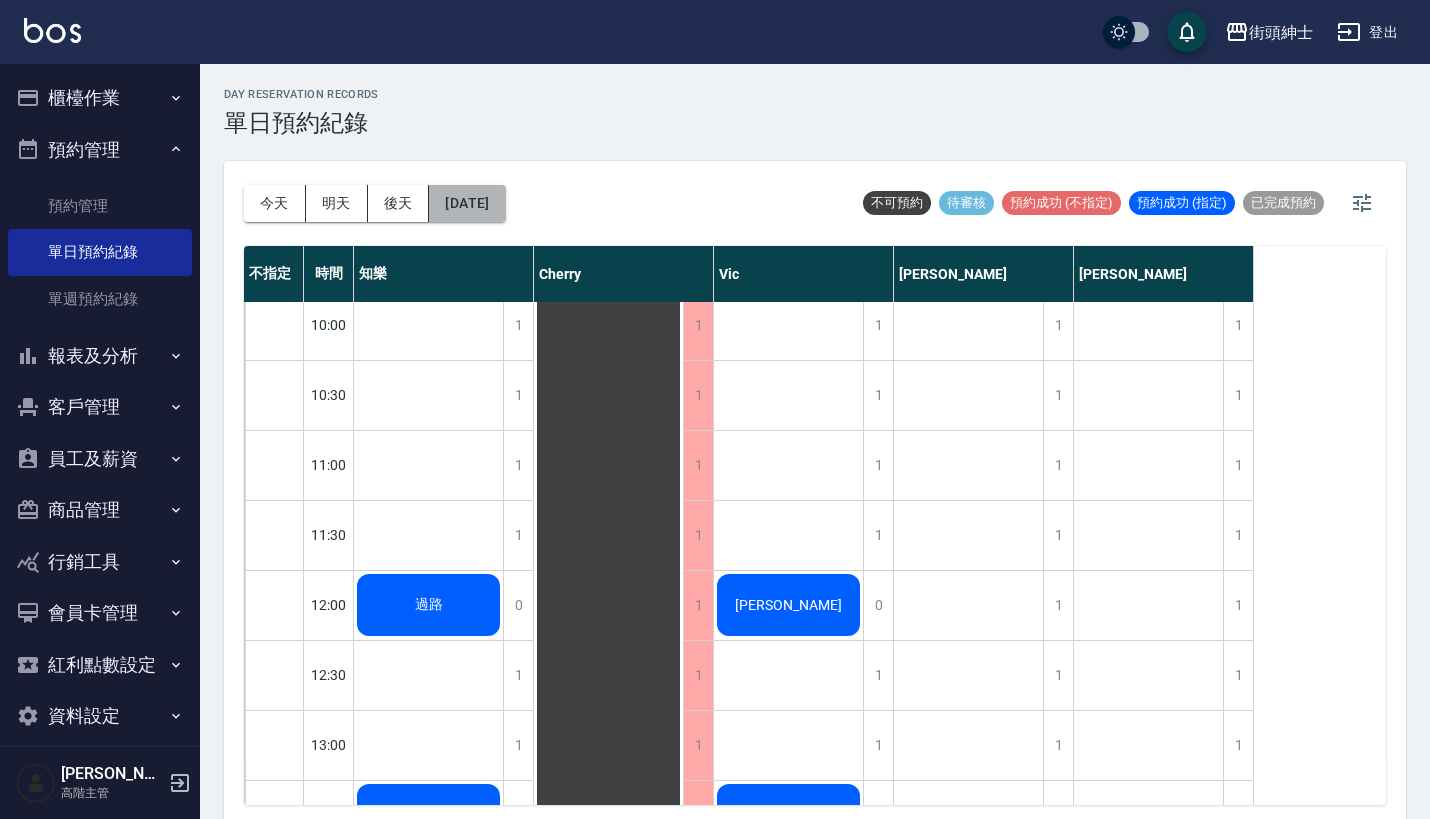 click on "2025/07/16" at bounding box center (467, 203) 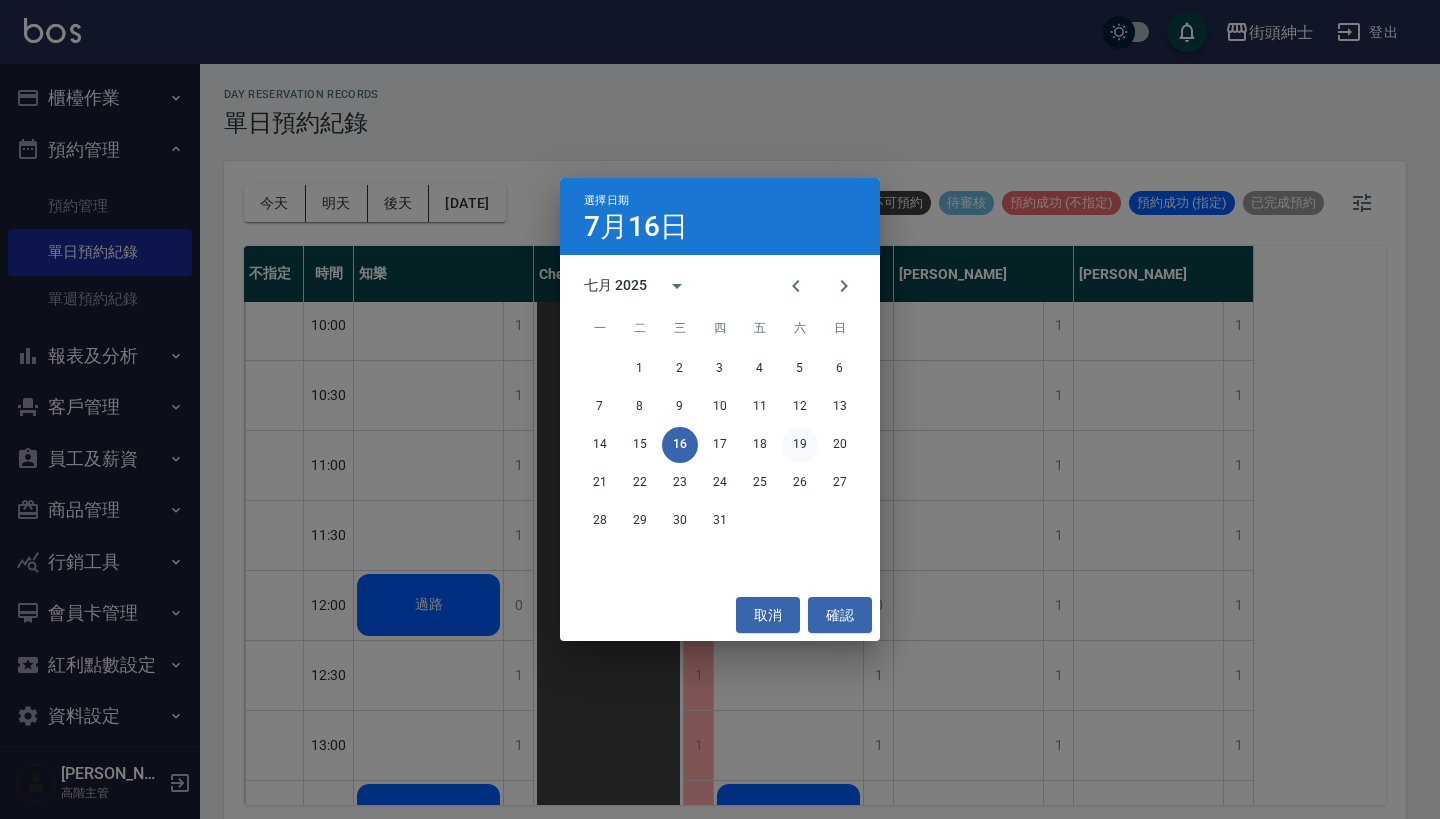 click on "19" at bounding box center (800, 445) 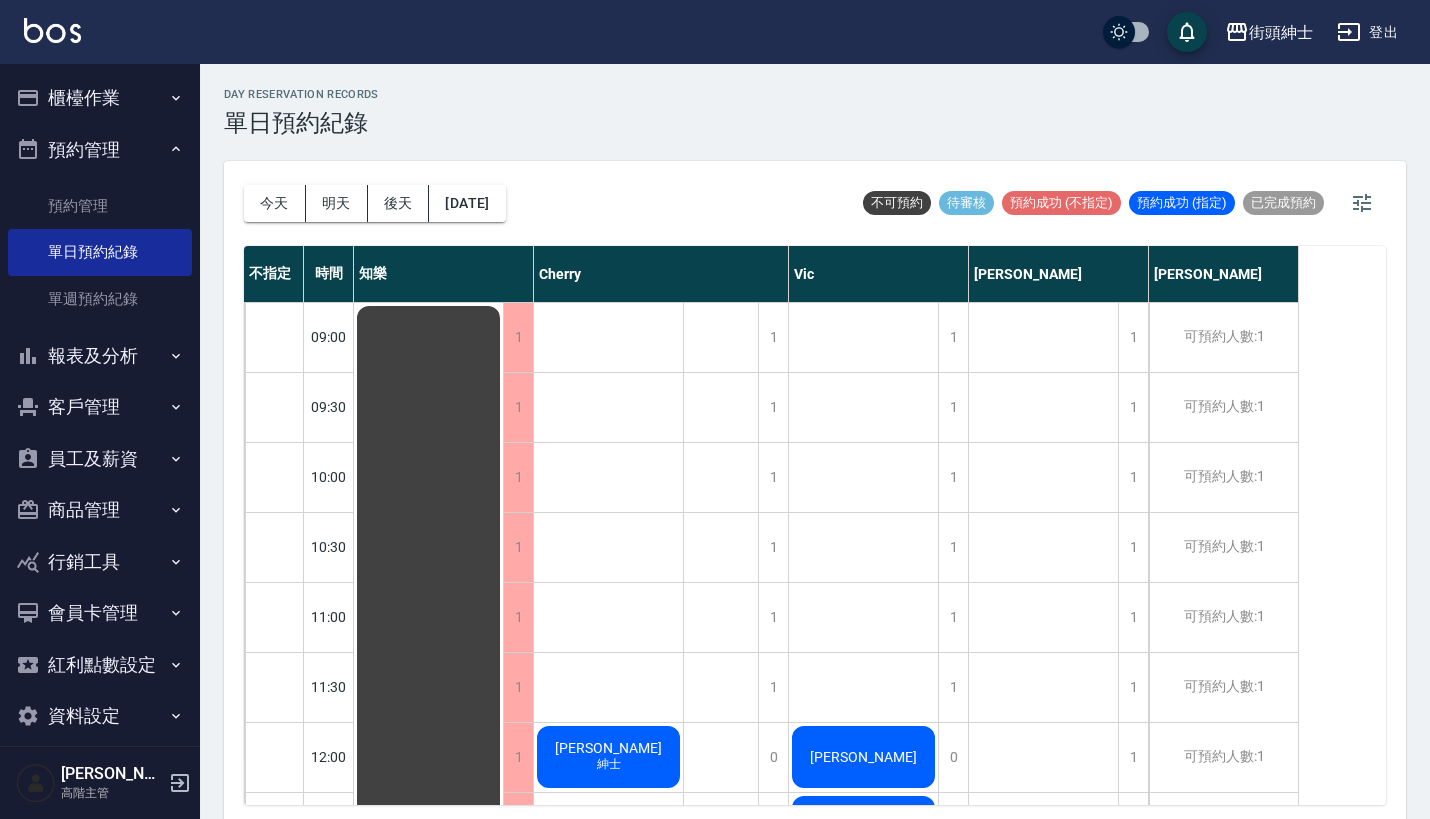 scroll, scrollTop: 0, scrollLeft: 0, axis: both 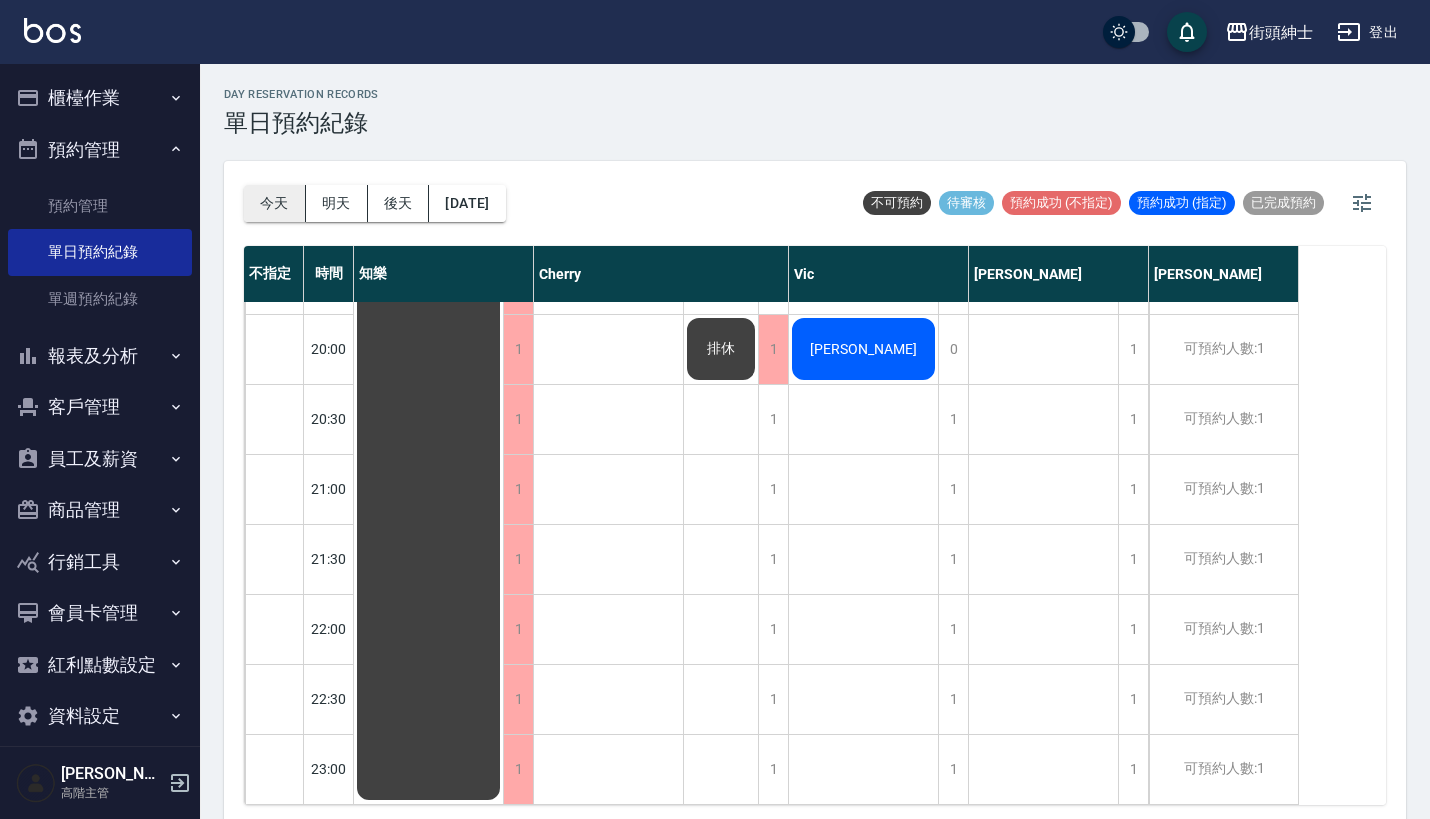 click on "今天" at bounding box center [275, 203] 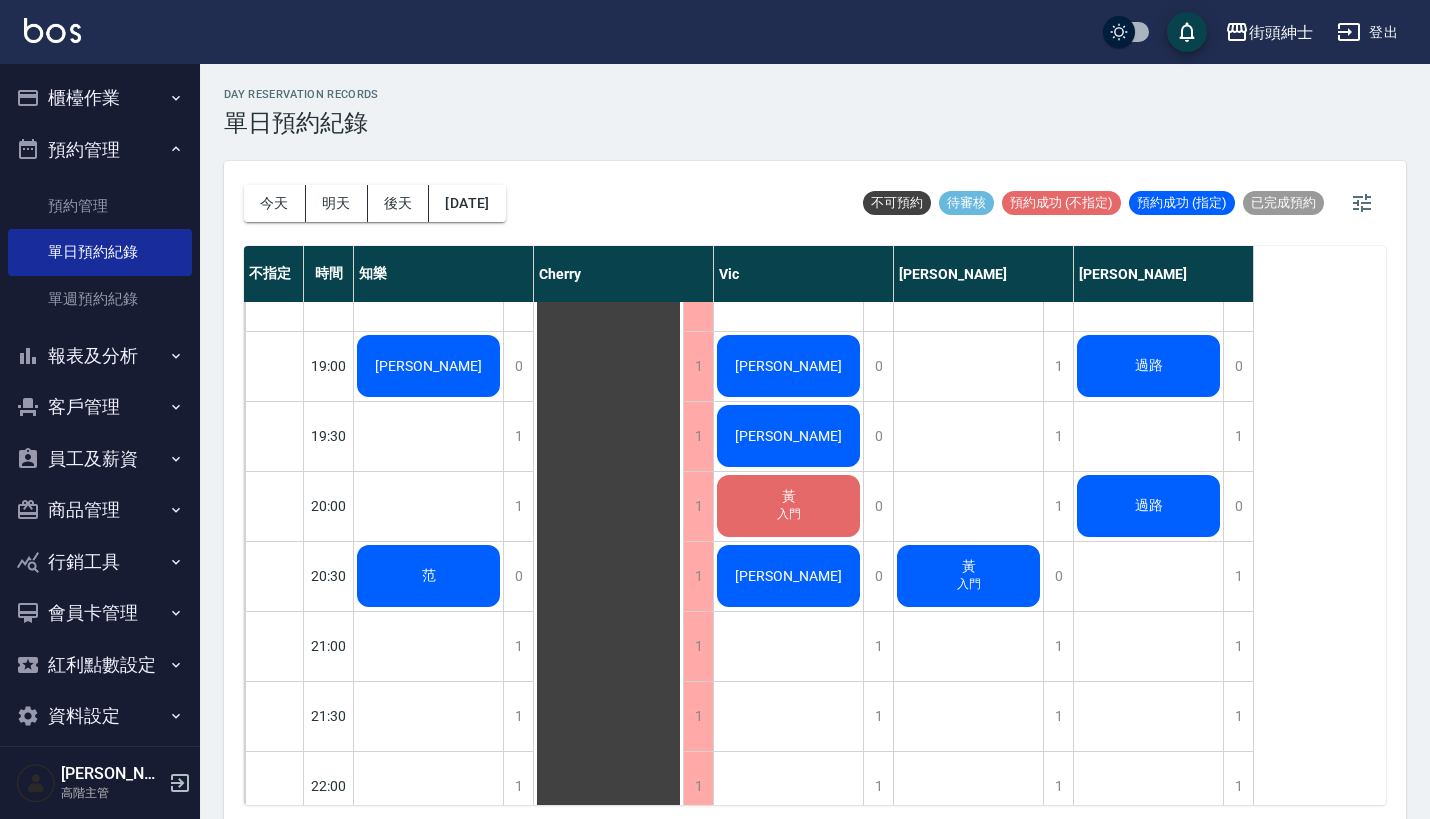 scroll, scrollTop: 1368, scrollLeft: 0, axis: vertical 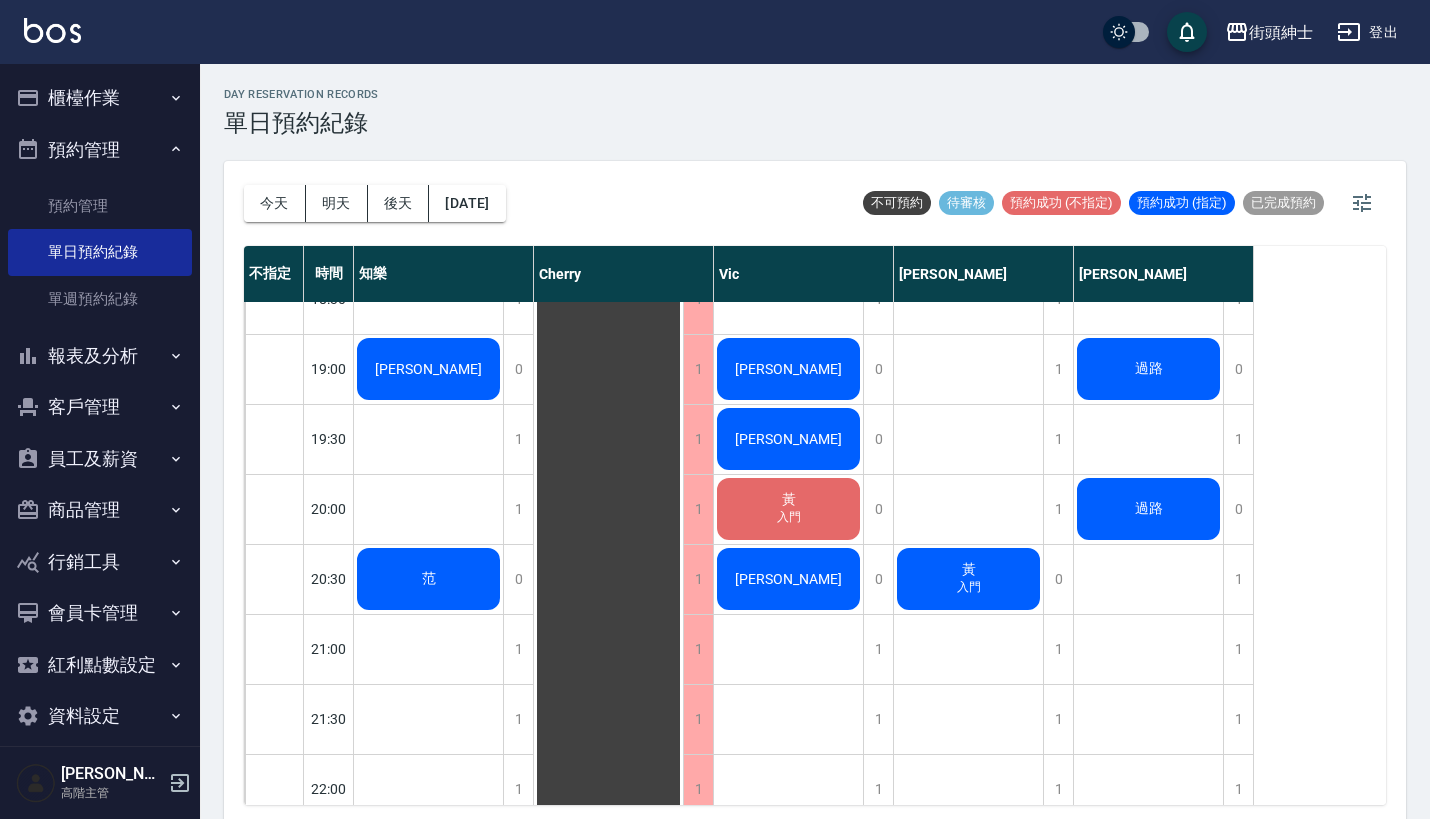click on "Sam" at bounding box center (428, -611) 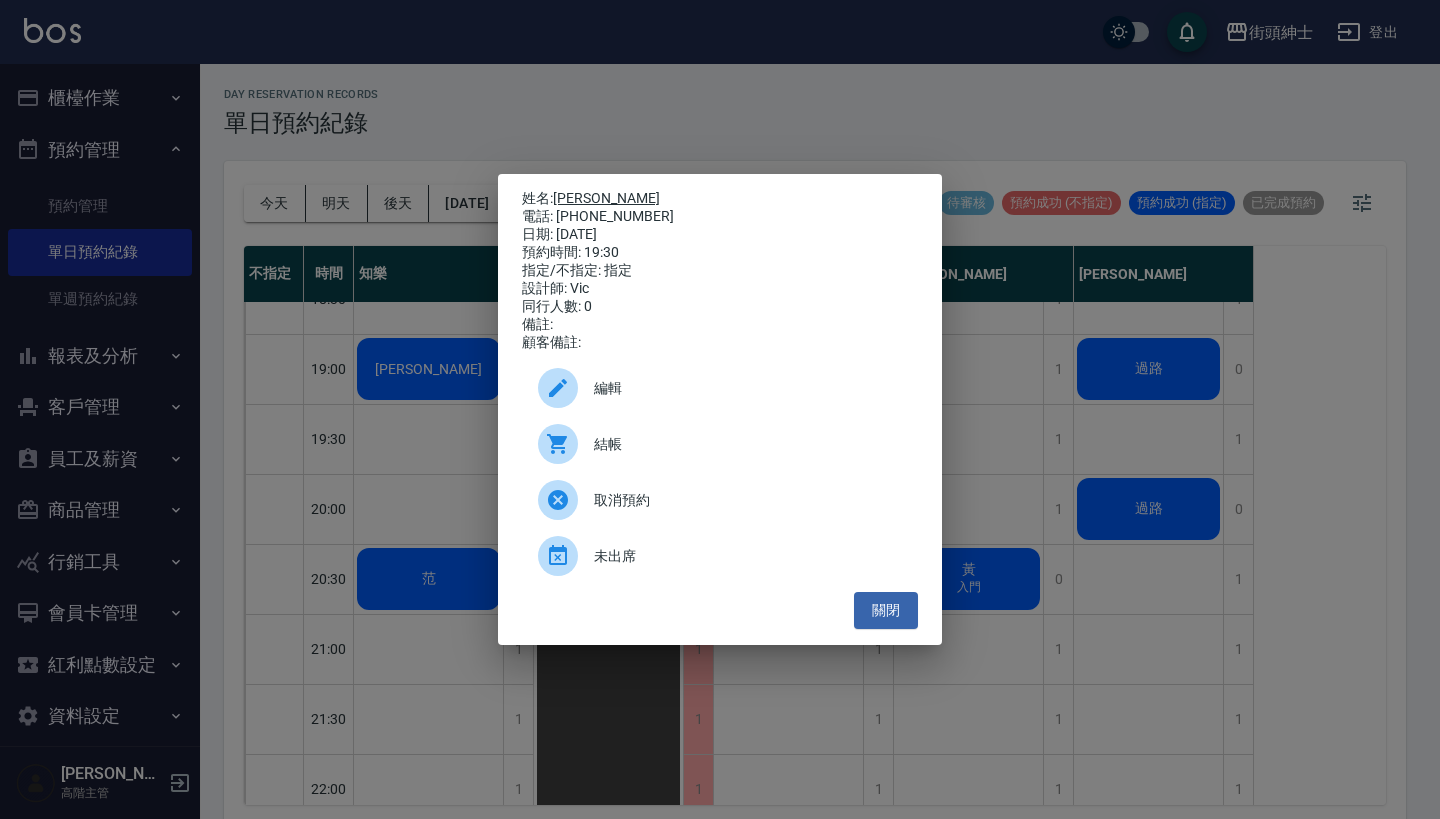 click on "Sam" at bounding box center (606, 198) 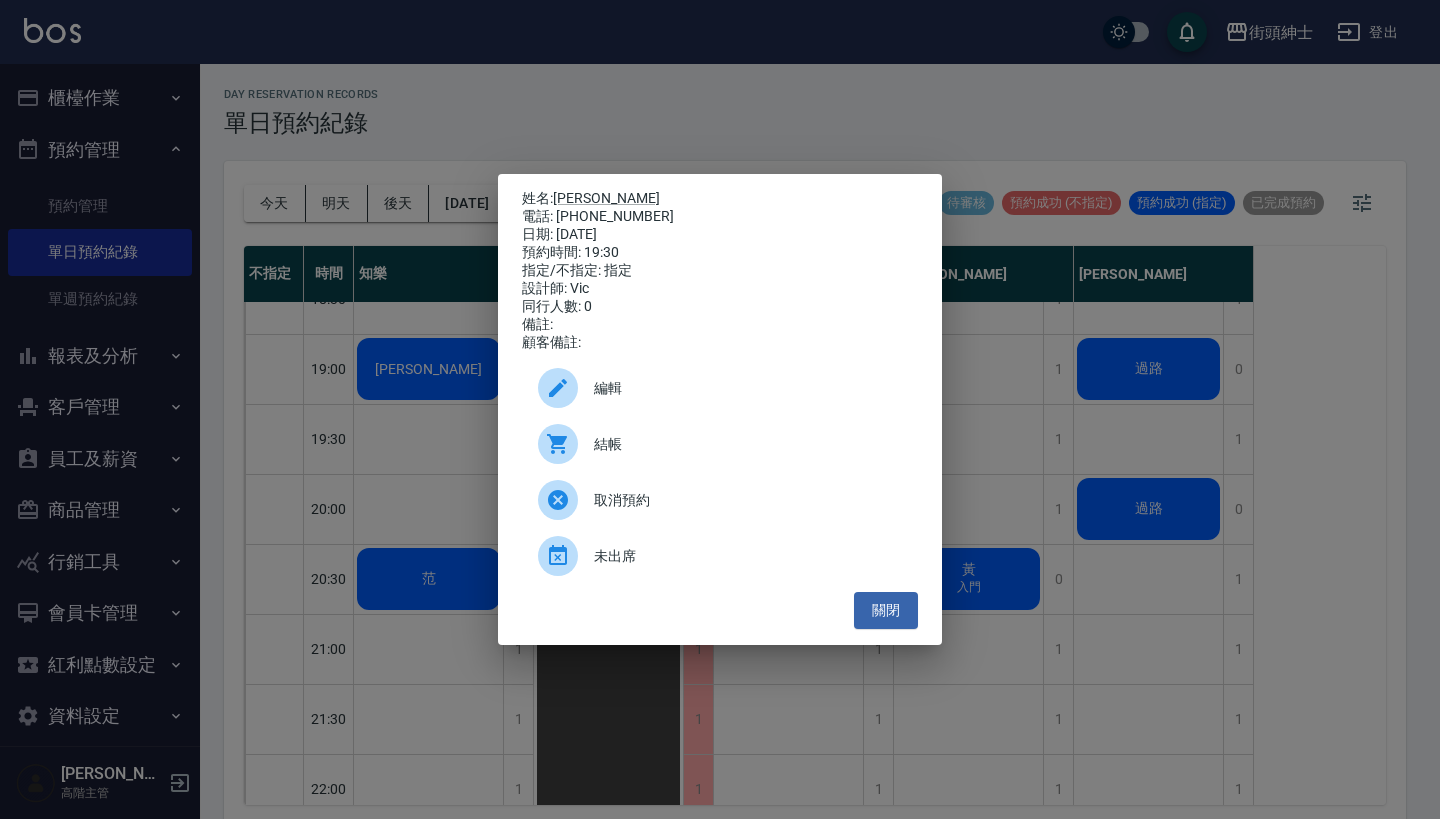 click on "姓名:  Sam 電話: 0905819199 日期: 2025/07/16 預約時間: 19:30 指定/不指定: 指定 設計師: Vic 同行人數: 0 備註:  顧客備註:  編輯 結帳 取消預約 未出席 關閉" at bounding box center [720, 409] 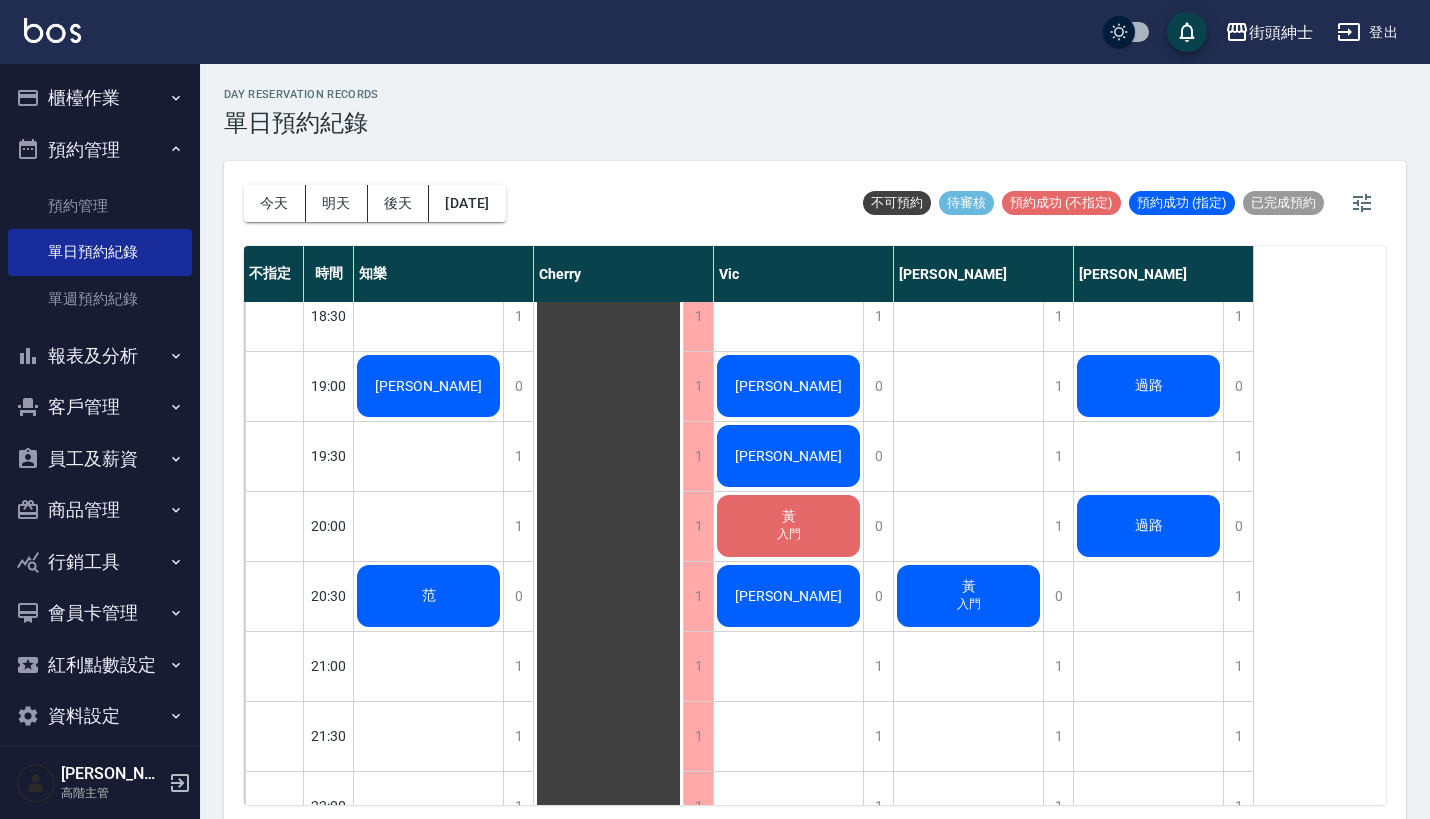 scroll, scrollTop: 1364, scrollLeft: 0, axis: vertical 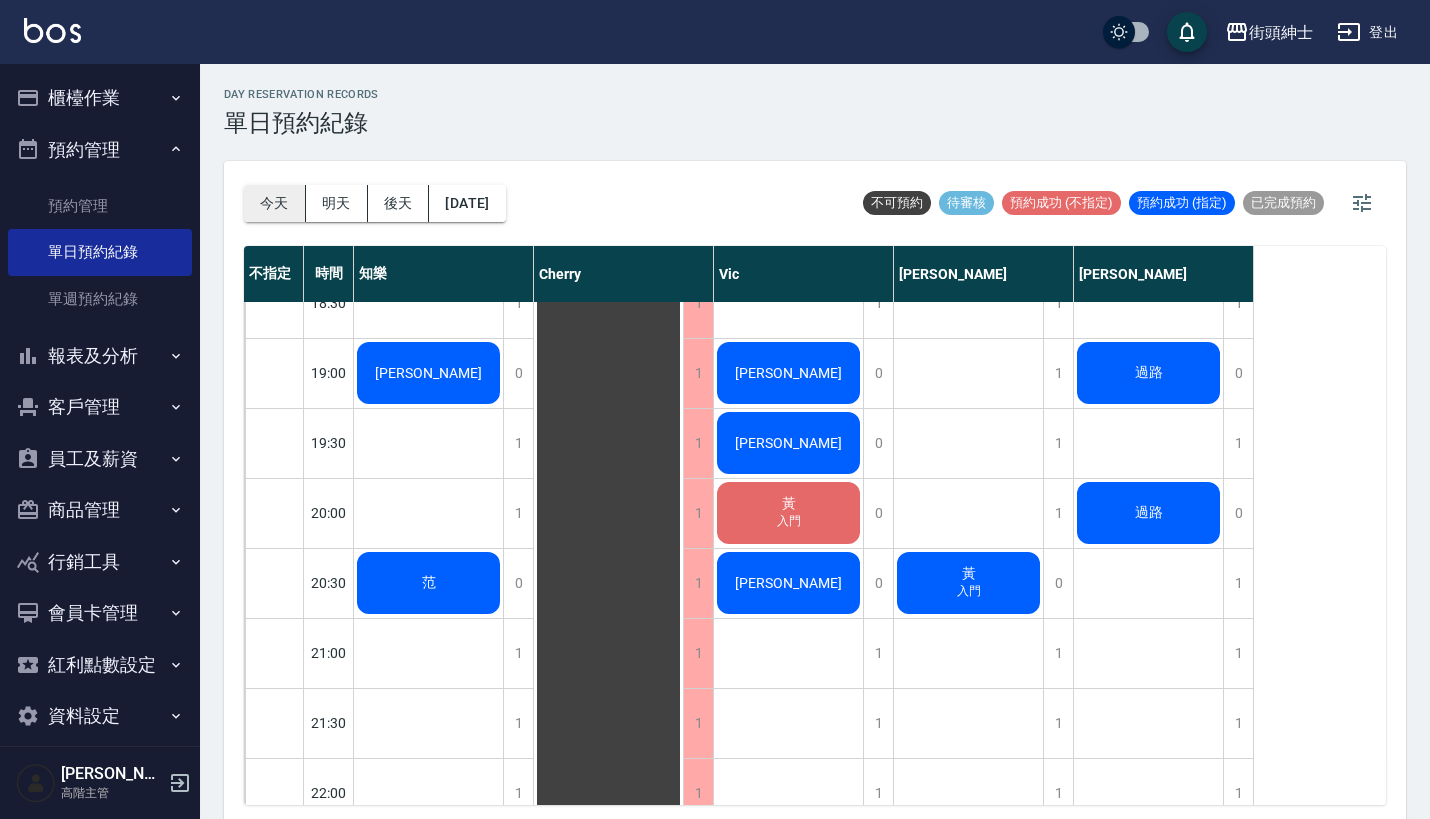 click on "今天" at bounding box center [275, 203] 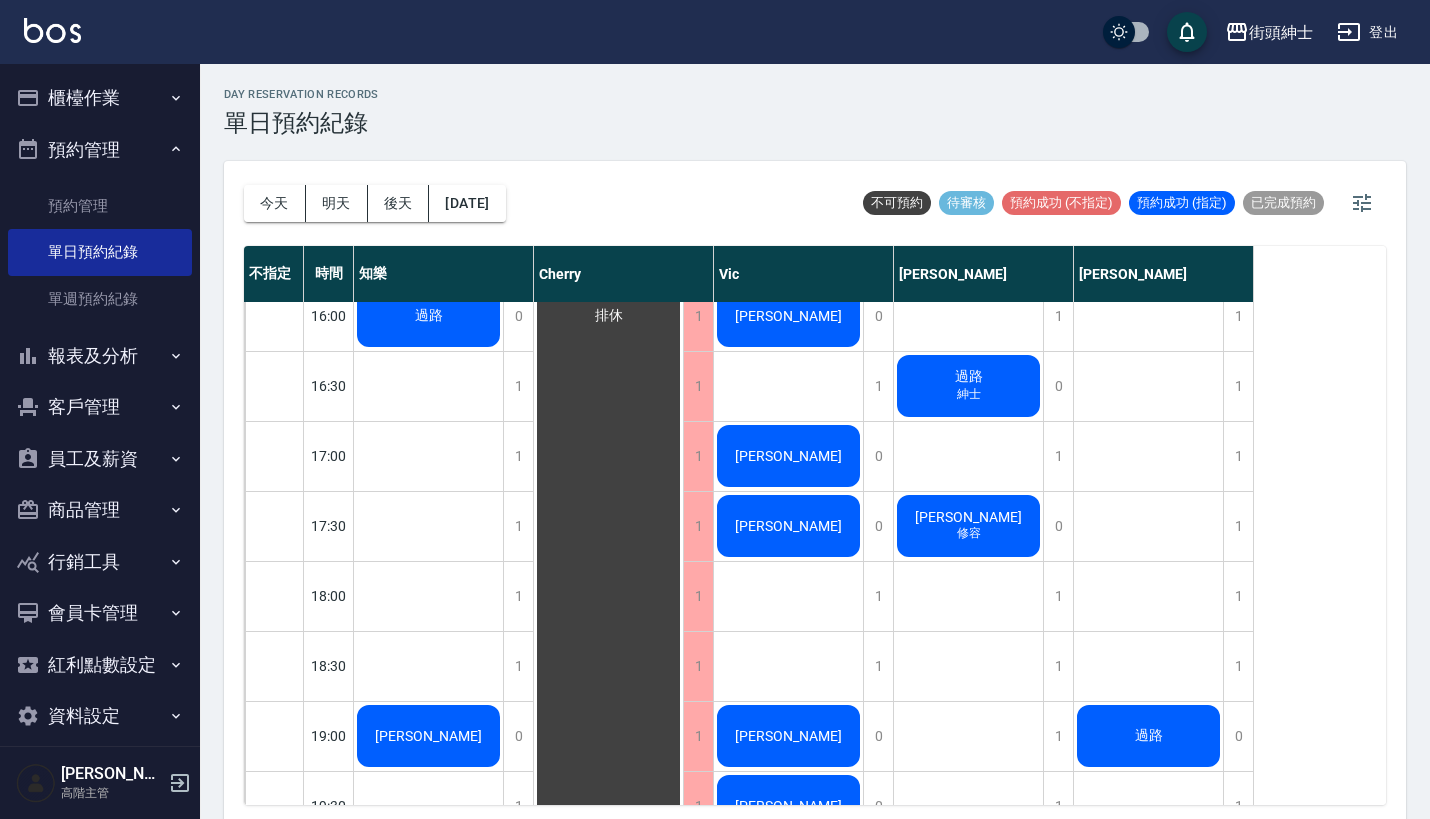 scroll, scrollTop: 1050, scrollLeft: 0, axis: vertical 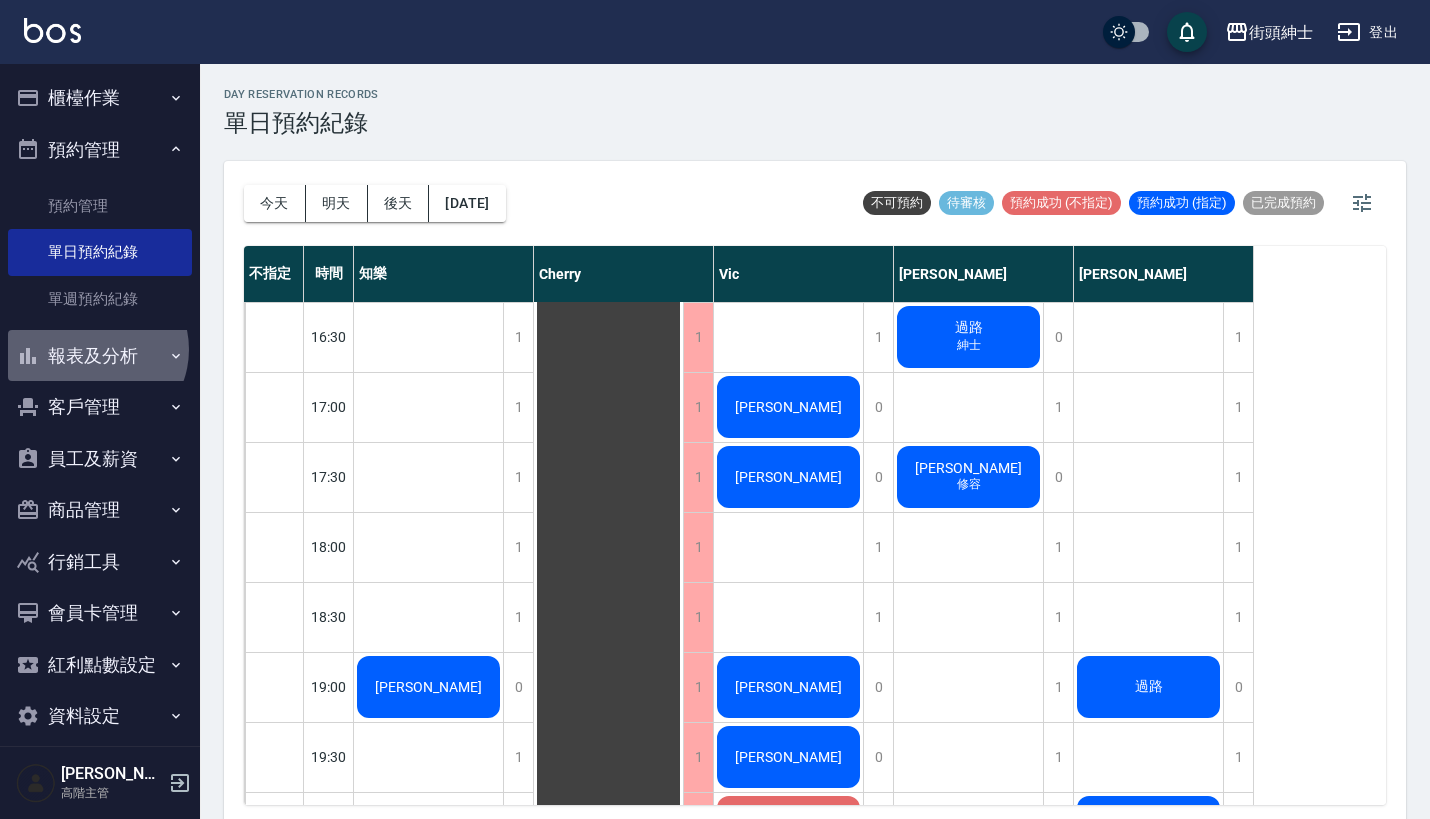 click on "報表及分析" at bounding box center [100, 356] 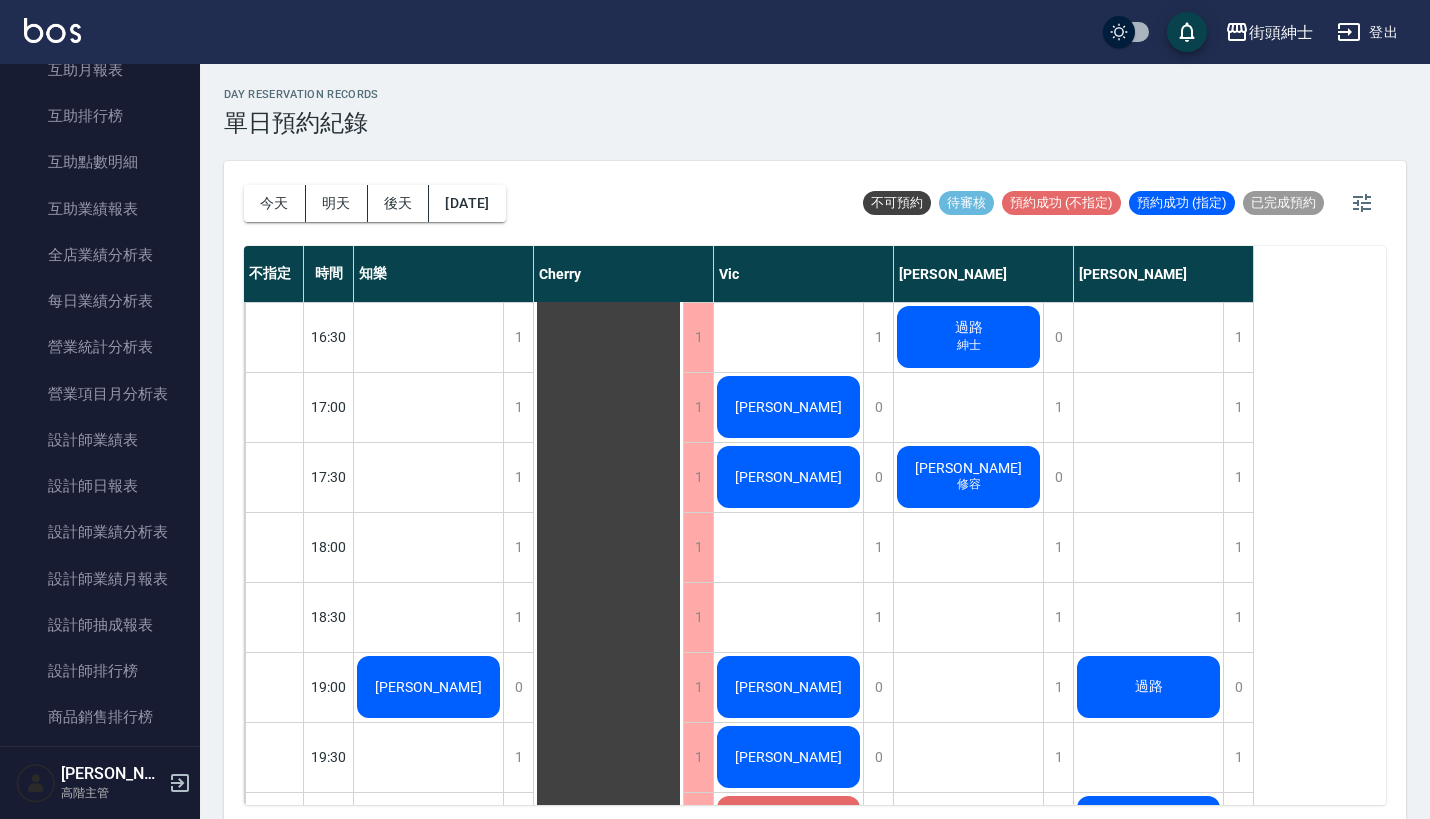 scroll, scrollTop: 704, scrollLeft: 0, axis: vertical 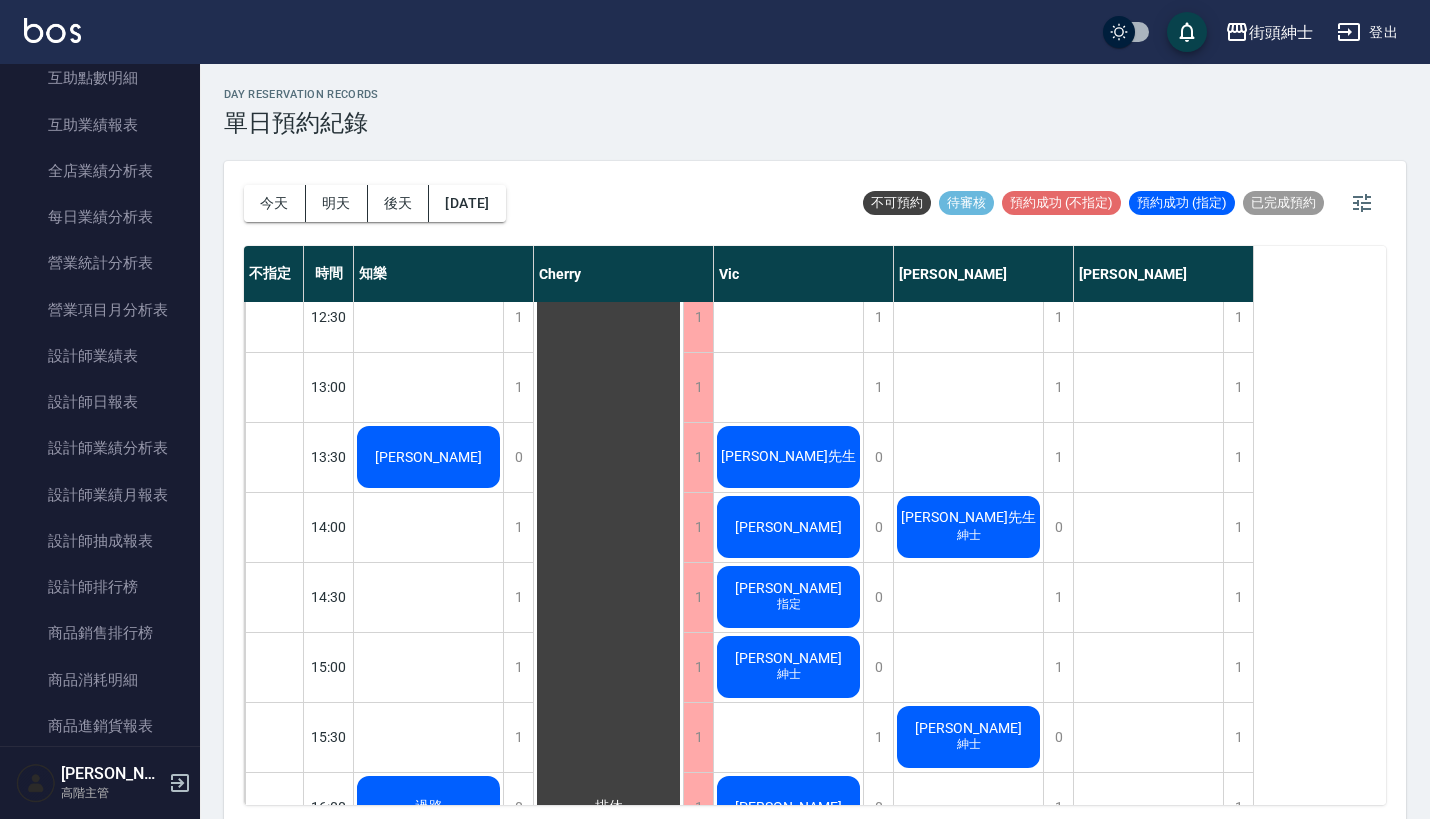 click on "紳士" at bounding box center (429, 256) 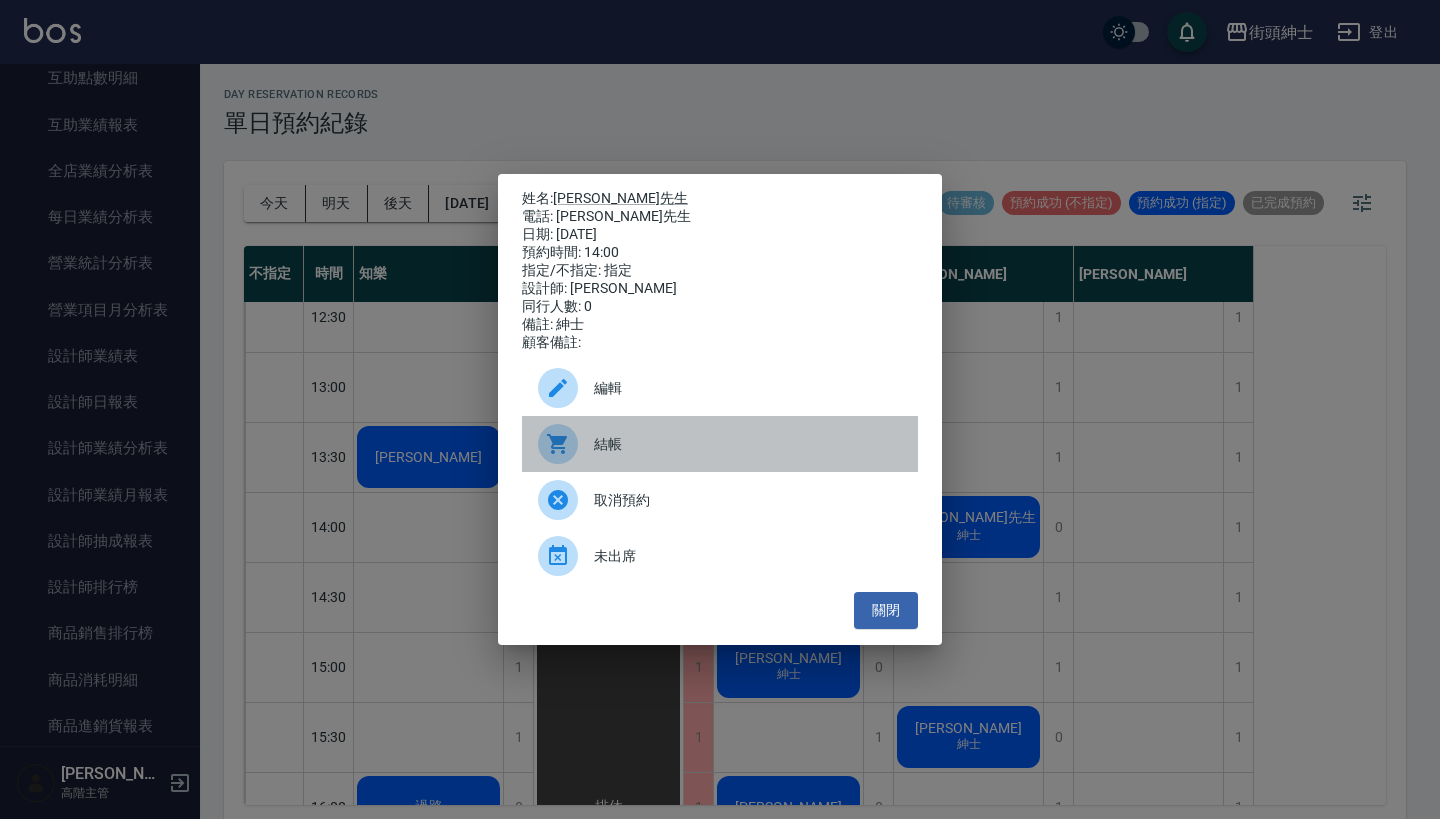 click on "結帳" at bounding box center (748, 444) 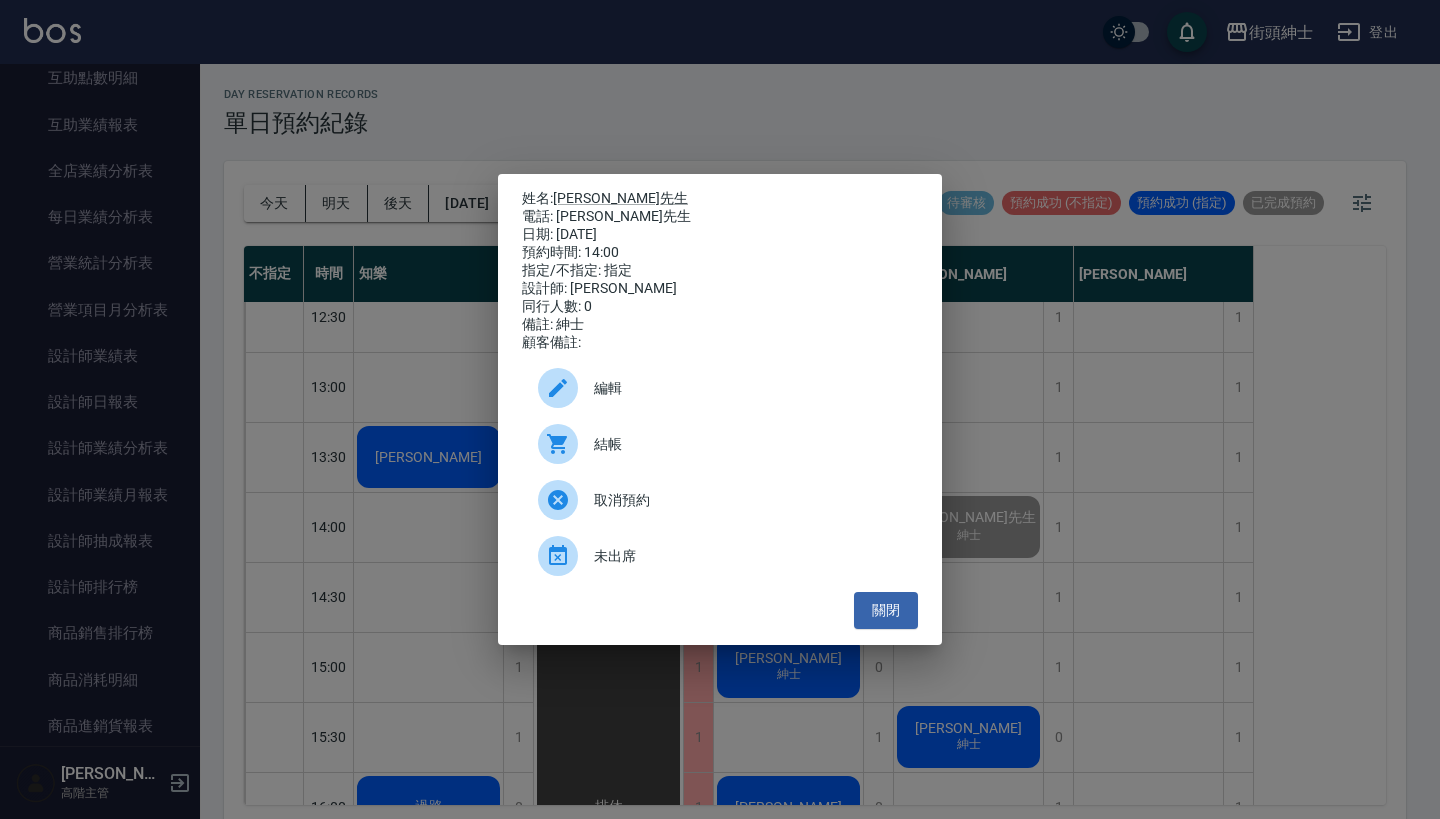 click on "姓名:  翁先生 電話: 翁先生 日期: 2025/07/16 預約時間: 14:00 指定/不指定: 指定 設計師: 戴比 同行人數: 0 備註: 紳士 顧客備註:  編輯 結帳 取消預約 未出席 關閉" at bounding box center [720, 409] 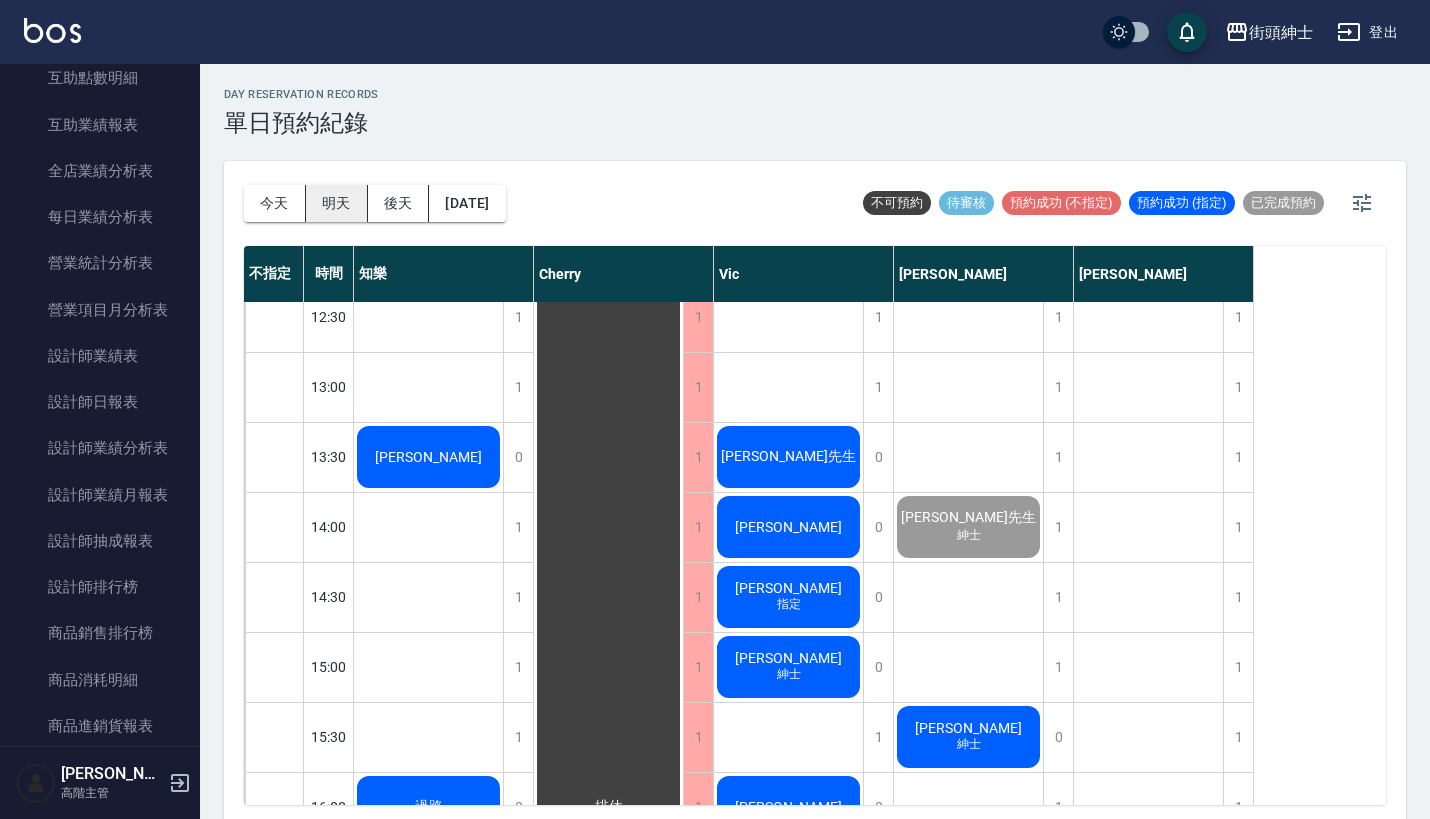 click on "明天" at bounding box center [337, 203] 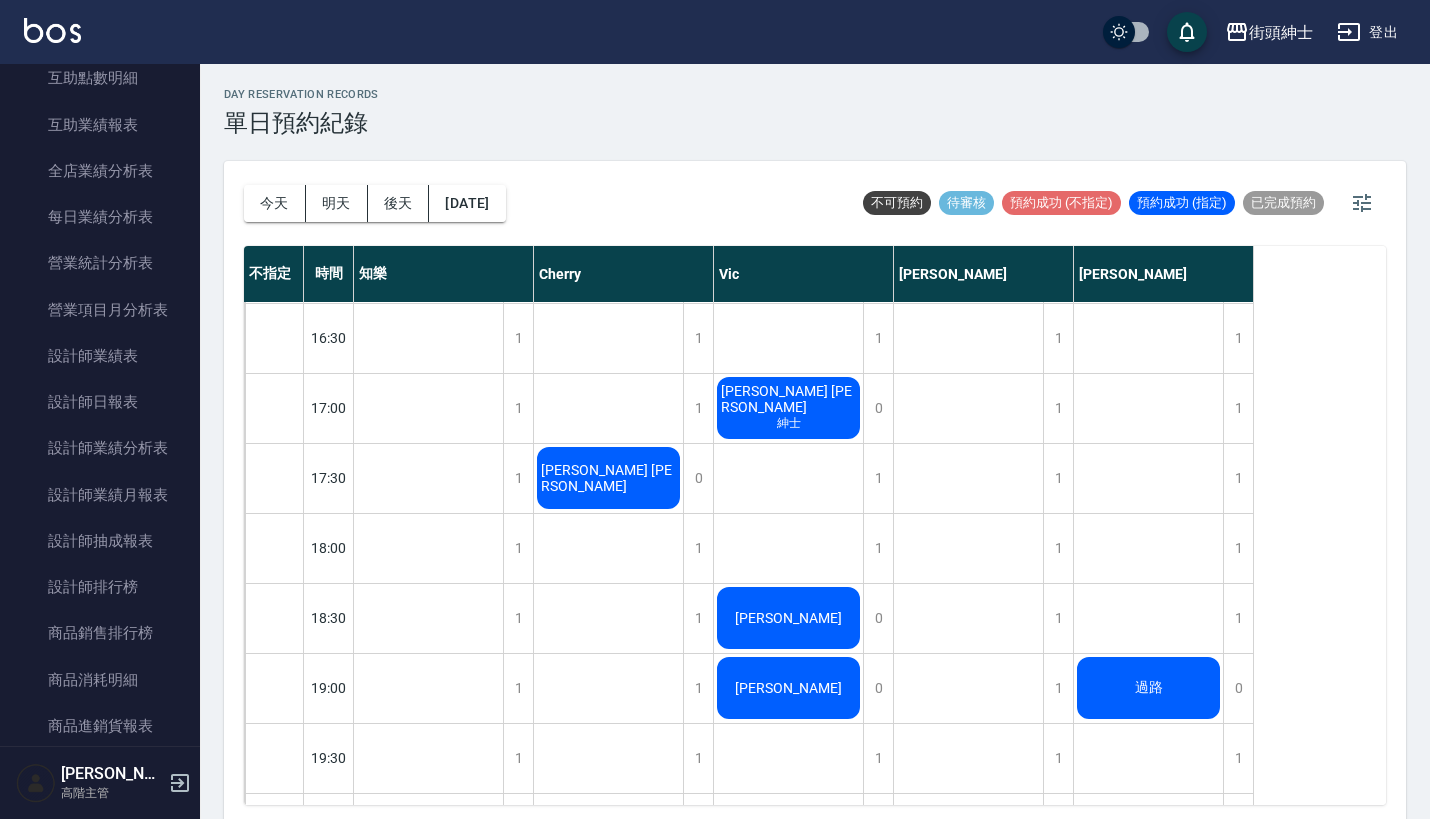 scroll, scrollTop: 1180, scrollLeft: 0, axis: vertical 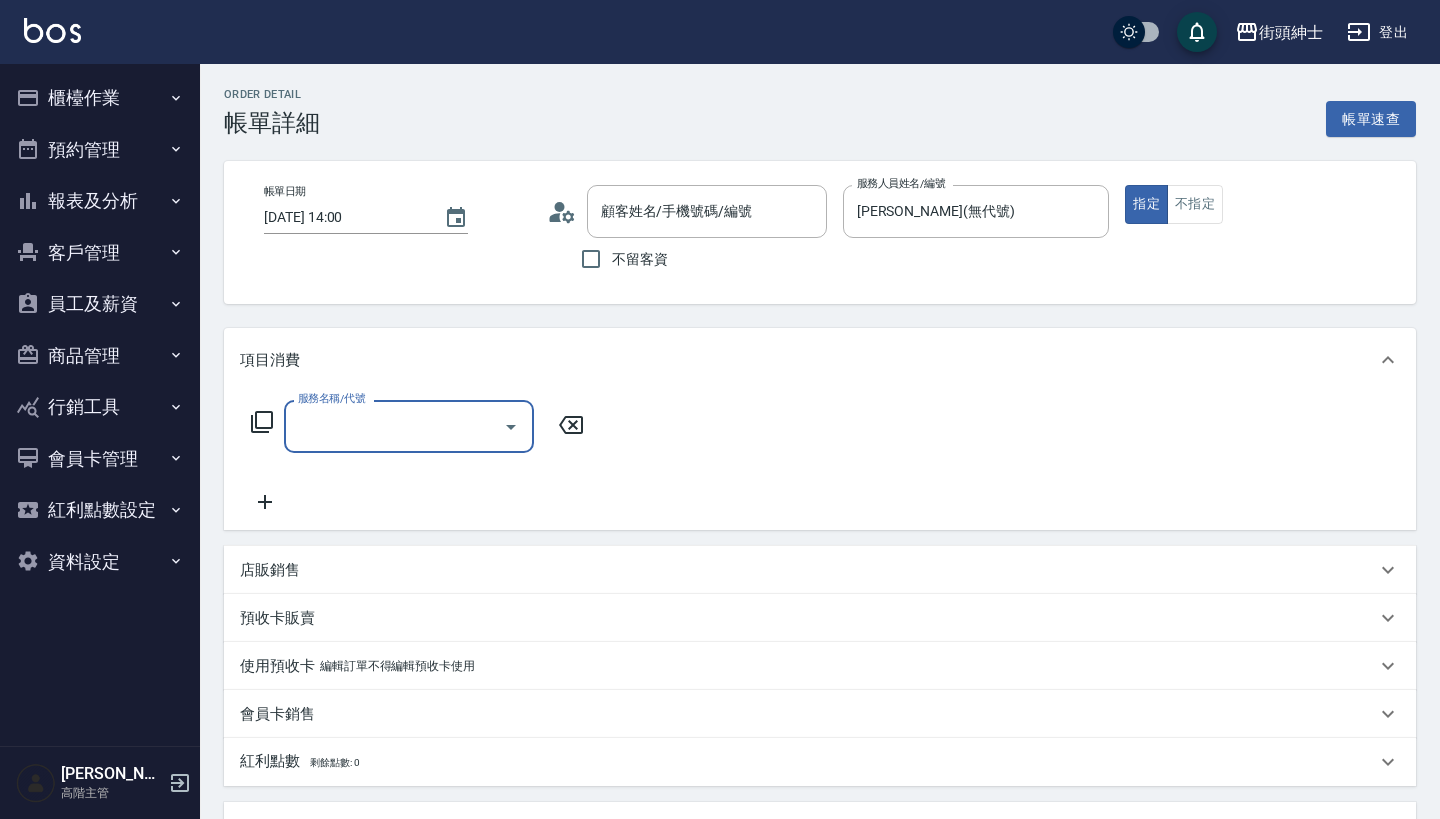 type on "翁先生/翁先生/null" 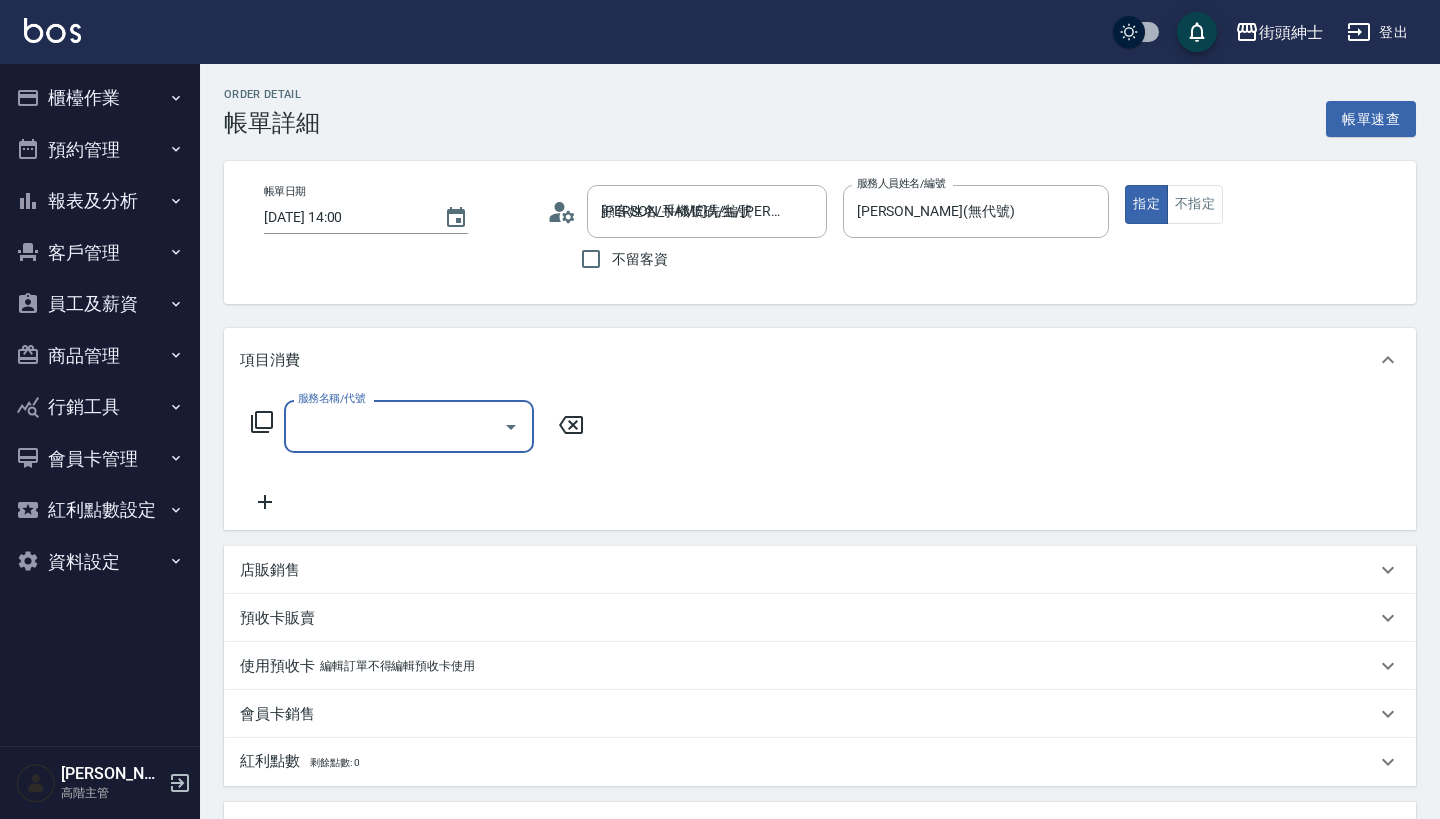 scroll, scrollTop: 0, scrollLeft: 0, axis: both 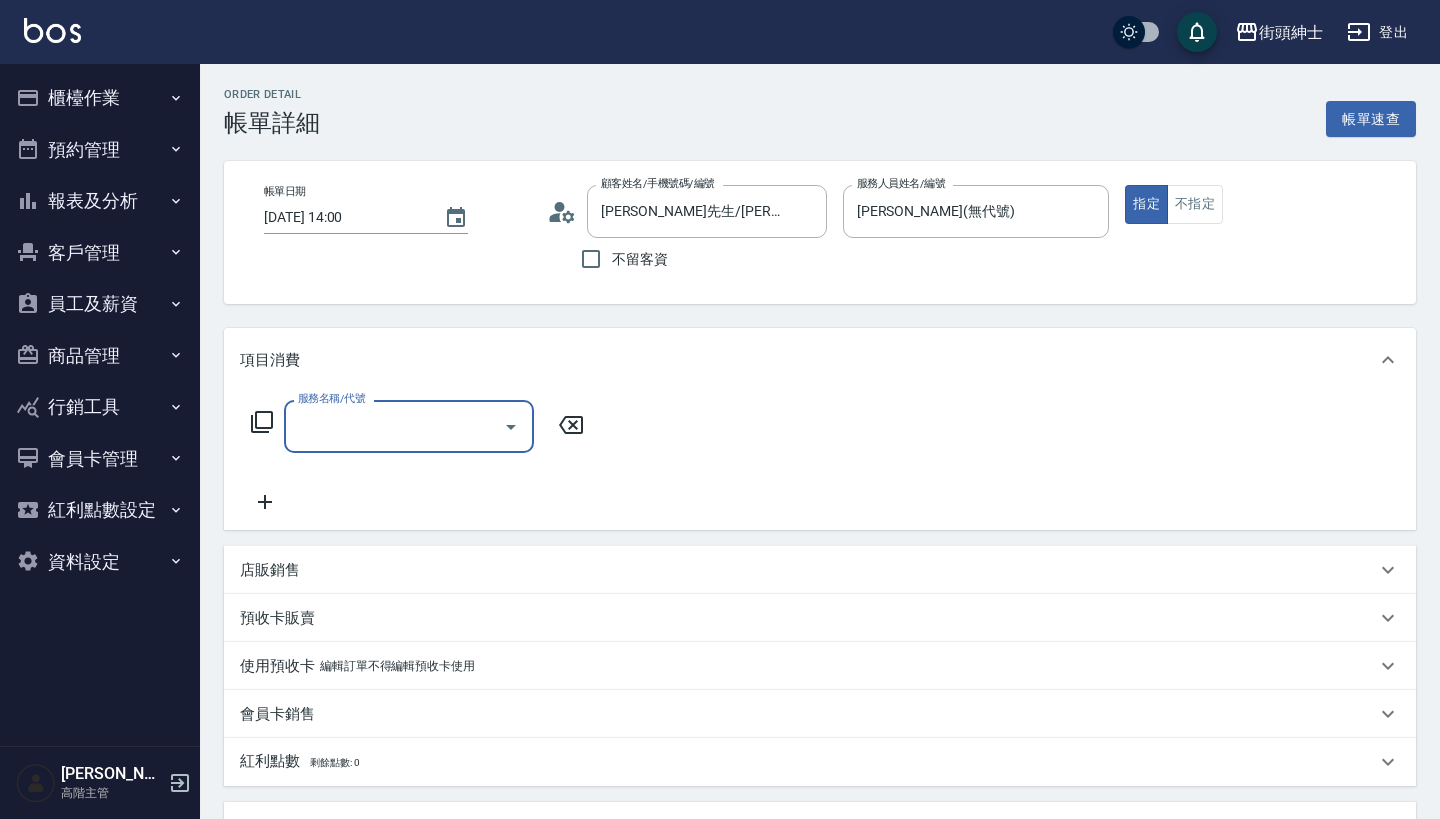 click on "服務名稱/代號" at bounding box center (409, 426) 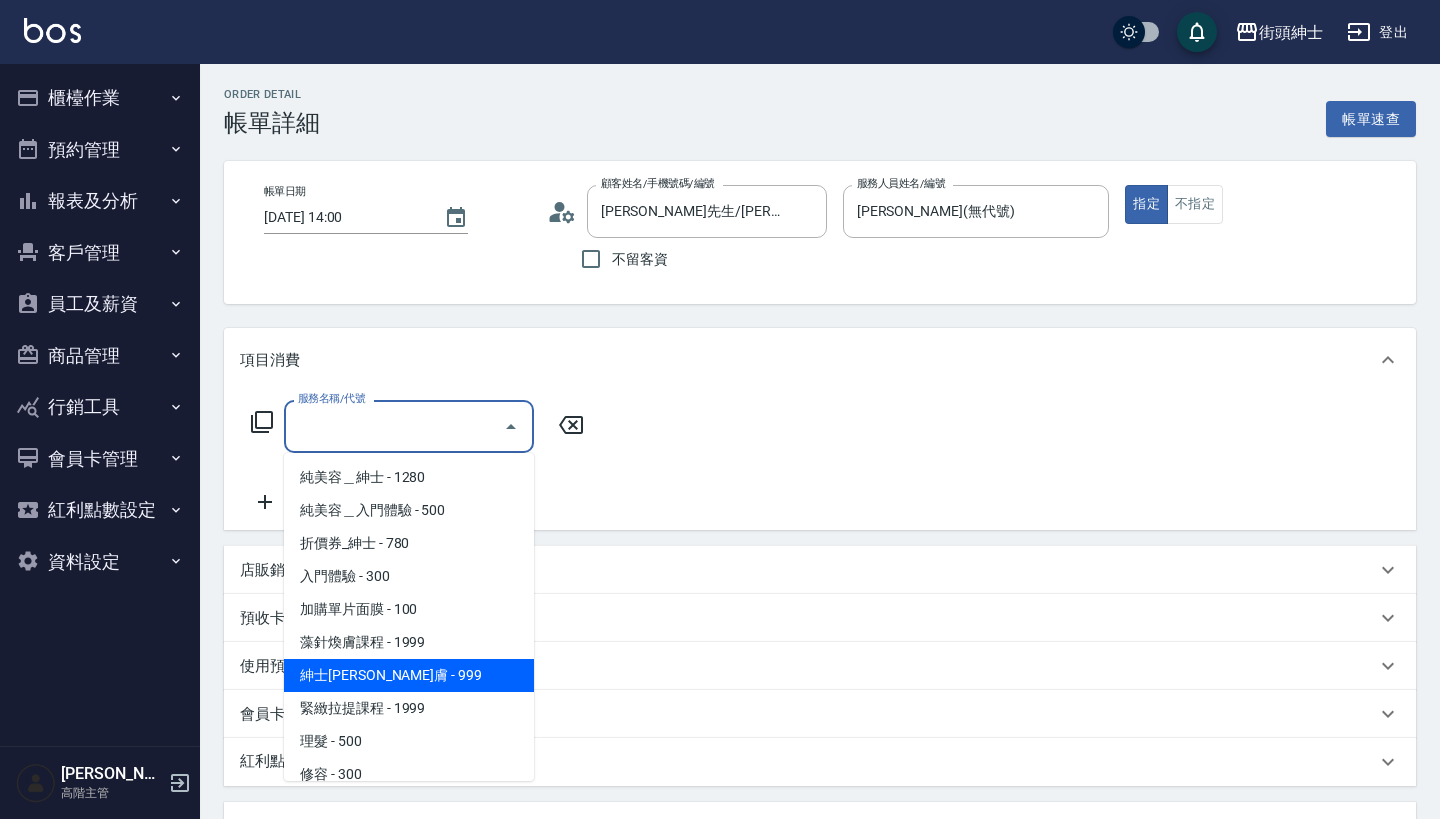 click on "紳士全效煥膚 - 999" at bounding box center (409, 675) 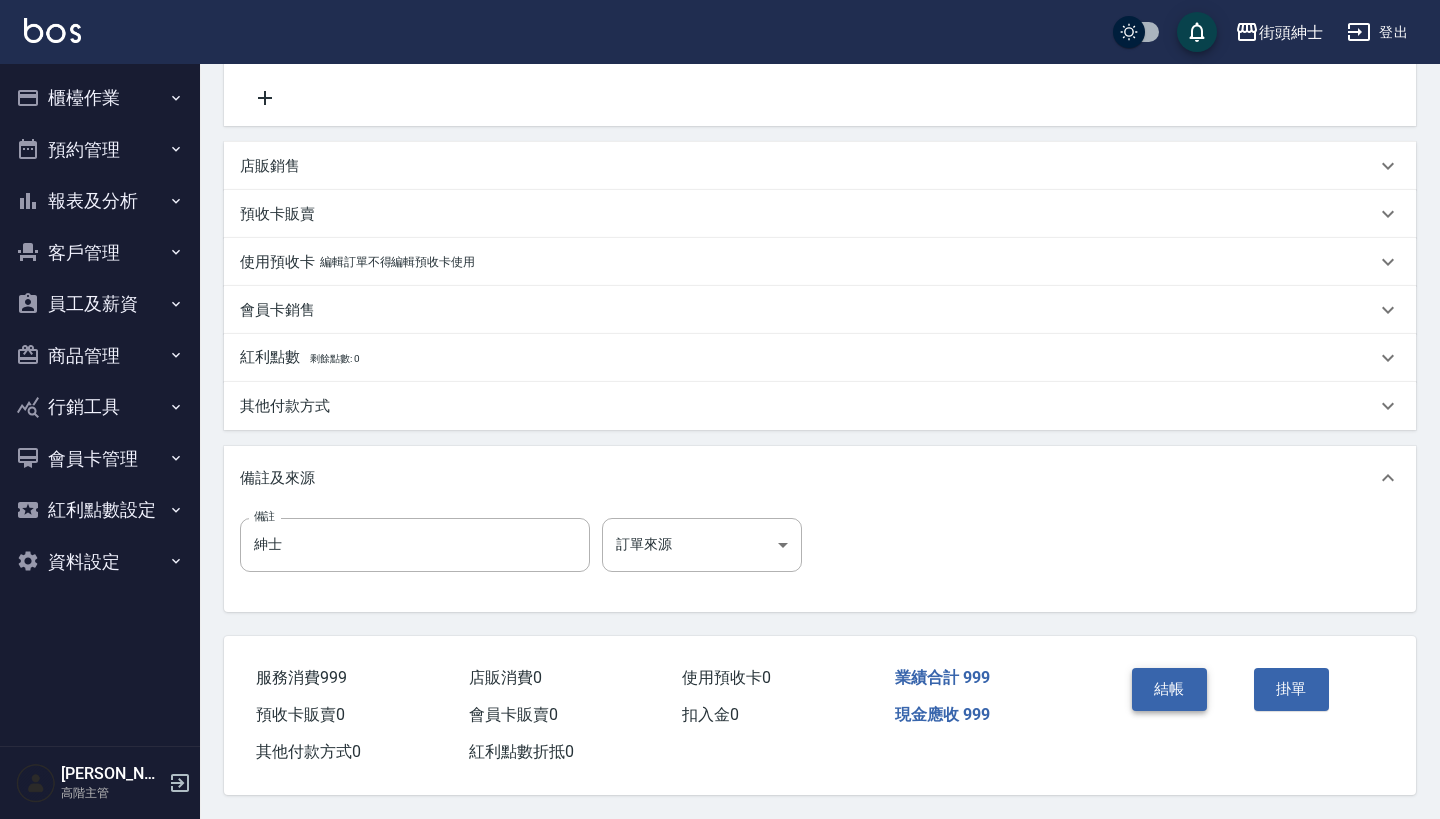 scroll, scrollTop: 414, scrollLeft: 0, axis: vertical 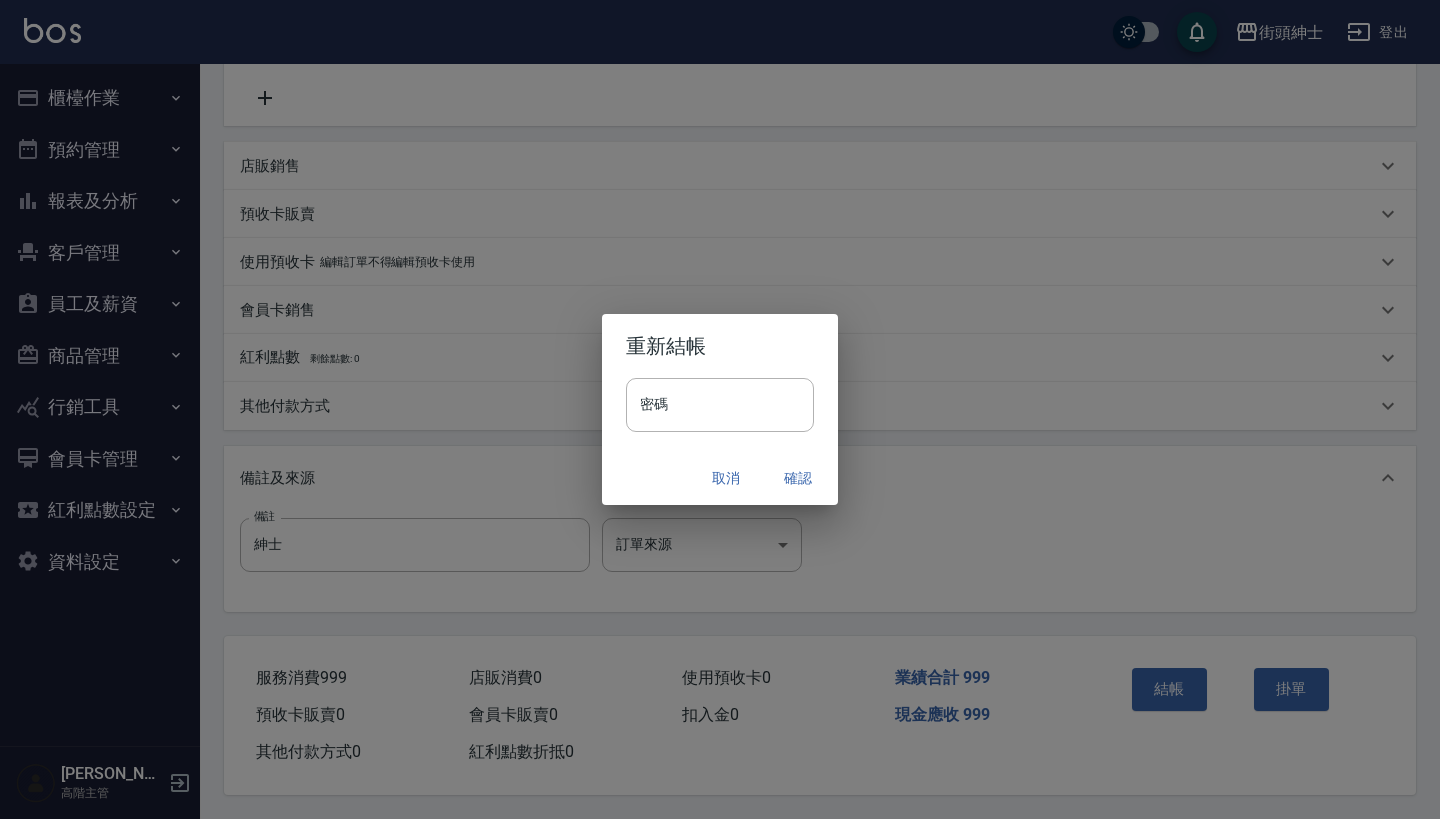 click on "取消 確認" at bounding box center [720, 478] 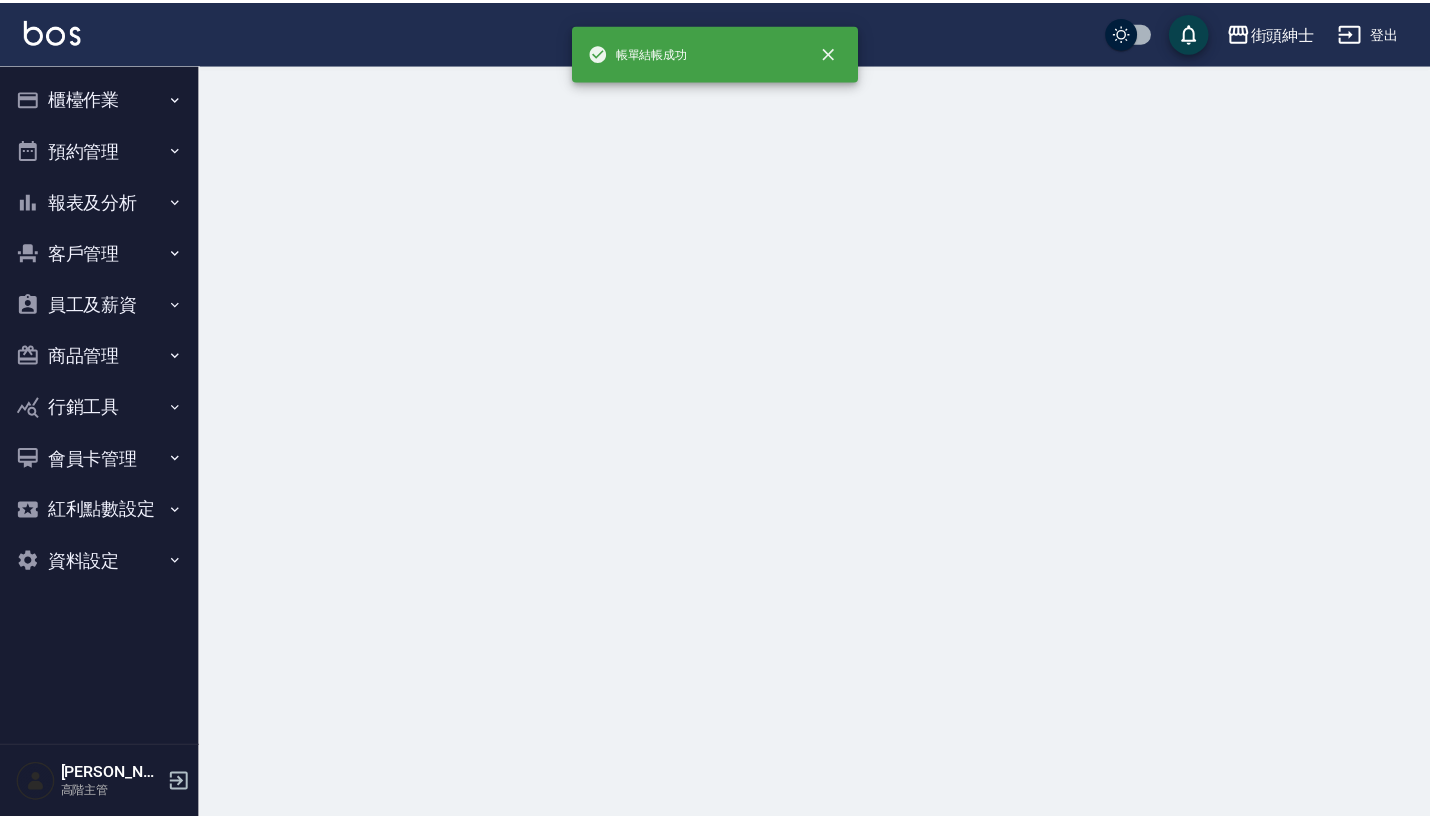 scroll, scrollTop: 0, scrollLeft: 0, axis: both 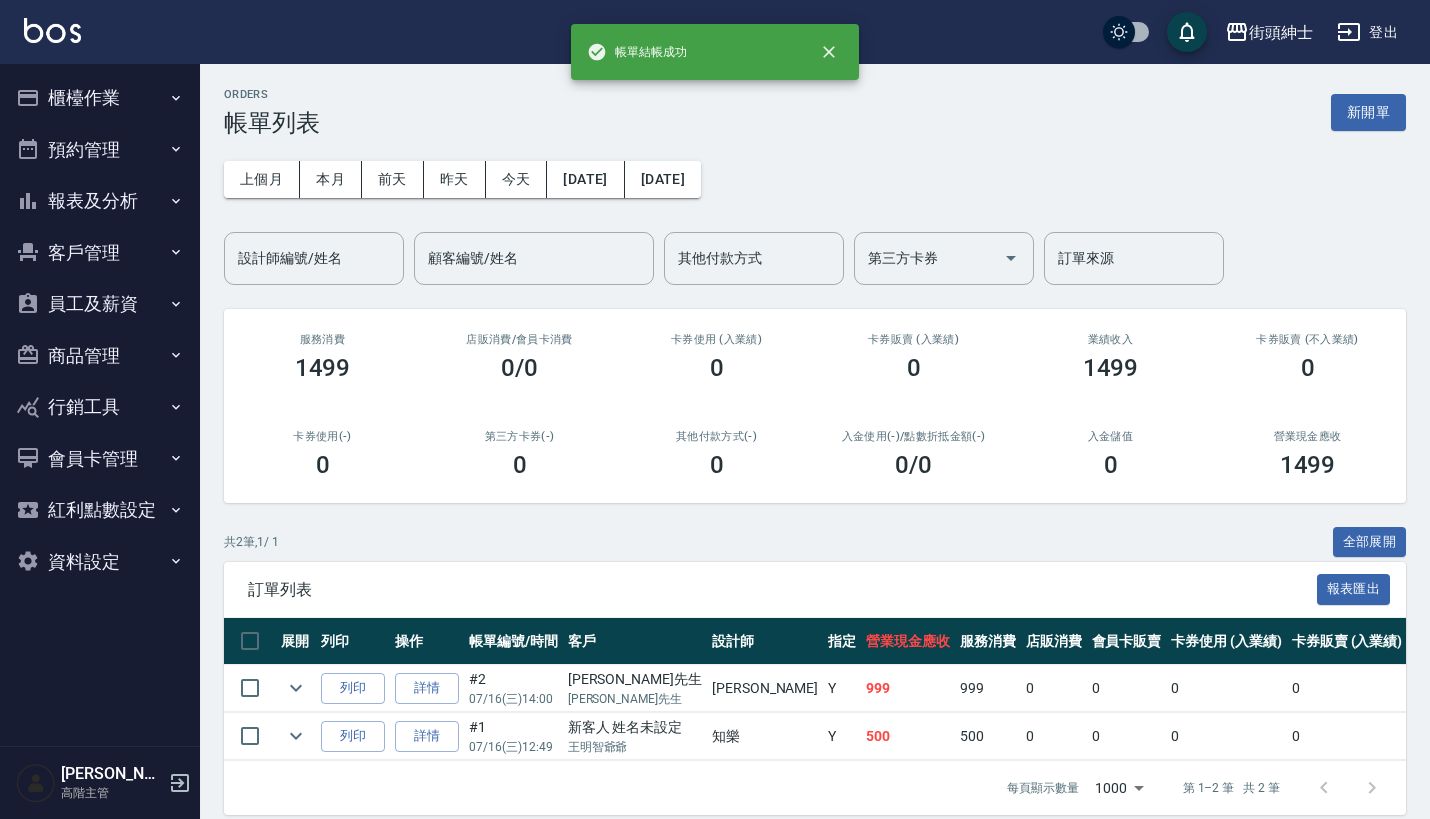 click 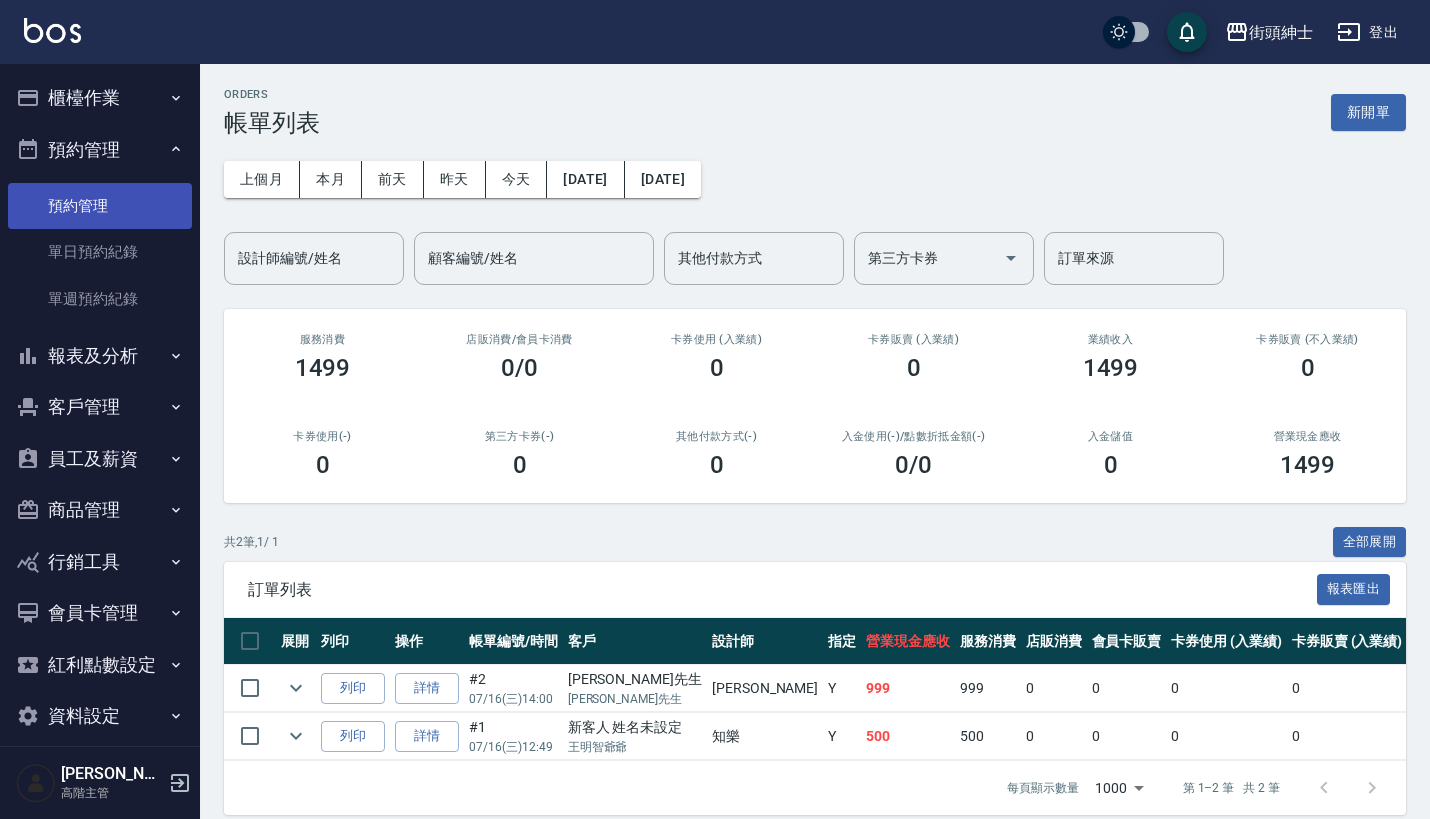 click on "預約管理" at bounding box center [100, 206] 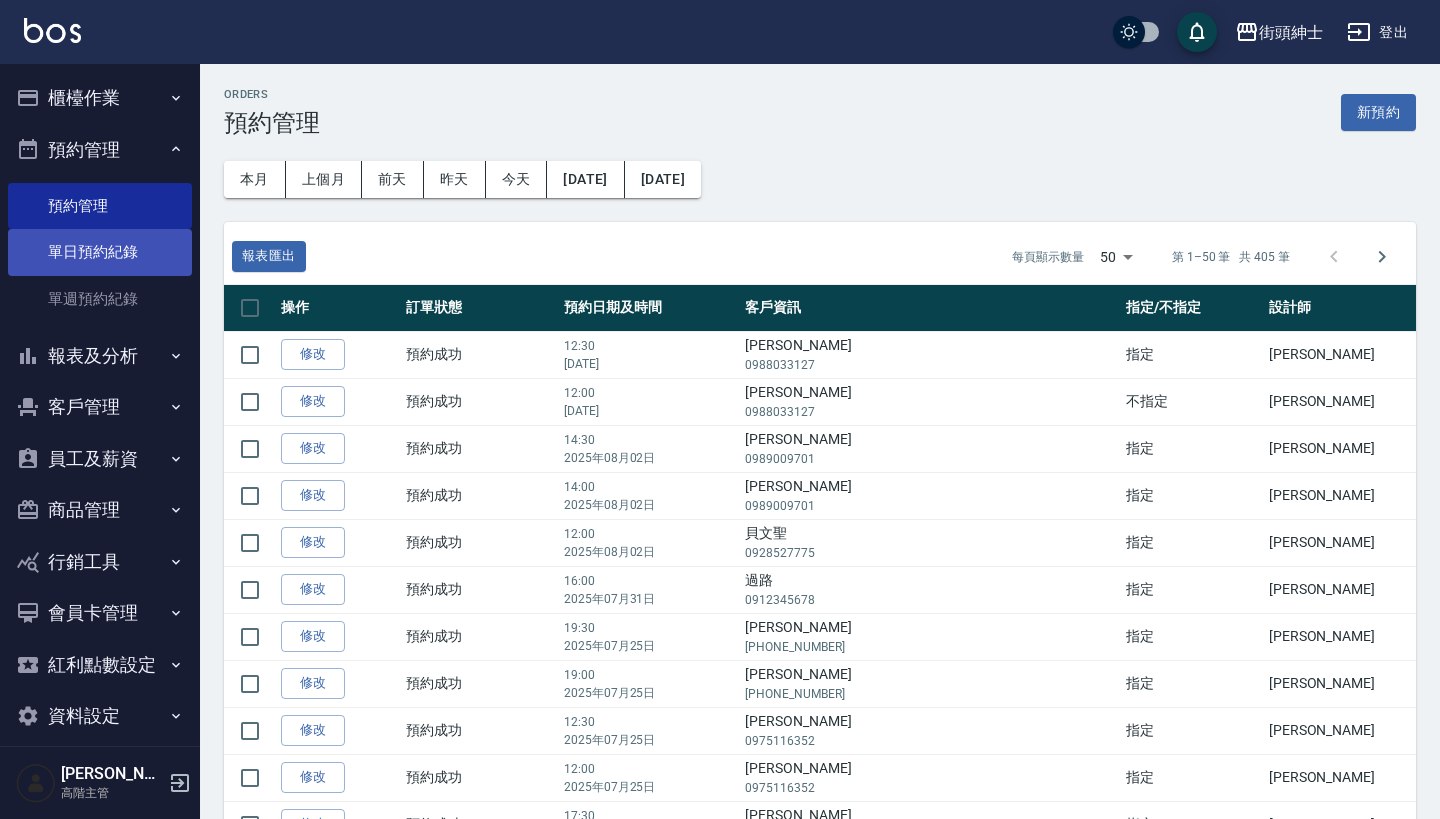 click on "單日預約紀錄" at bounding box center (100, 252) 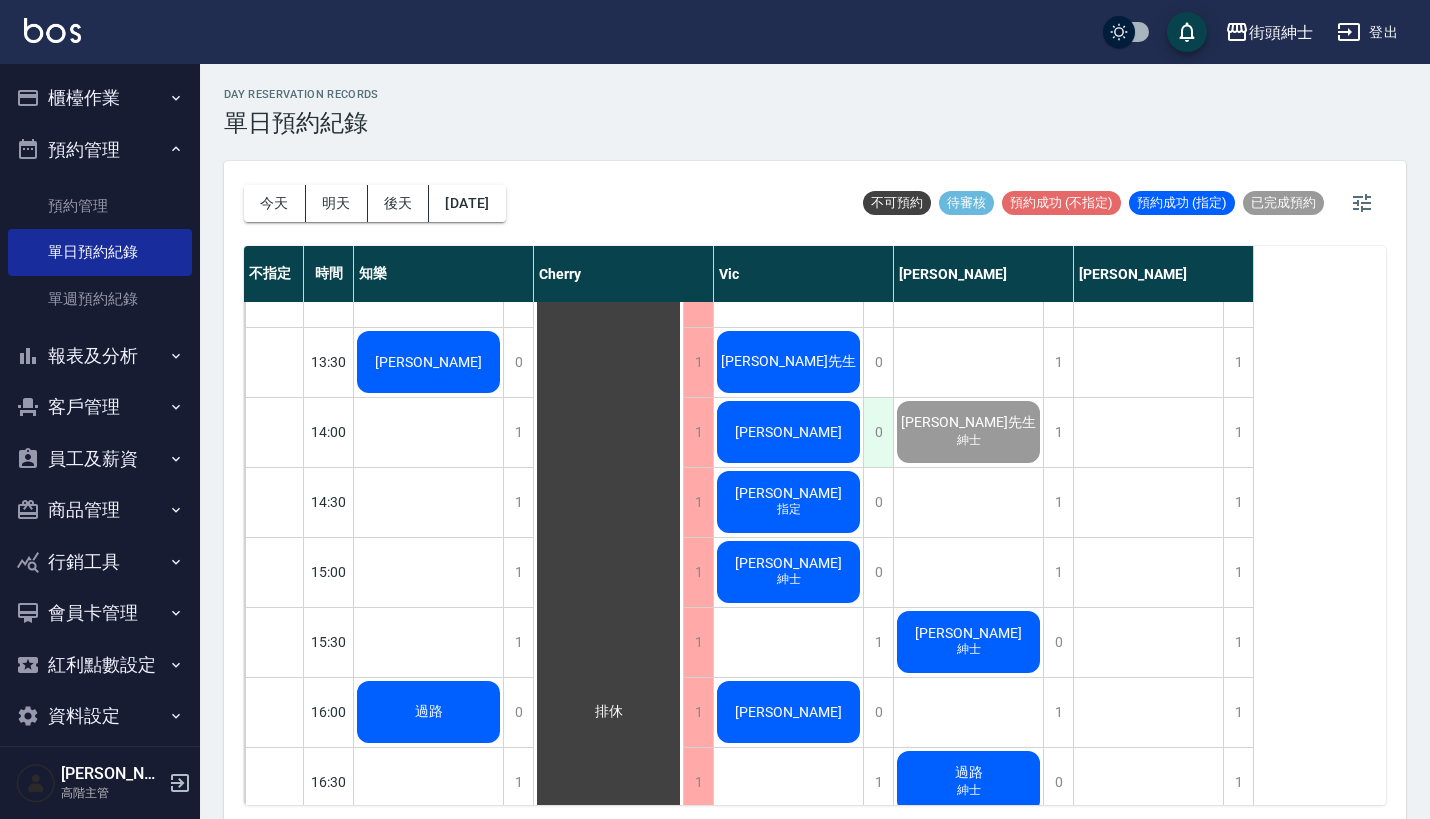 scroll, scrollTop: 615, scrollLeft: 0, axis: vertical 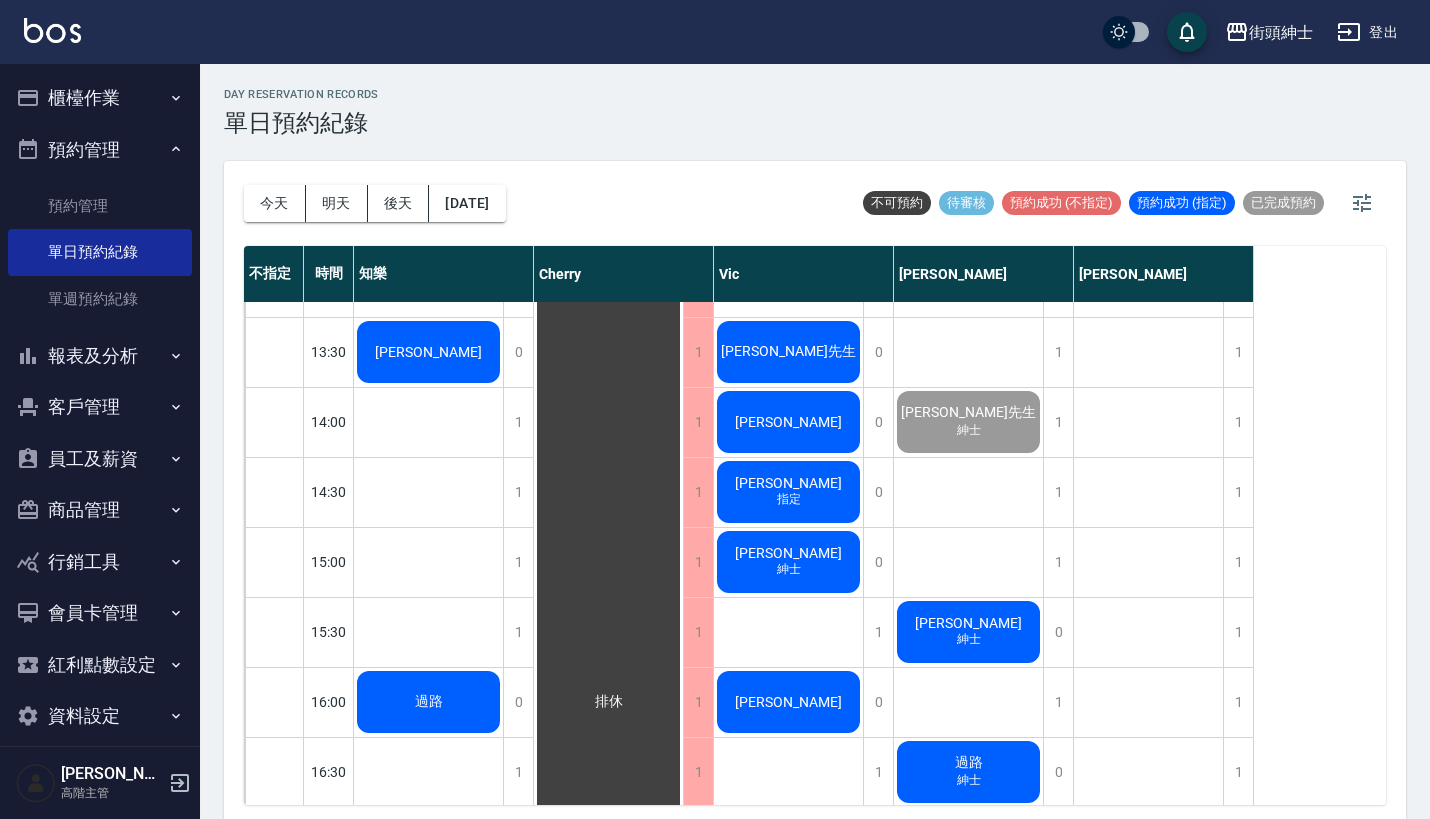 click on "翁先生" at bounding box center (429, 142) 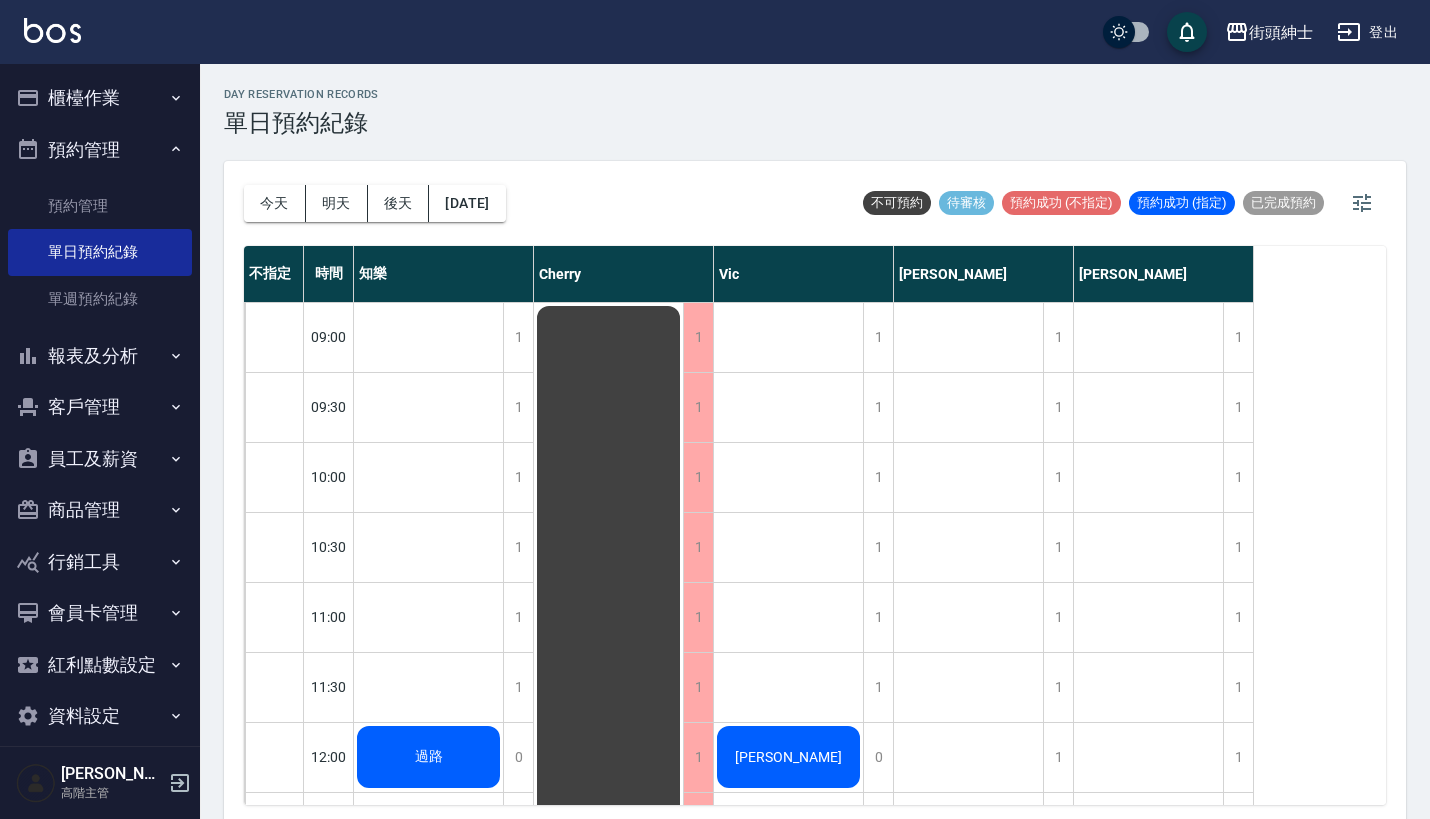 scroll, scrollTop: -1, scrollLeft: 0, axis: vertical 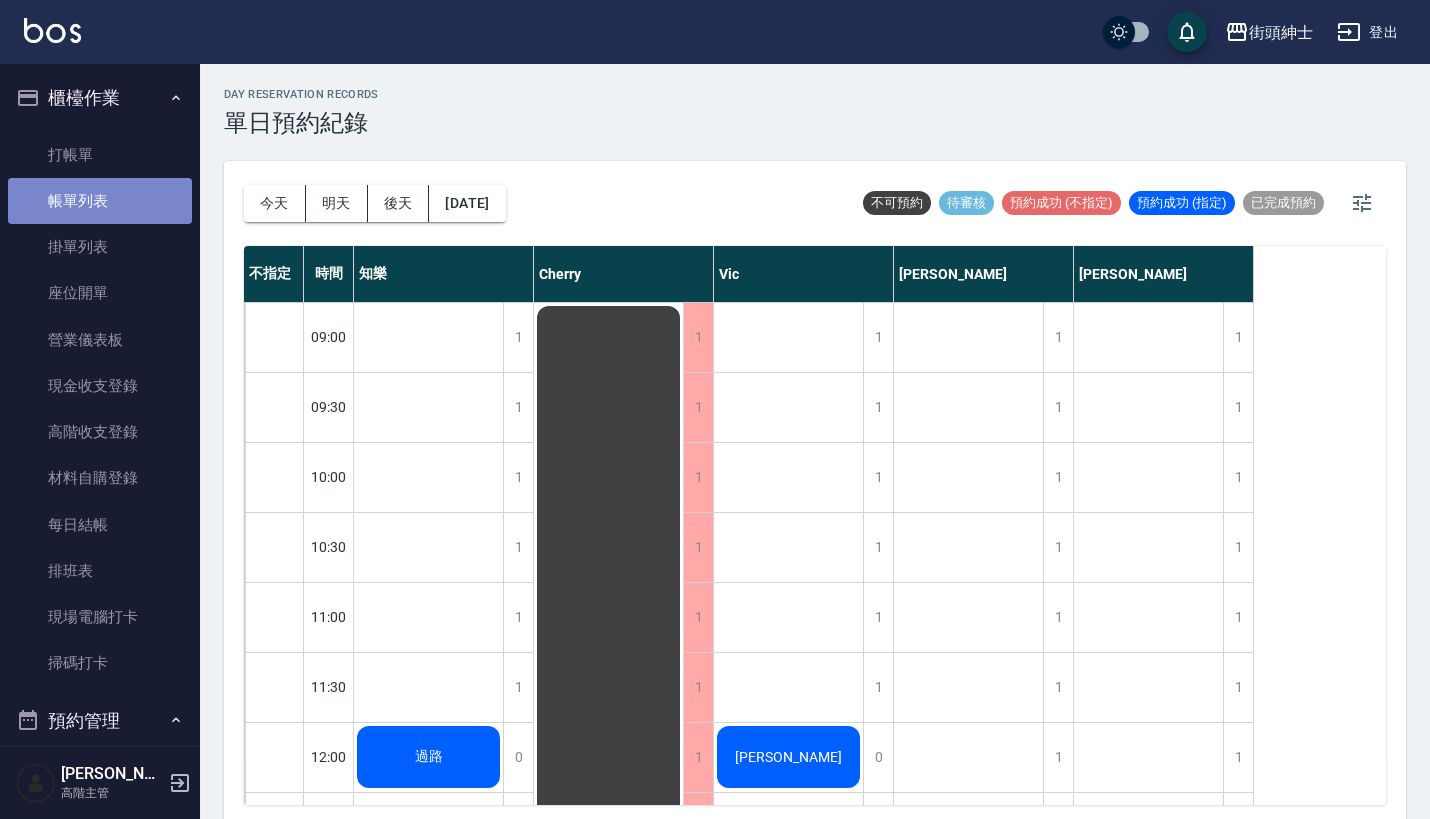 click on "帳單列表" at bounding box center [100, 201] 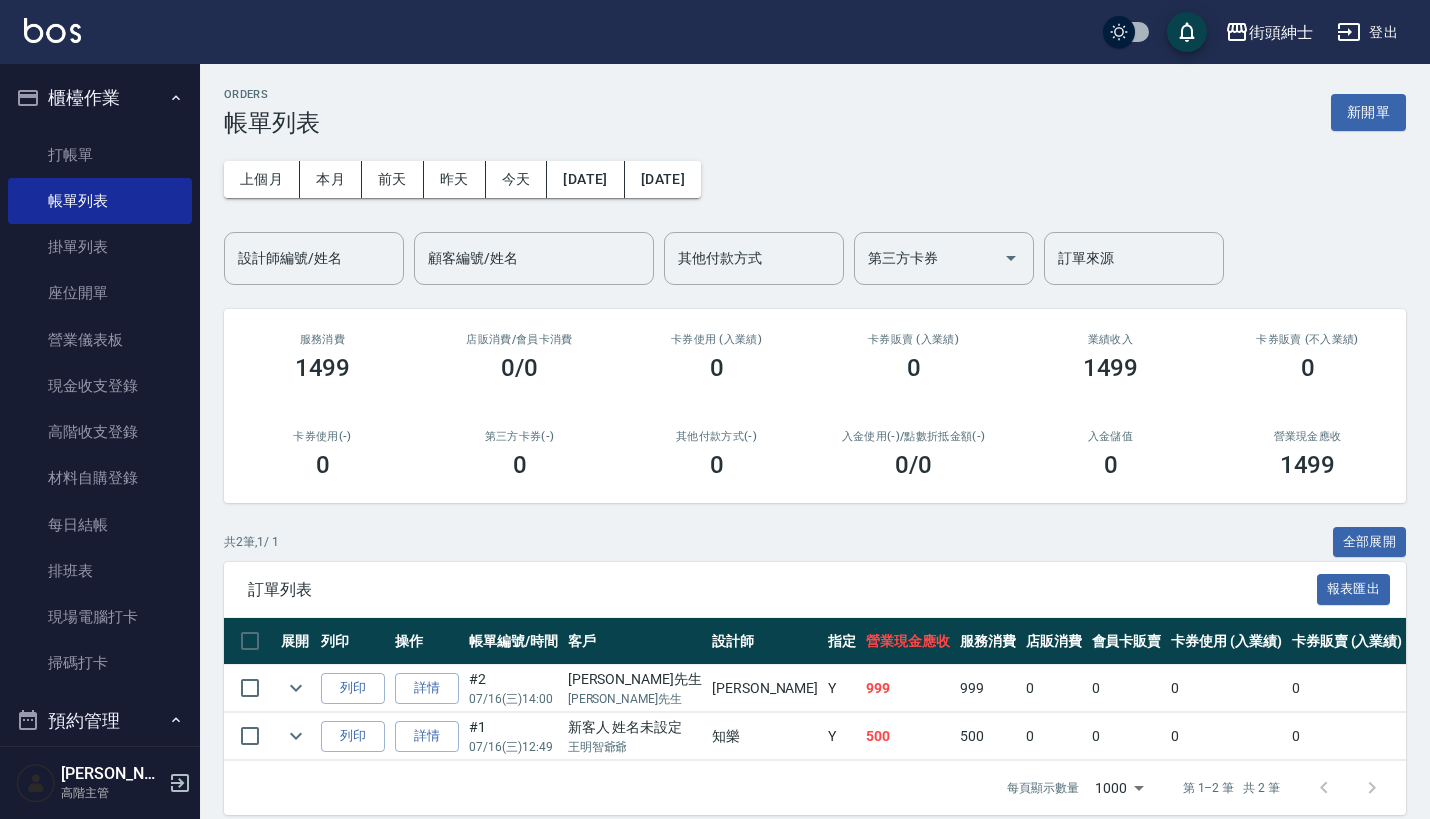 scroll, scrollTop: 0, scrollLeft: 0, axis: both 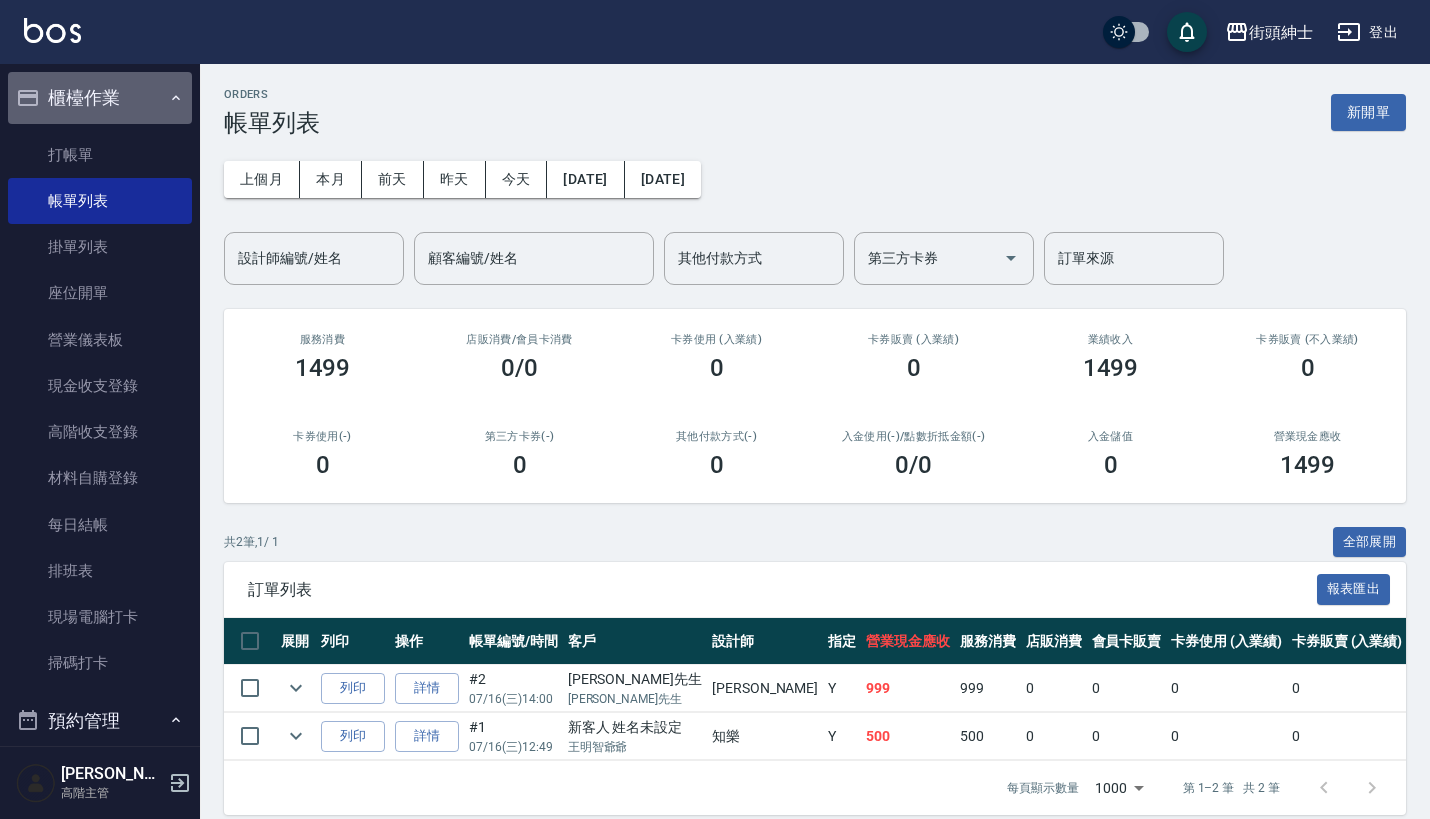 click 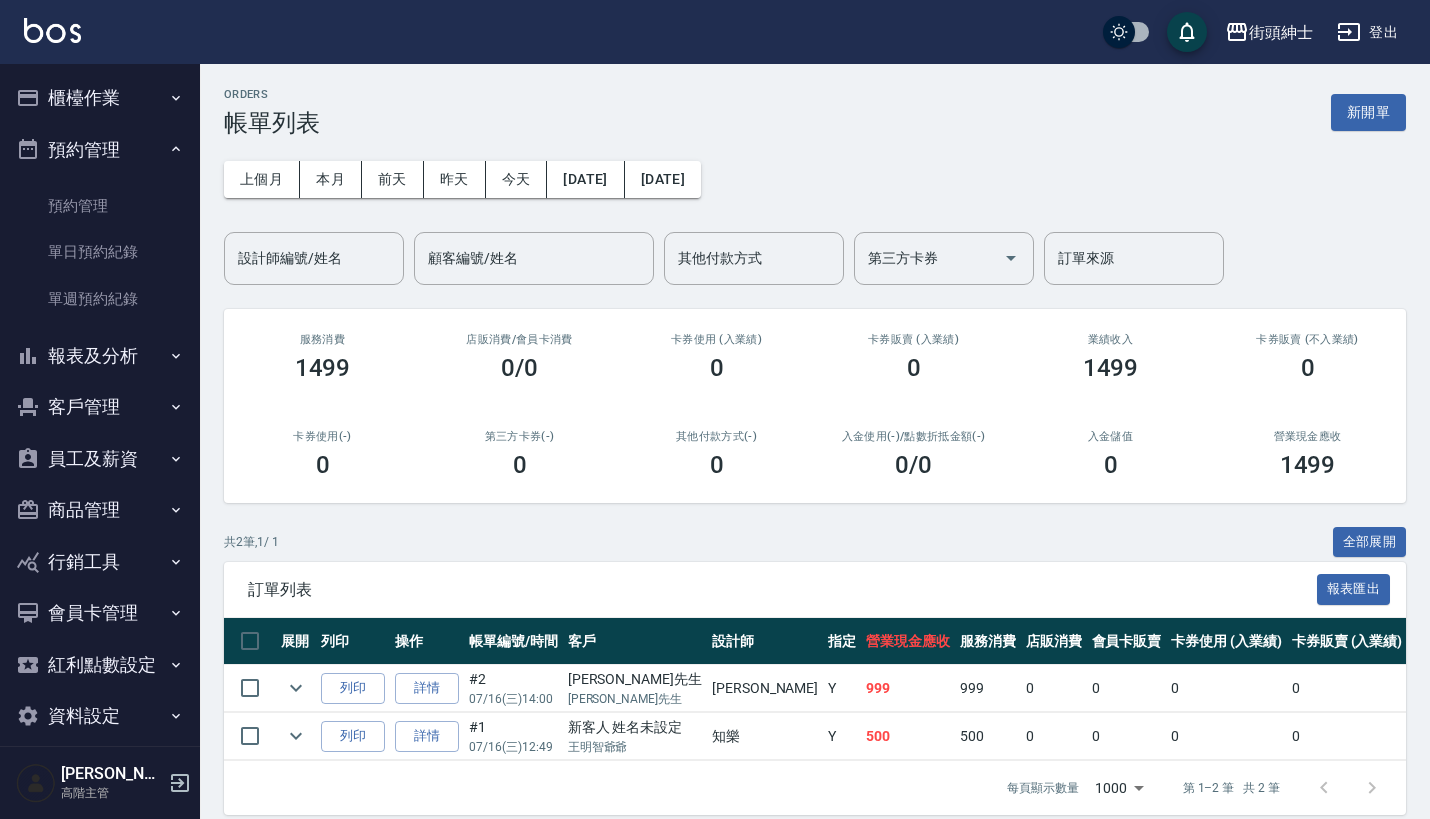 click 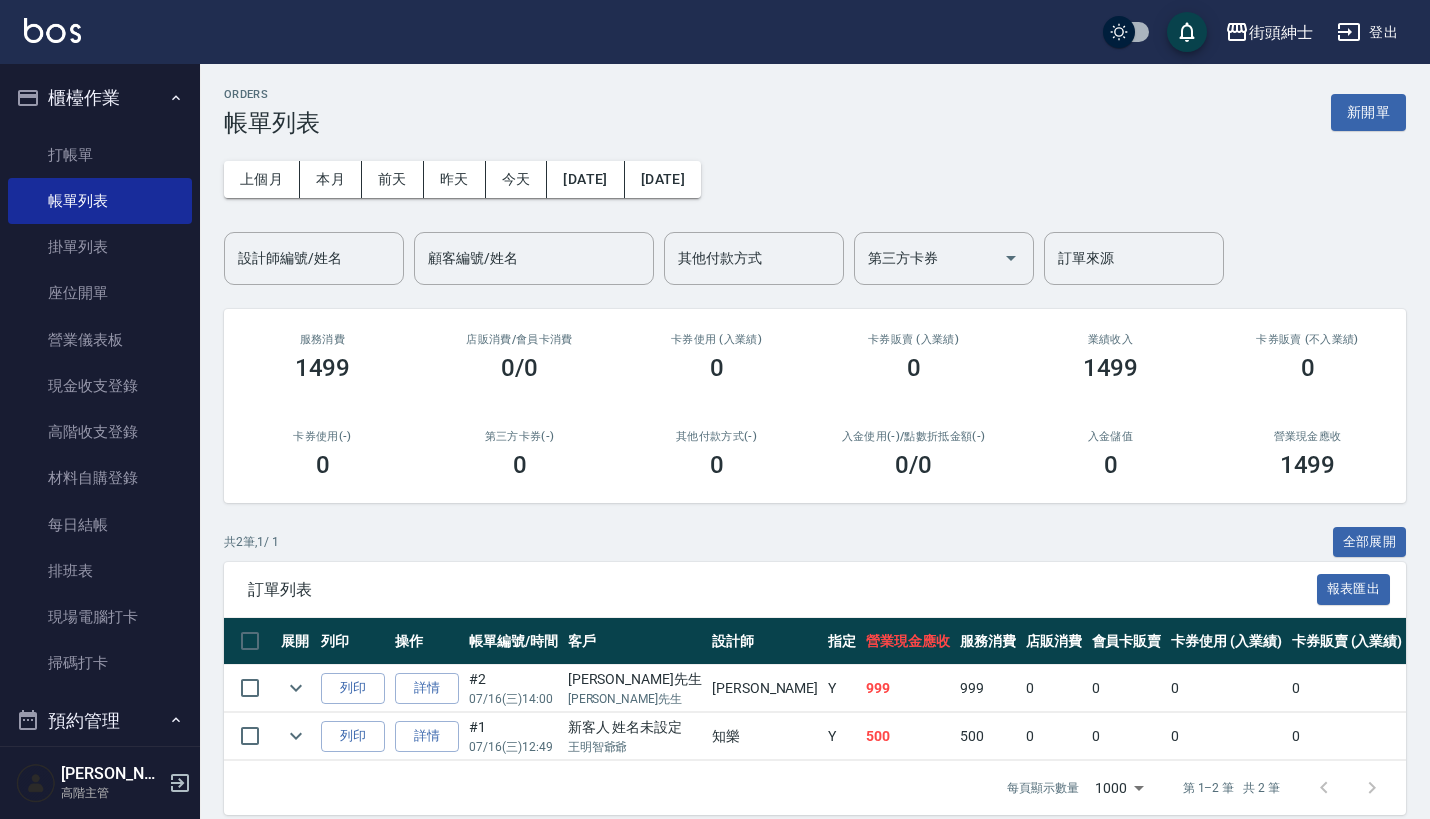 click 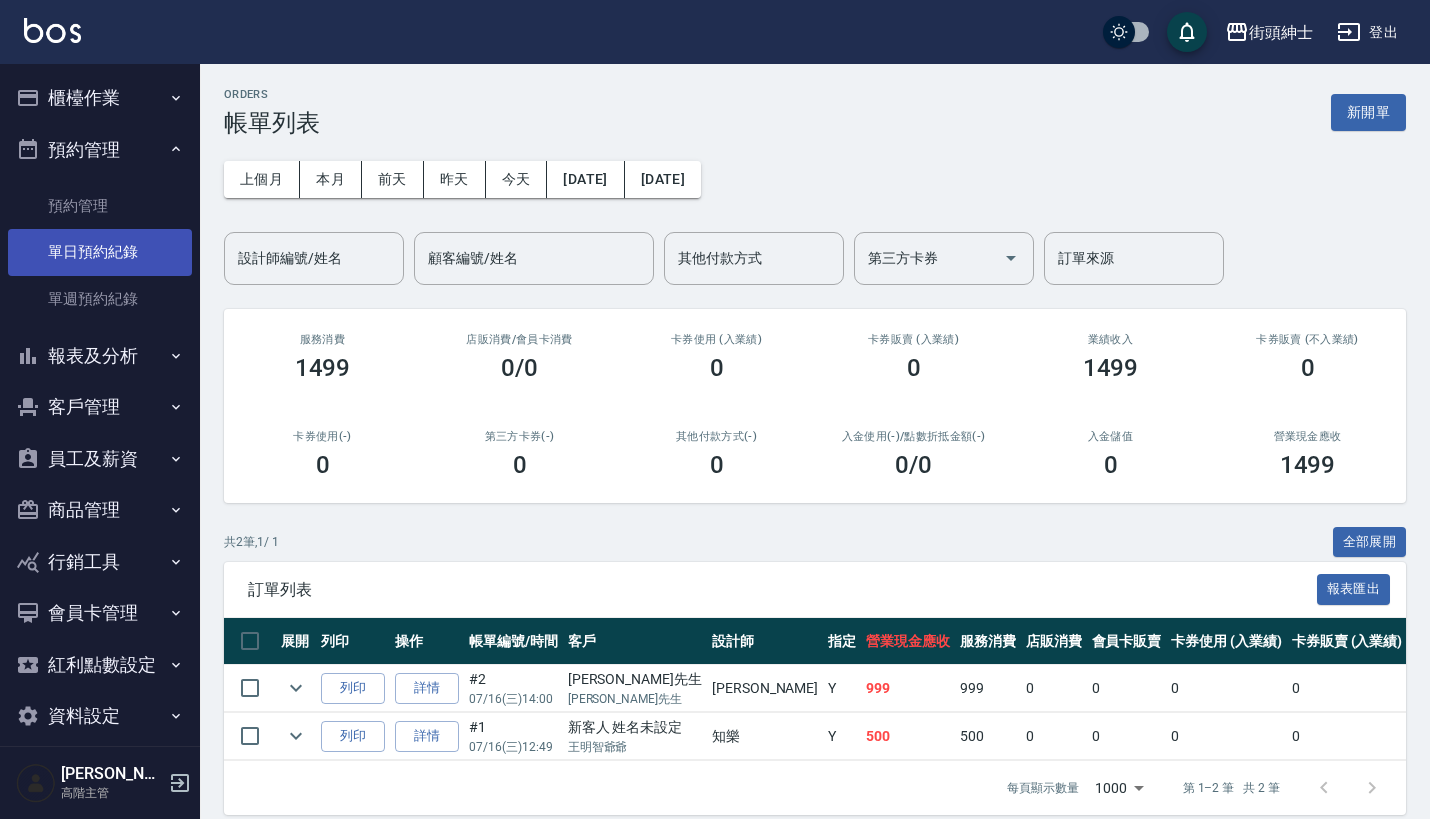 click on "單日預約紀錄" at bounding box center (100, 252) 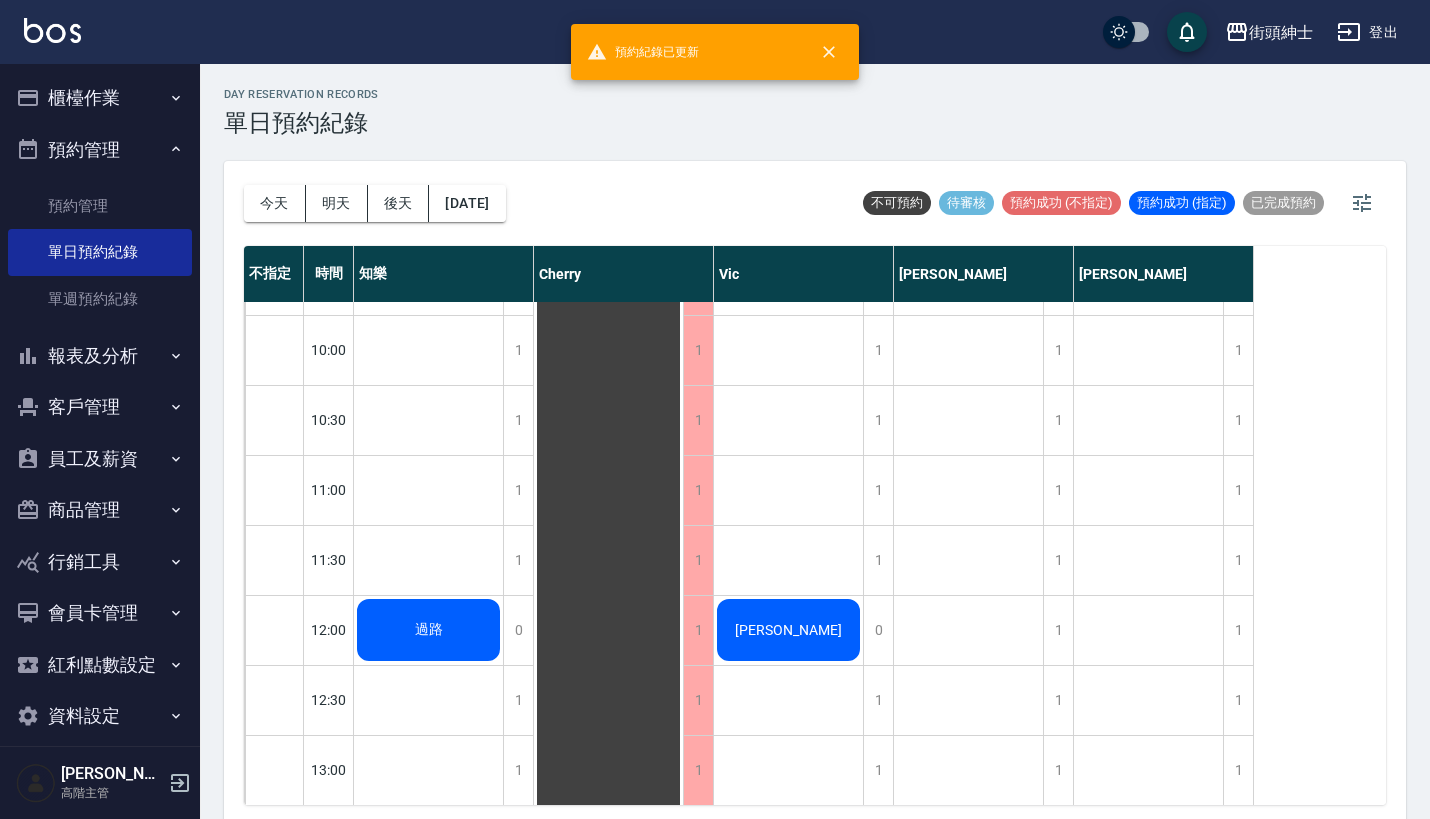 scroll, scrollTop: 397, scrollLeft: 0, axis: vertical 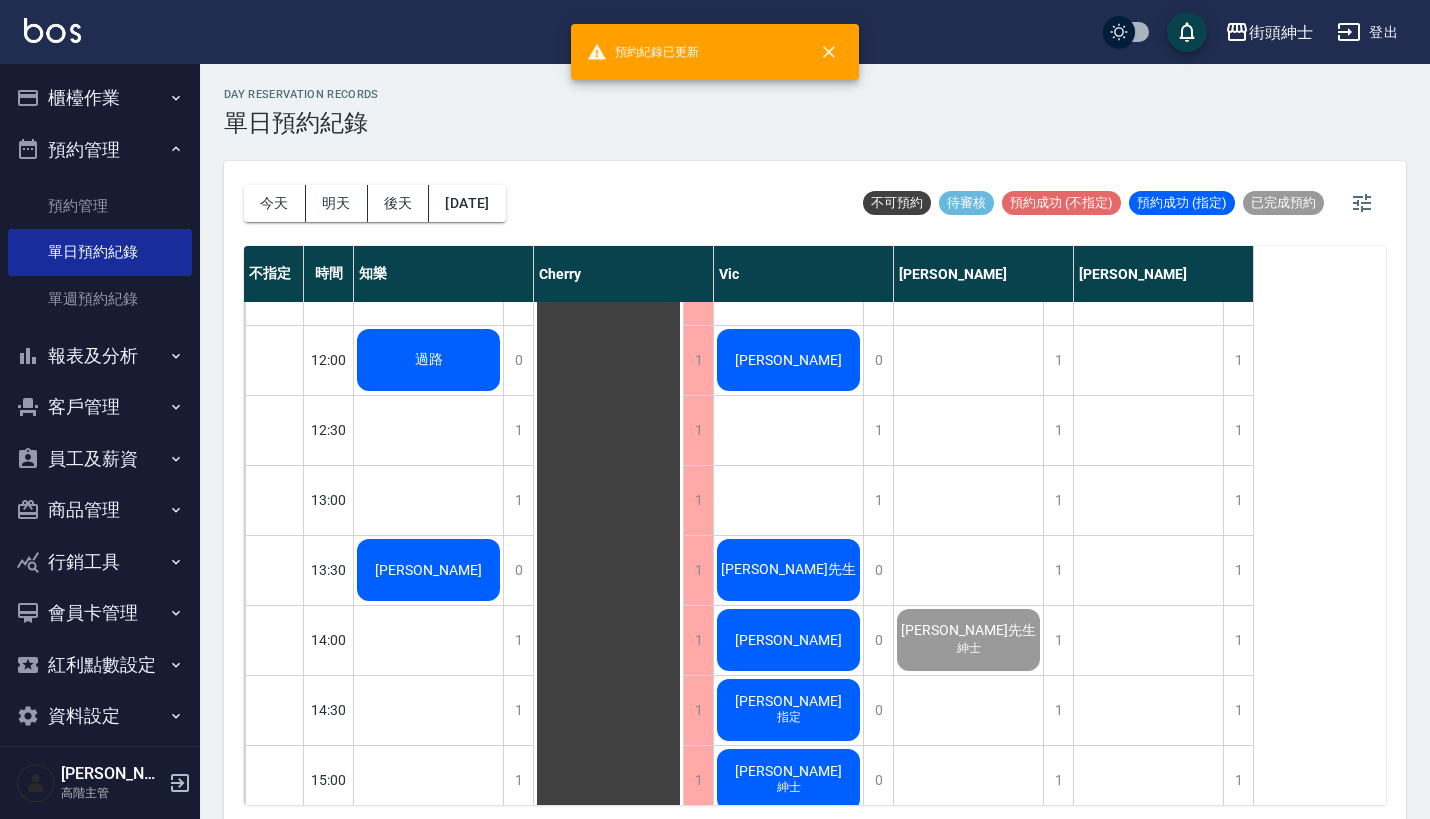 click on "過路" at bounding box center [429, 360] 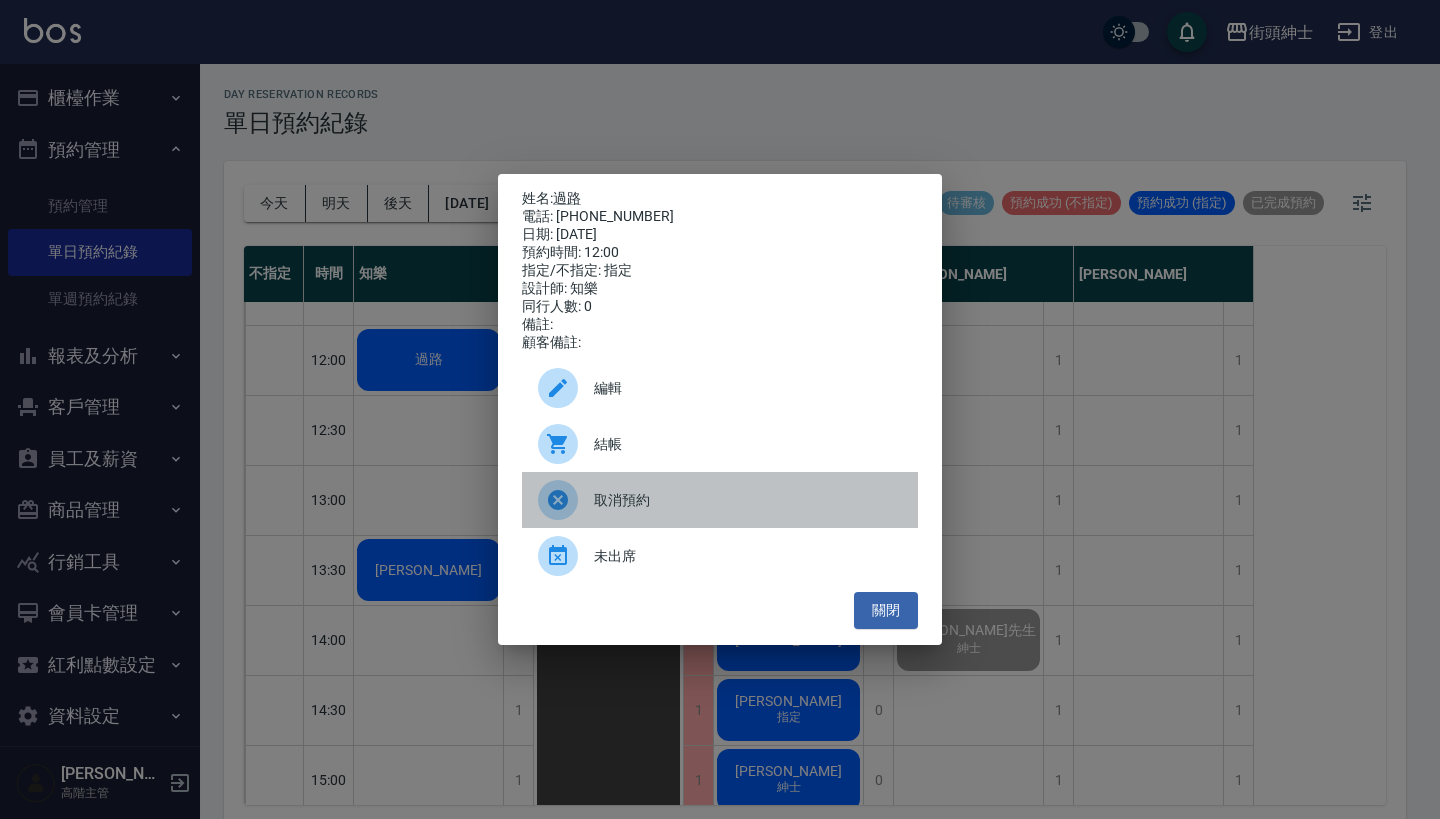 click on "取消預約" at bounding box center (748, 500) 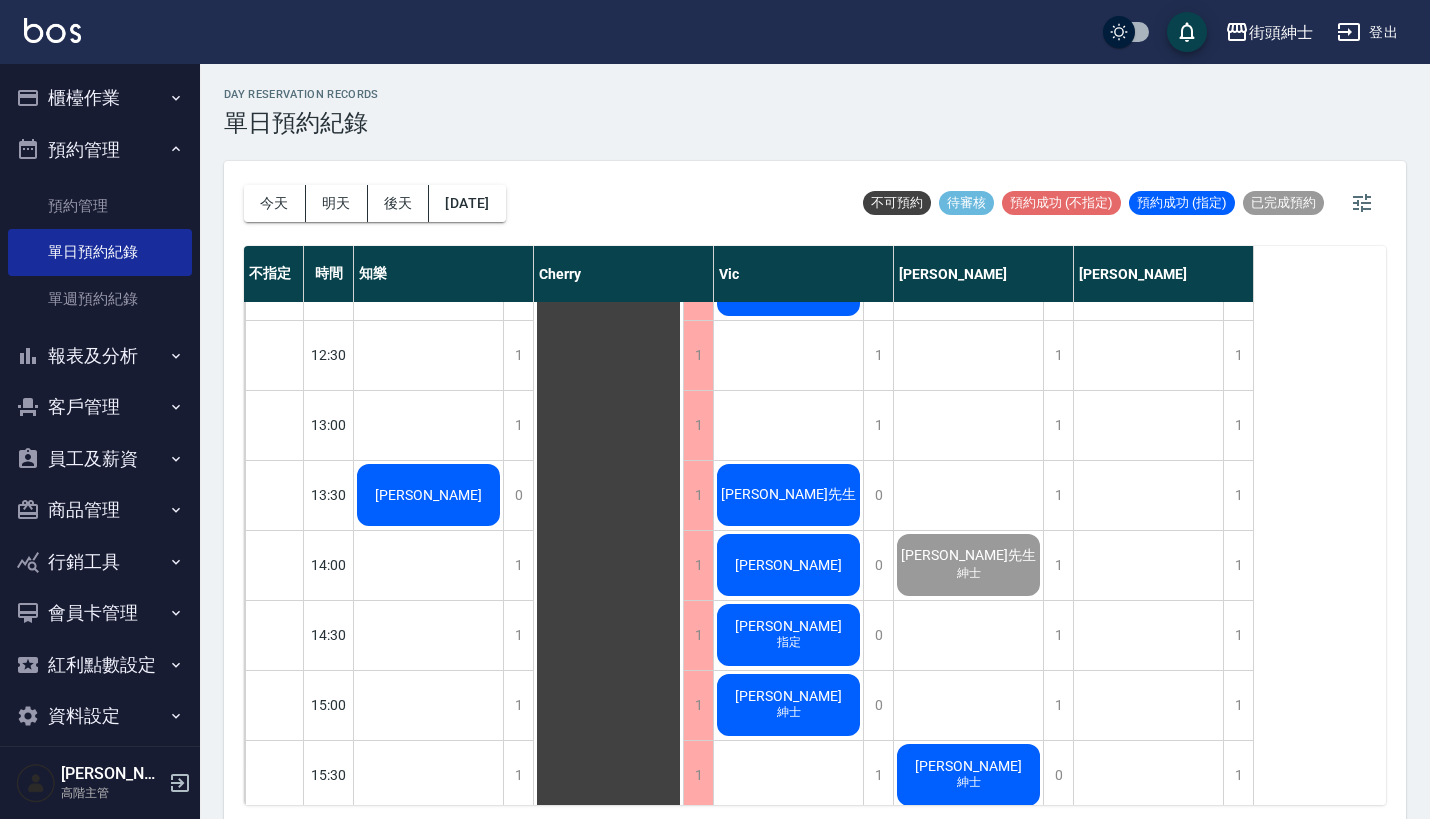 scroll, scrollTop: 454, scrollLeft: 0, axis: vertical 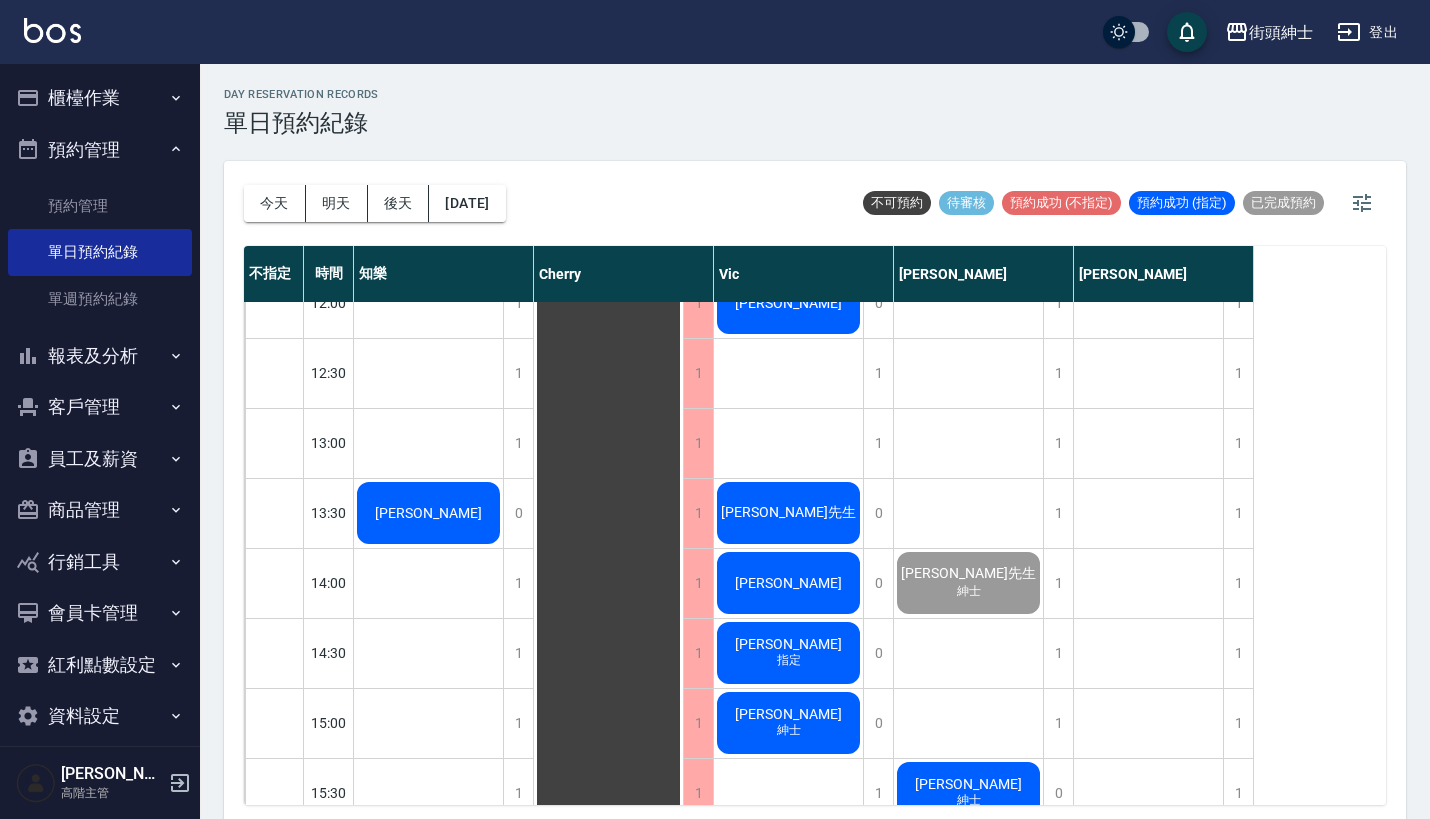 click on "街頭紳士 登出" at bounding box center [715, 32] 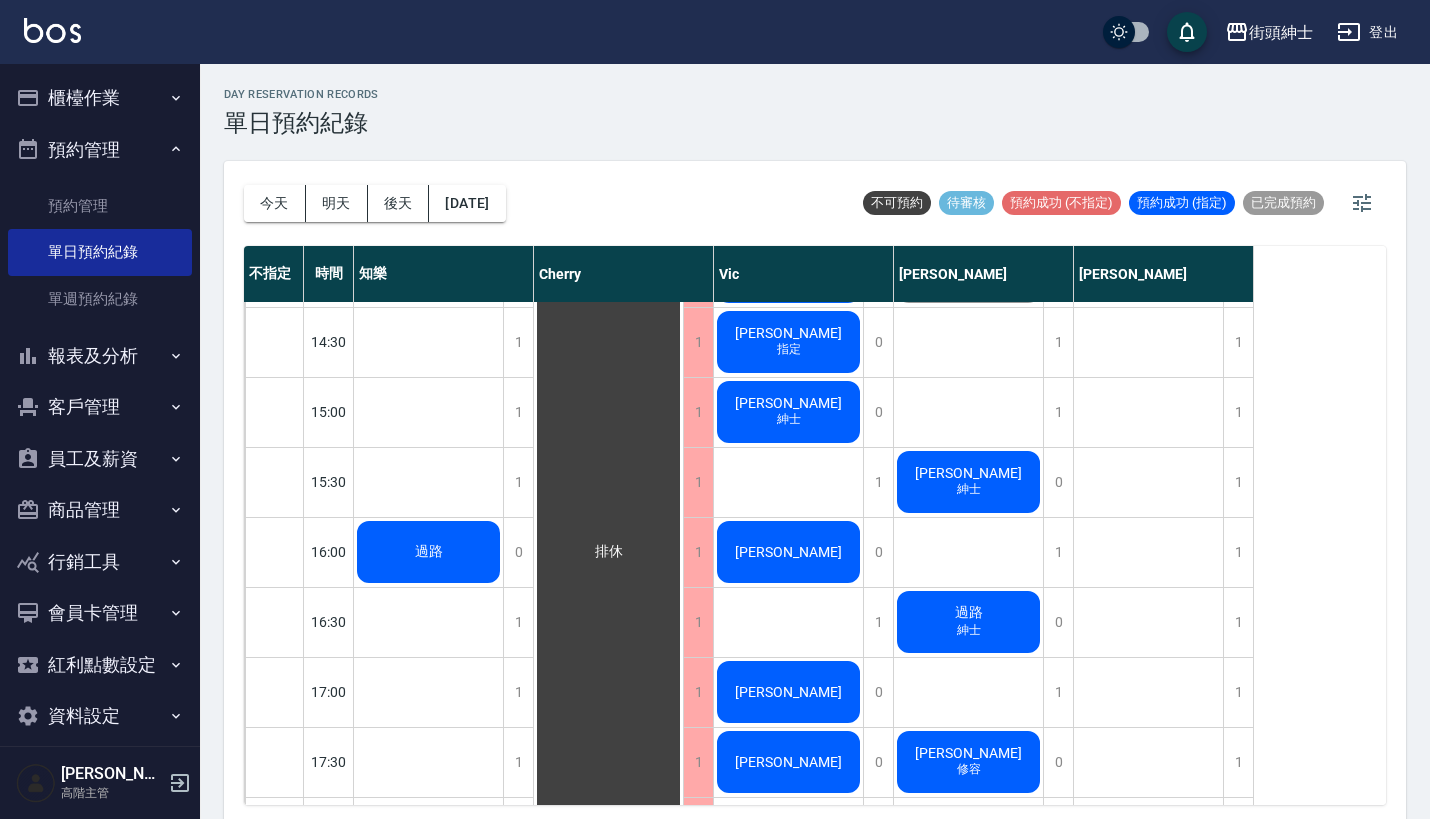 scroll, scrollTop: 695, scrollLeft: 0, axis: vertical 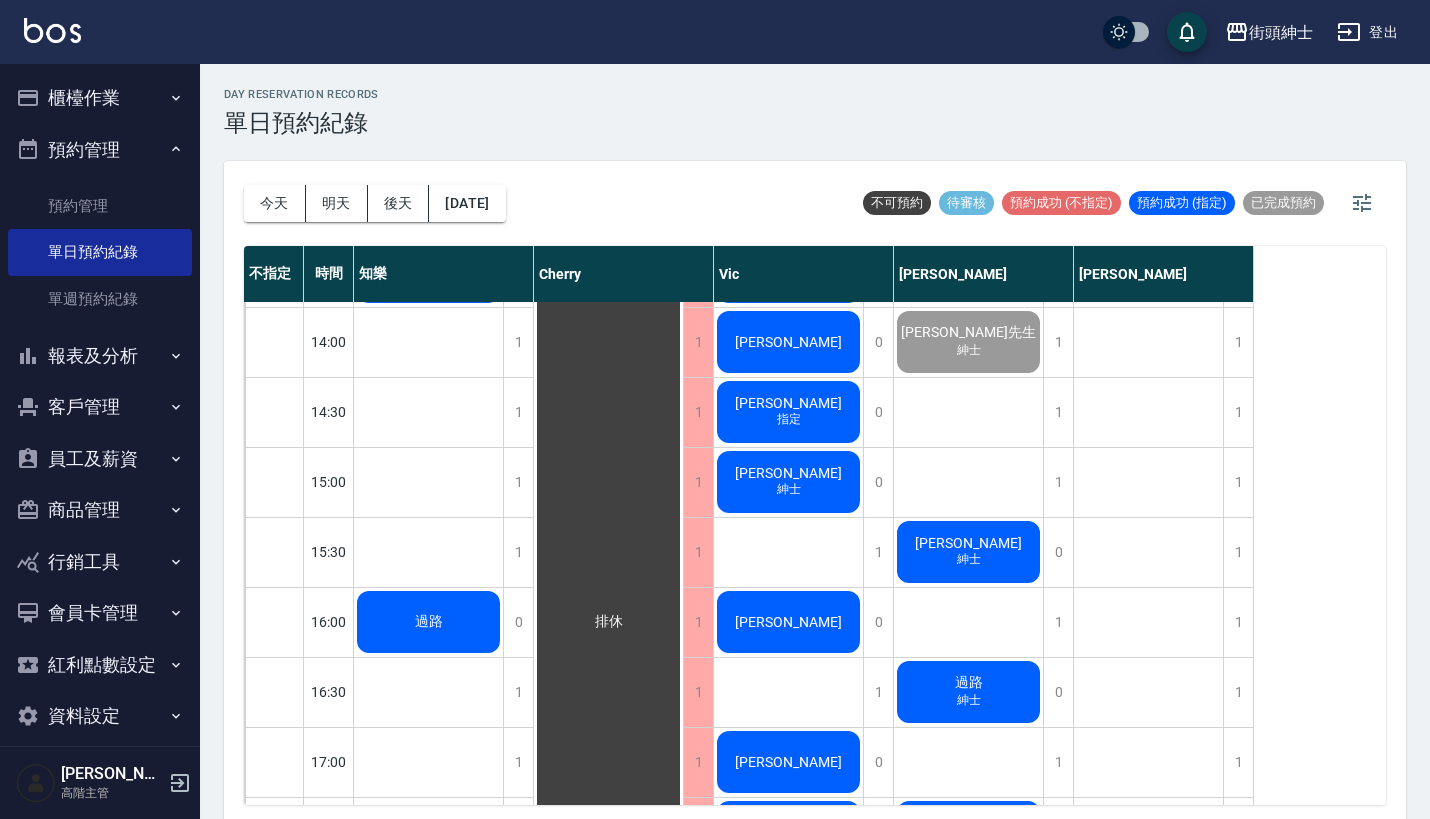 click on "陳宥任 紳士" at bounding box center (428, 272) 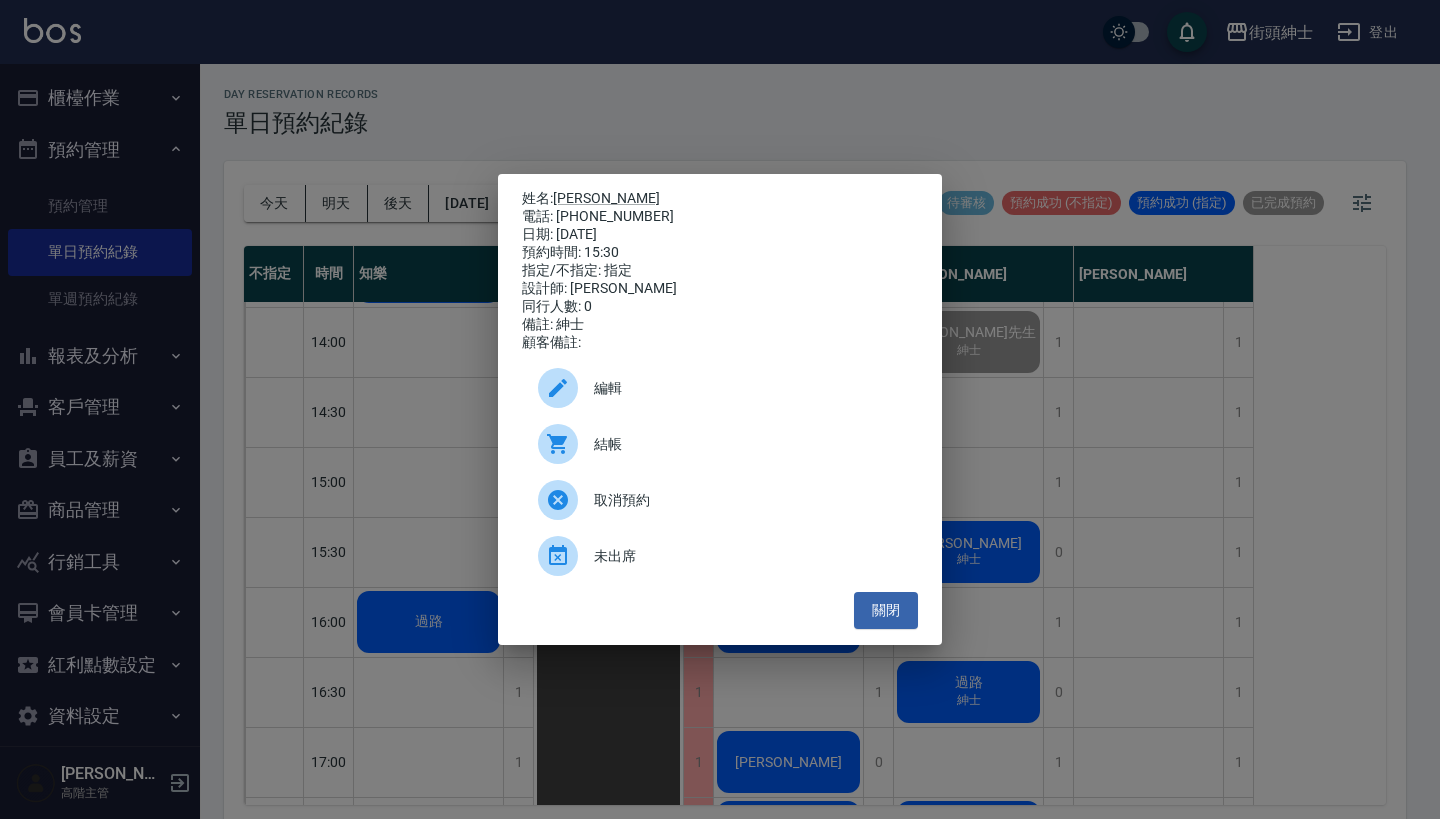 click on "姓名:  陳宥任 電話: 0988321675 日期: 2025/07/16 預約時間: 15:30 指定/不指定: 指定 設計師: 戴比 同行人數: 0 備註: 紳士 顧客備註:  編輯 結帳 取消預約 未出席 關閉" at bounding box center (720, 409) 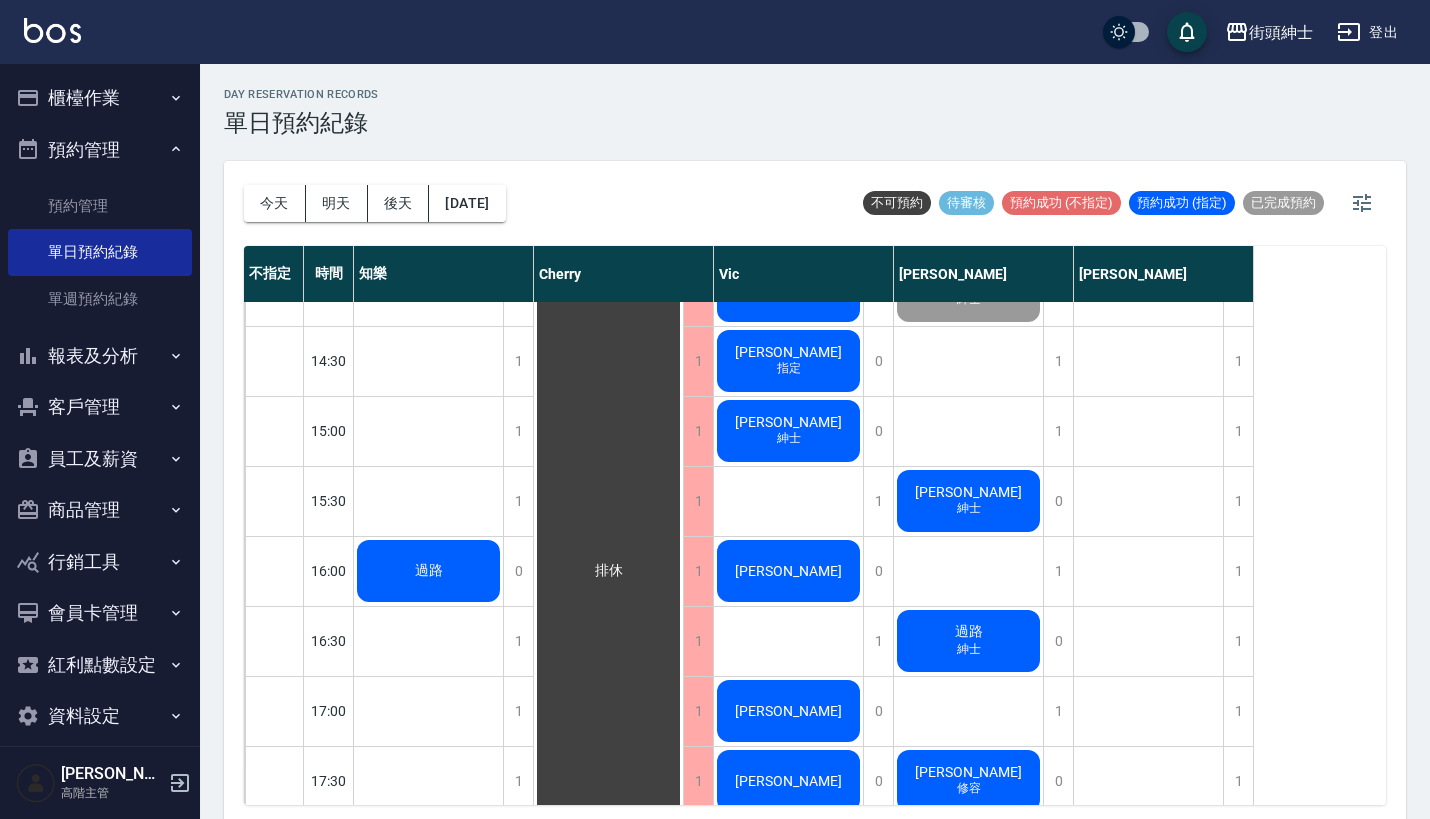 scroll, scrollTop: 980, scrollLeft: 0, axis: vertical 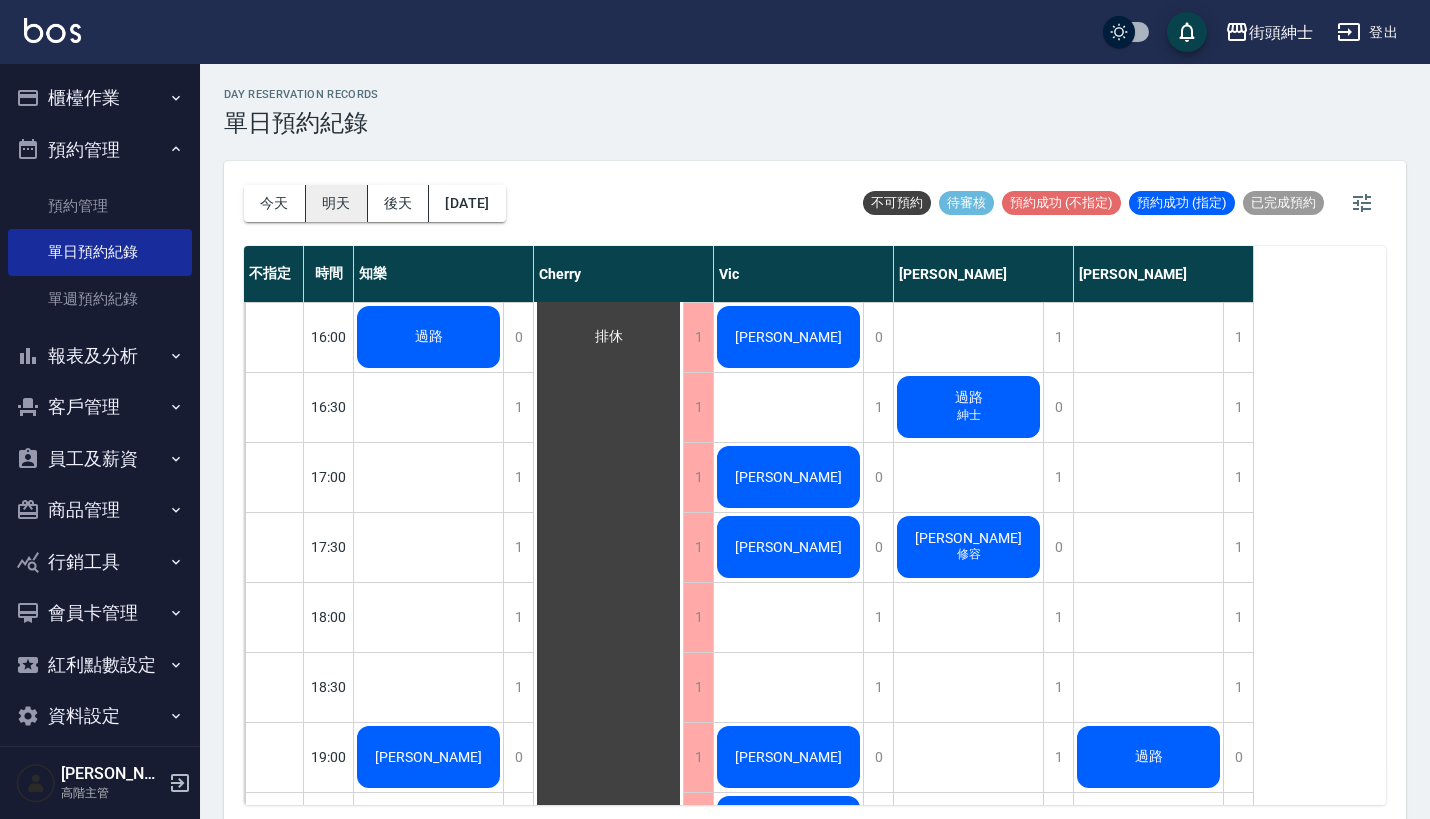 click on "明天" at bounding box center [337, 203] 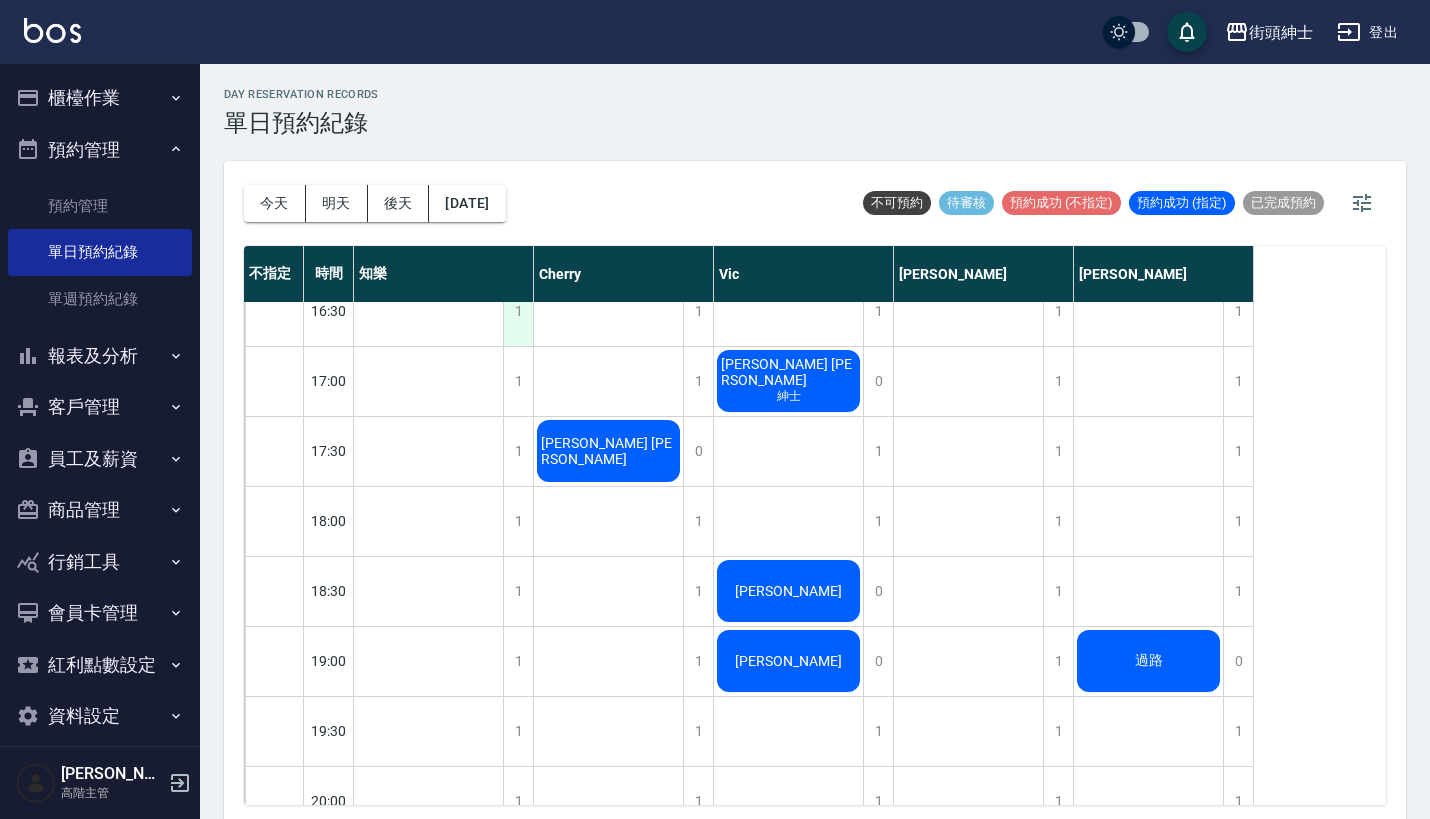 scroll, scrollTop: 1092, scrollLeft: 0, axis: vertical 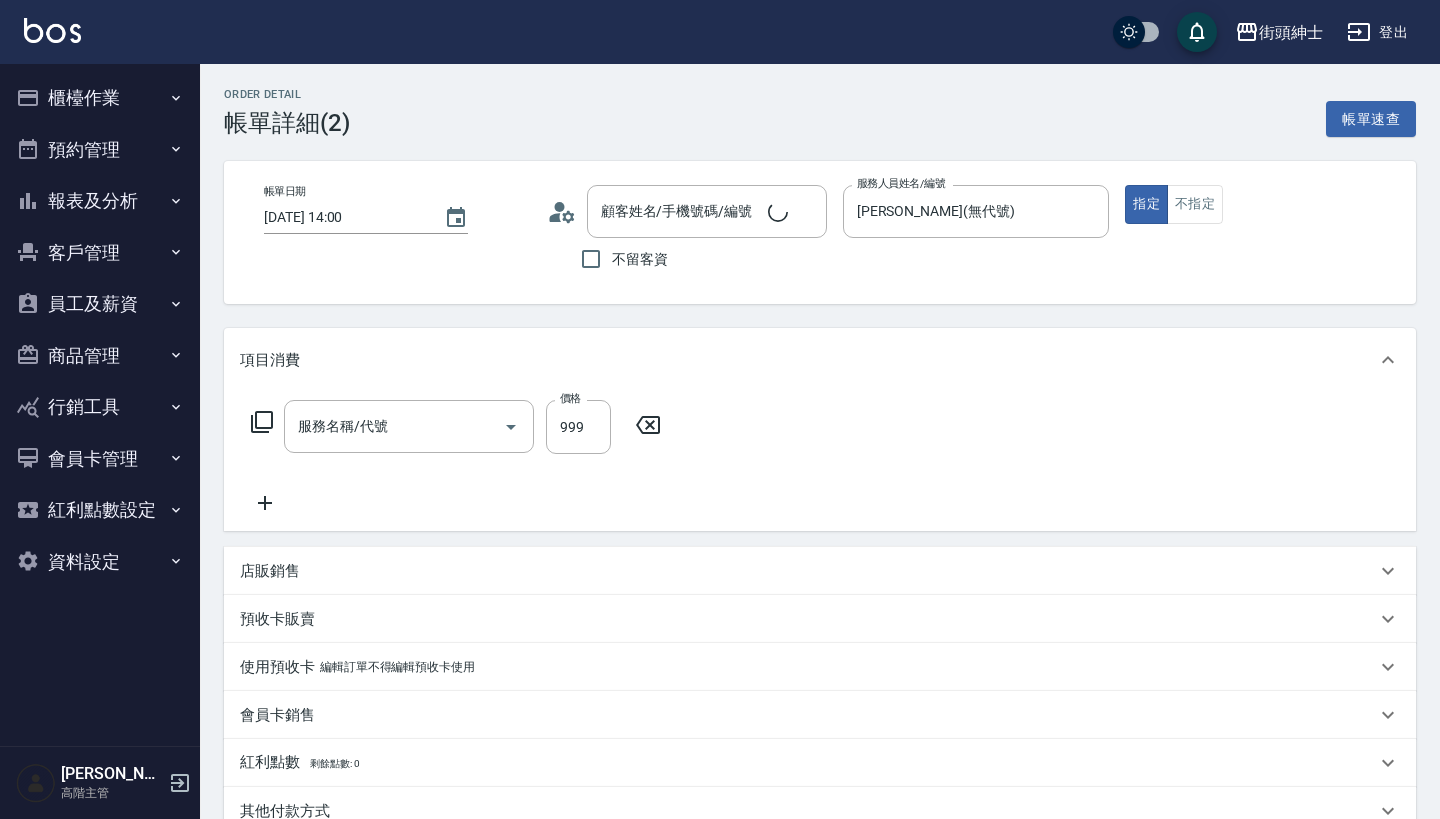 type on "[DATE] 14:00" 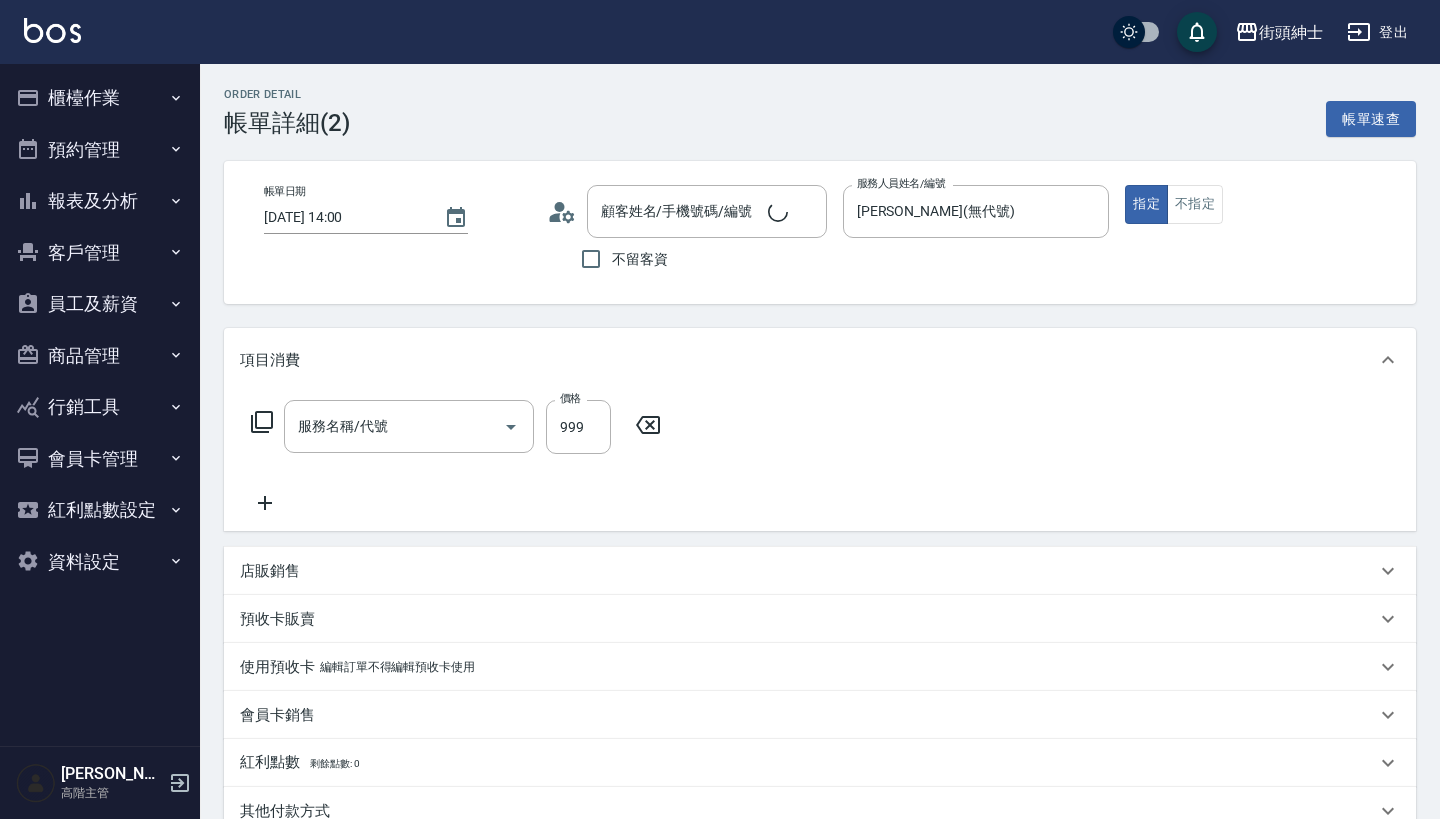 type on "[PERSON_NAME](無代號)" 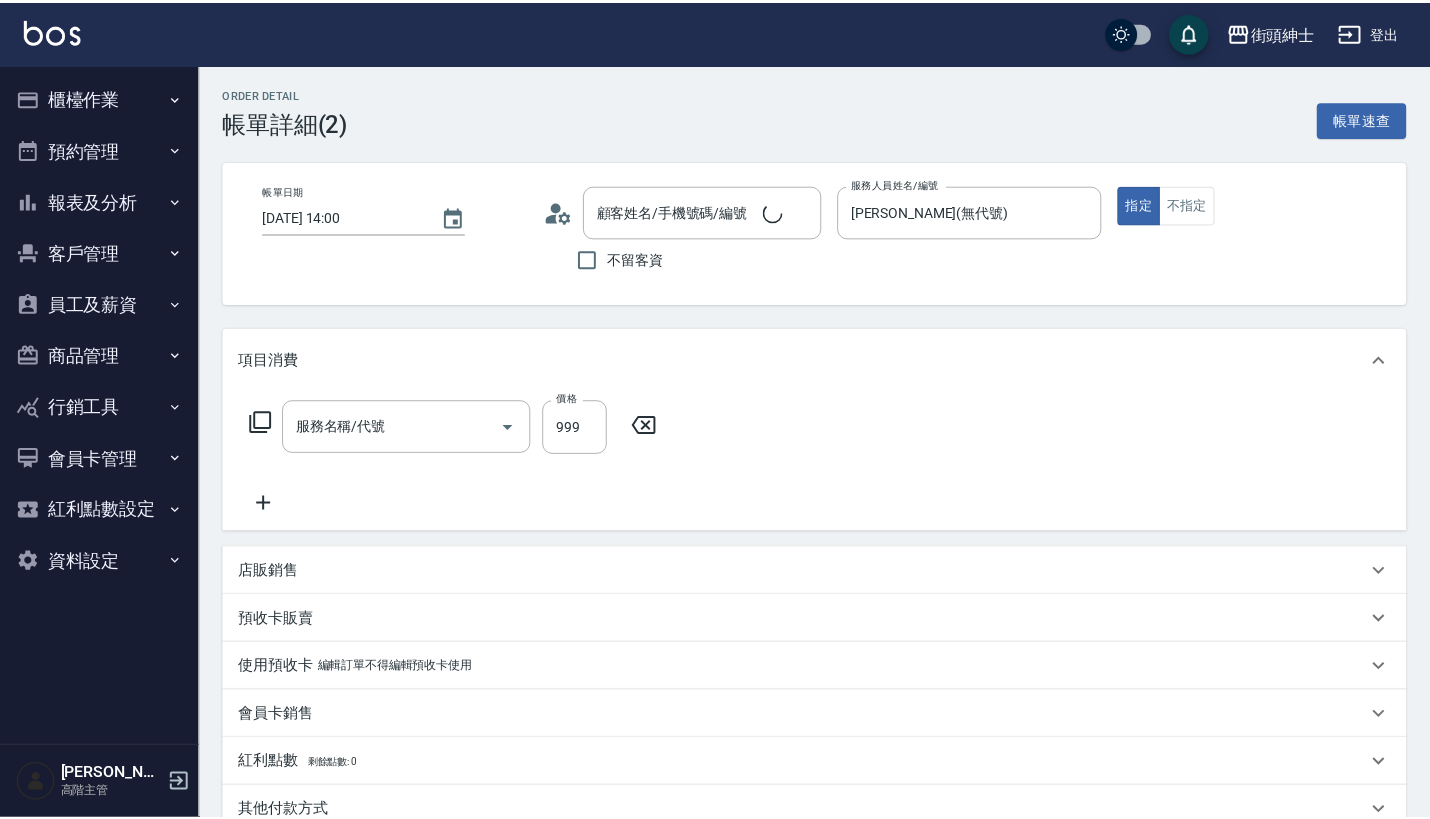 scroll, scrollTop: 0, scrollLeft: 0, axis: both 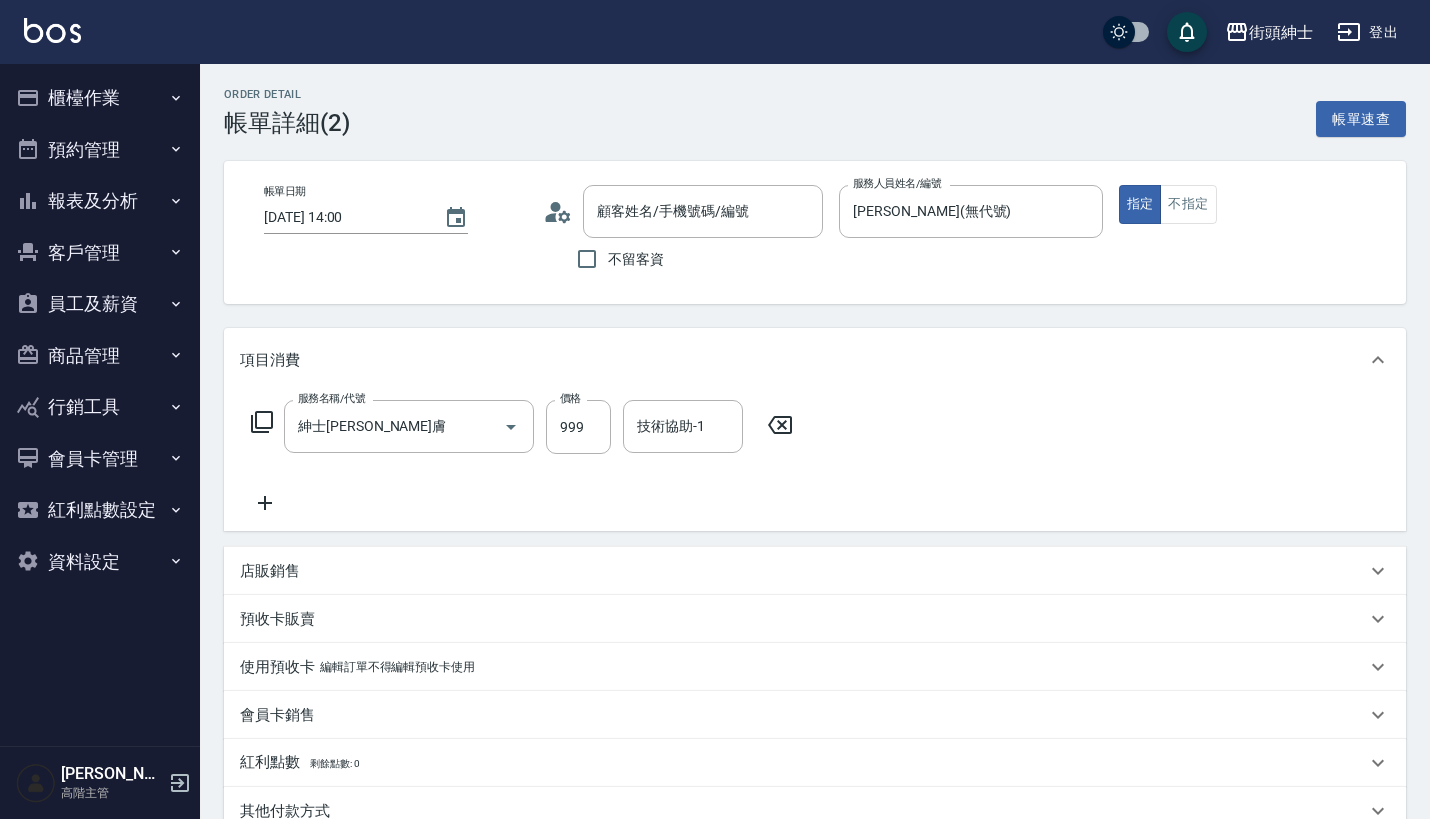 type on "紳士[PERSON_NAME]膚" 